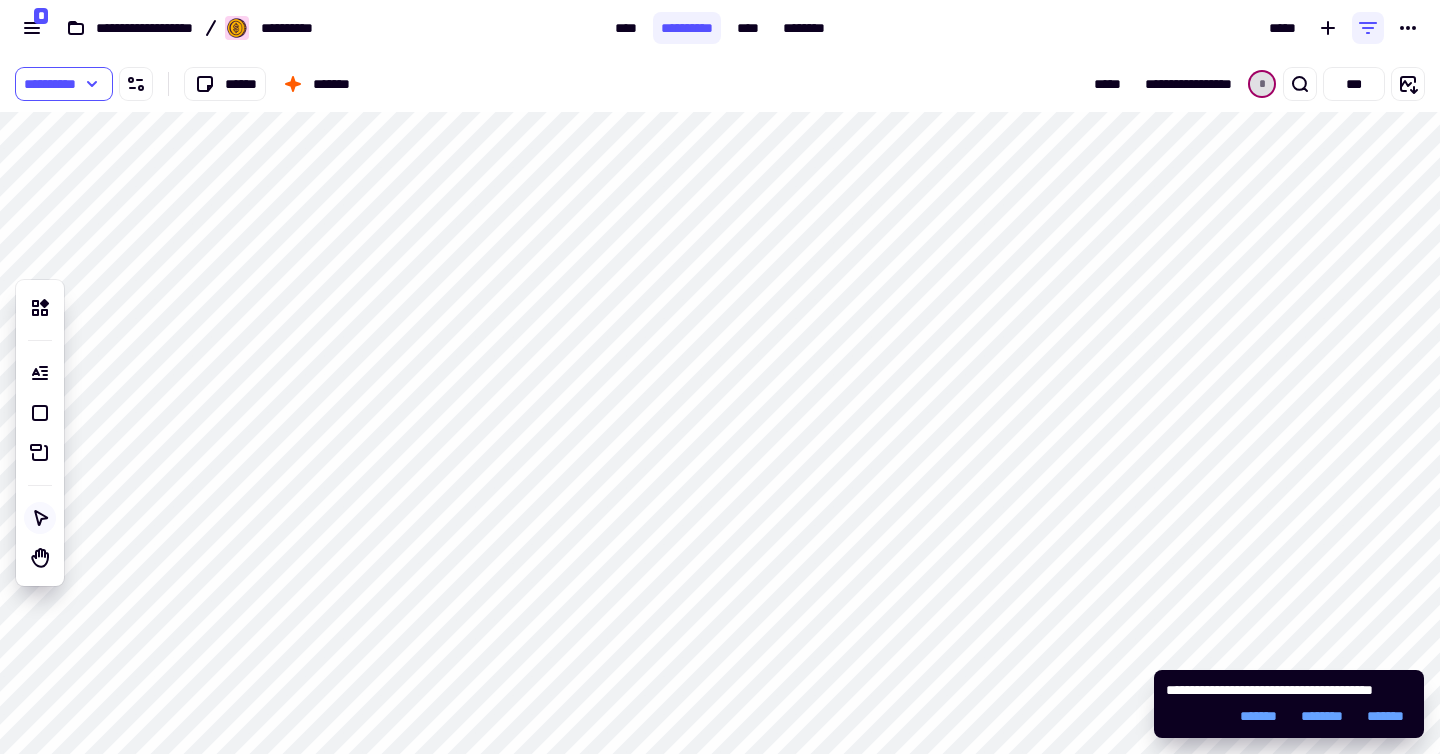 scroll, scrollTop: 0, scrollLeft: 0, axis: both 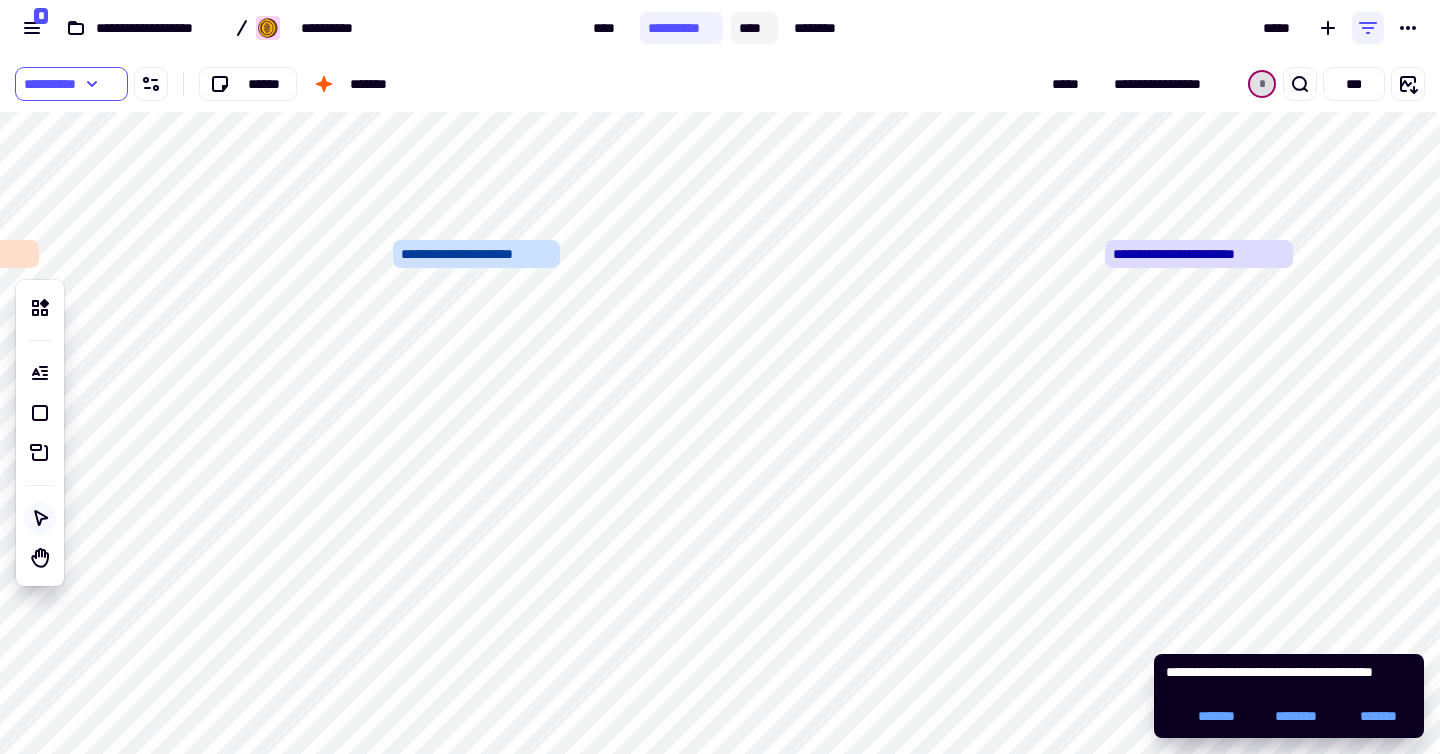 click on "****" 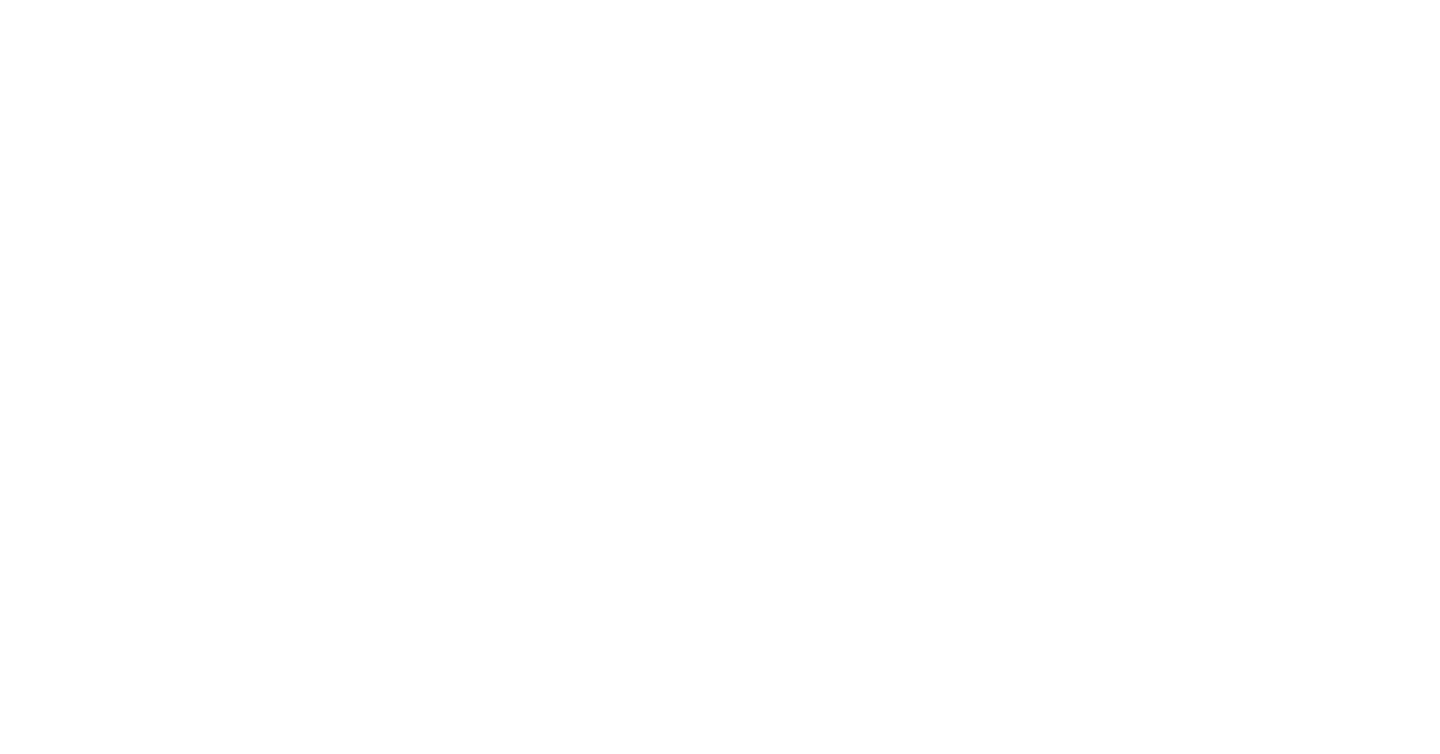 scroll, scrollTop: 0, scrollLeft: 0, axis: both 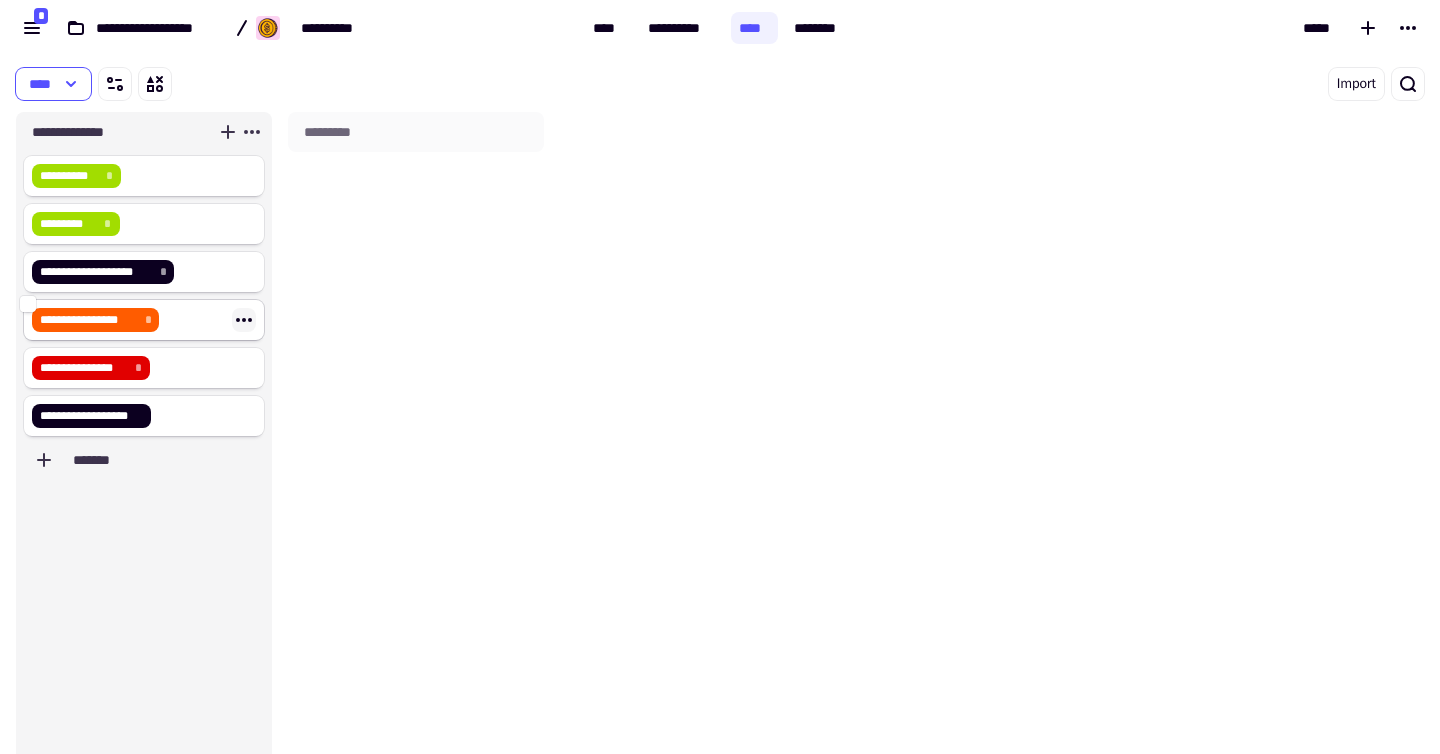 click 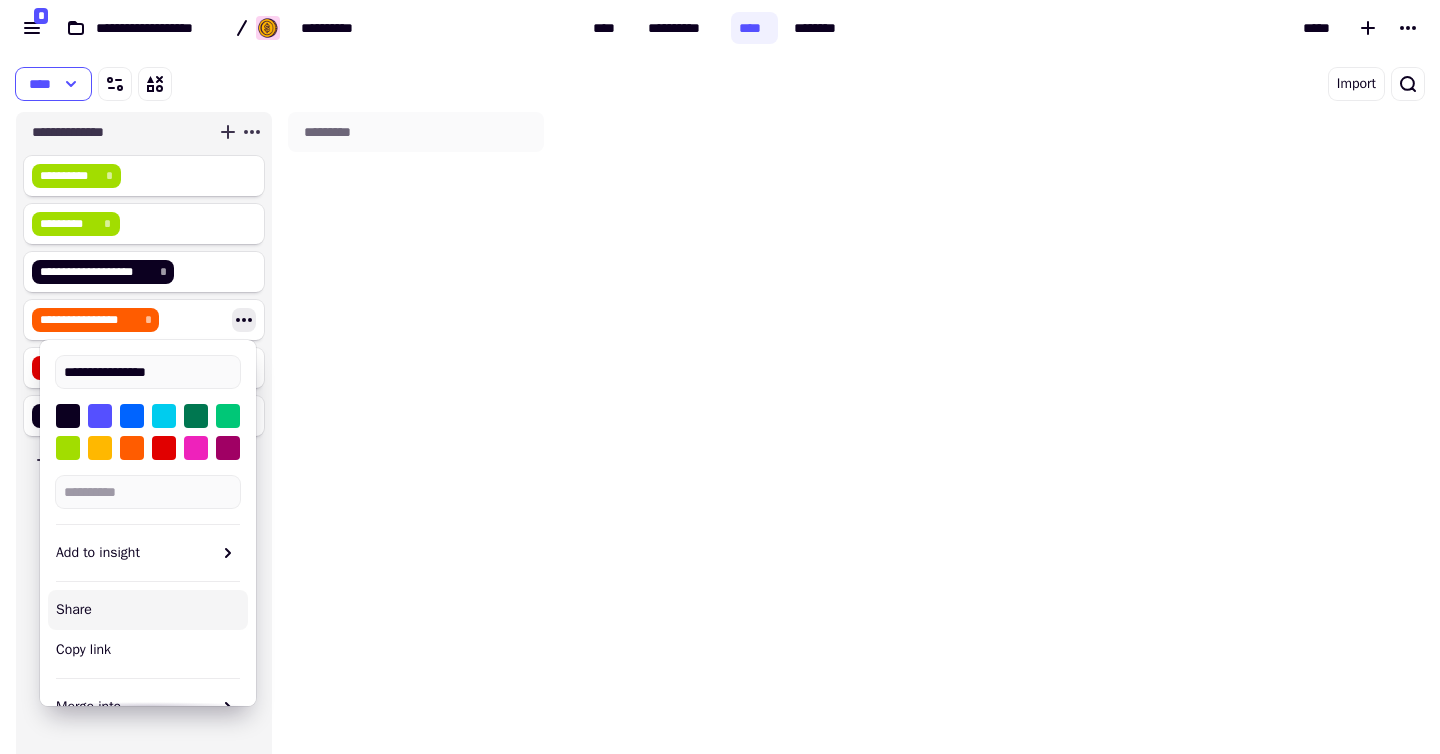 scroll, scrollTop: 26, scrollLeft: 0, axis: vertical 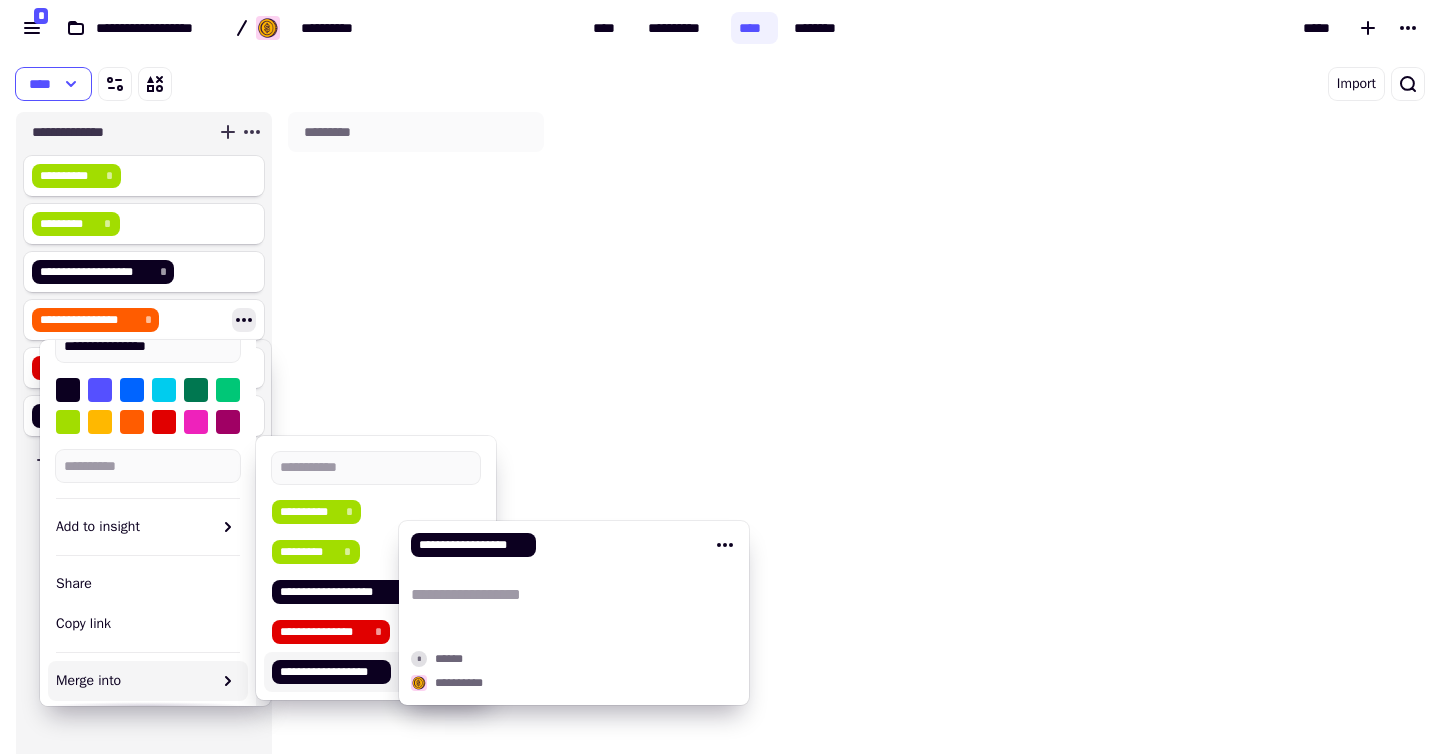 click on "**********" at bounding box center (331, 672) 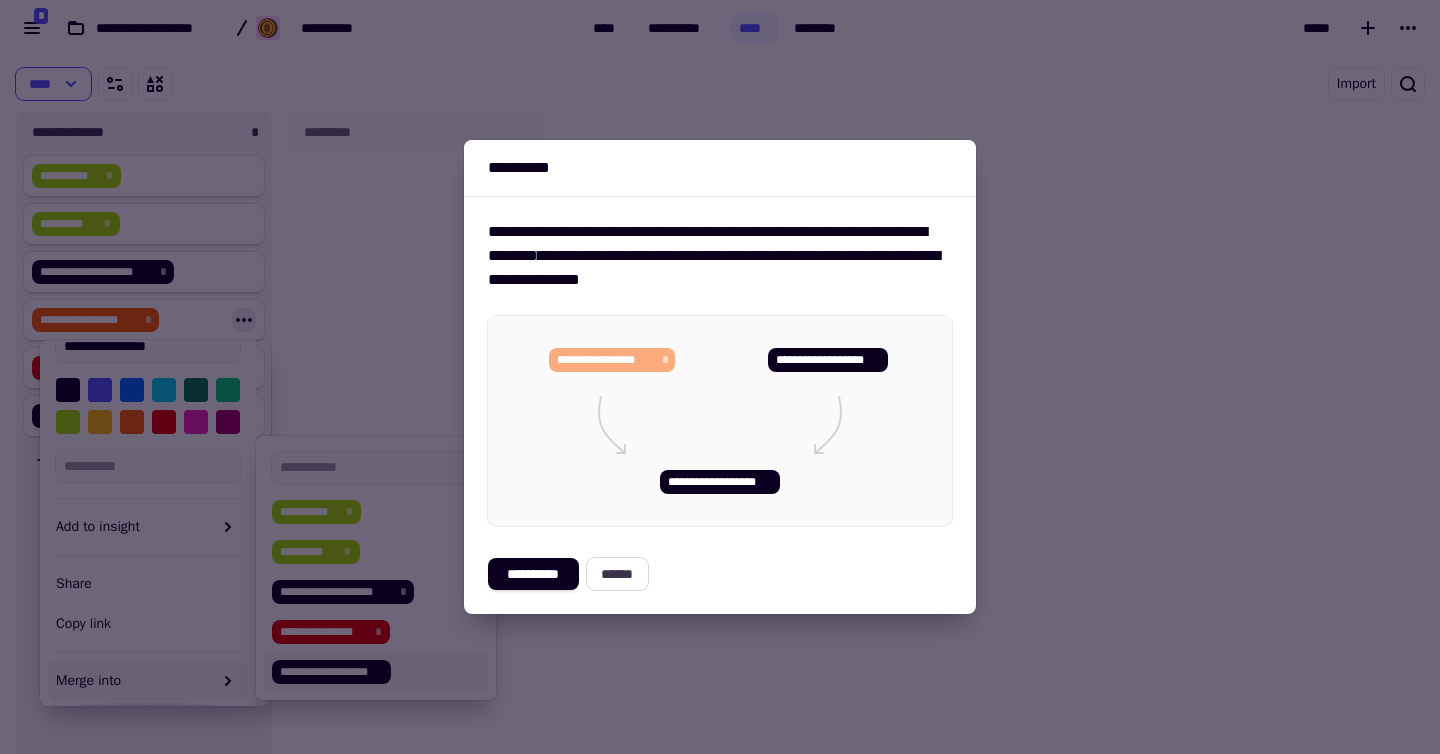 click on "******" 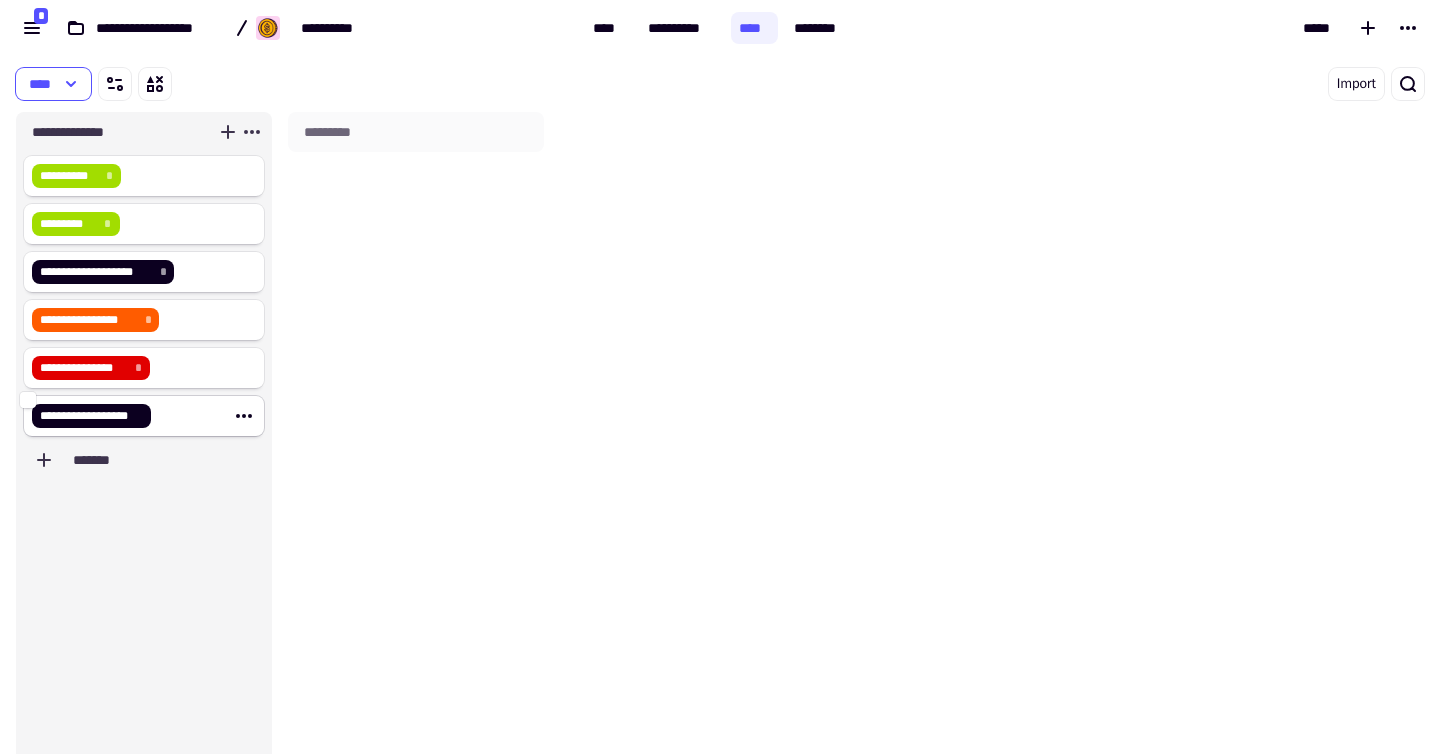 click 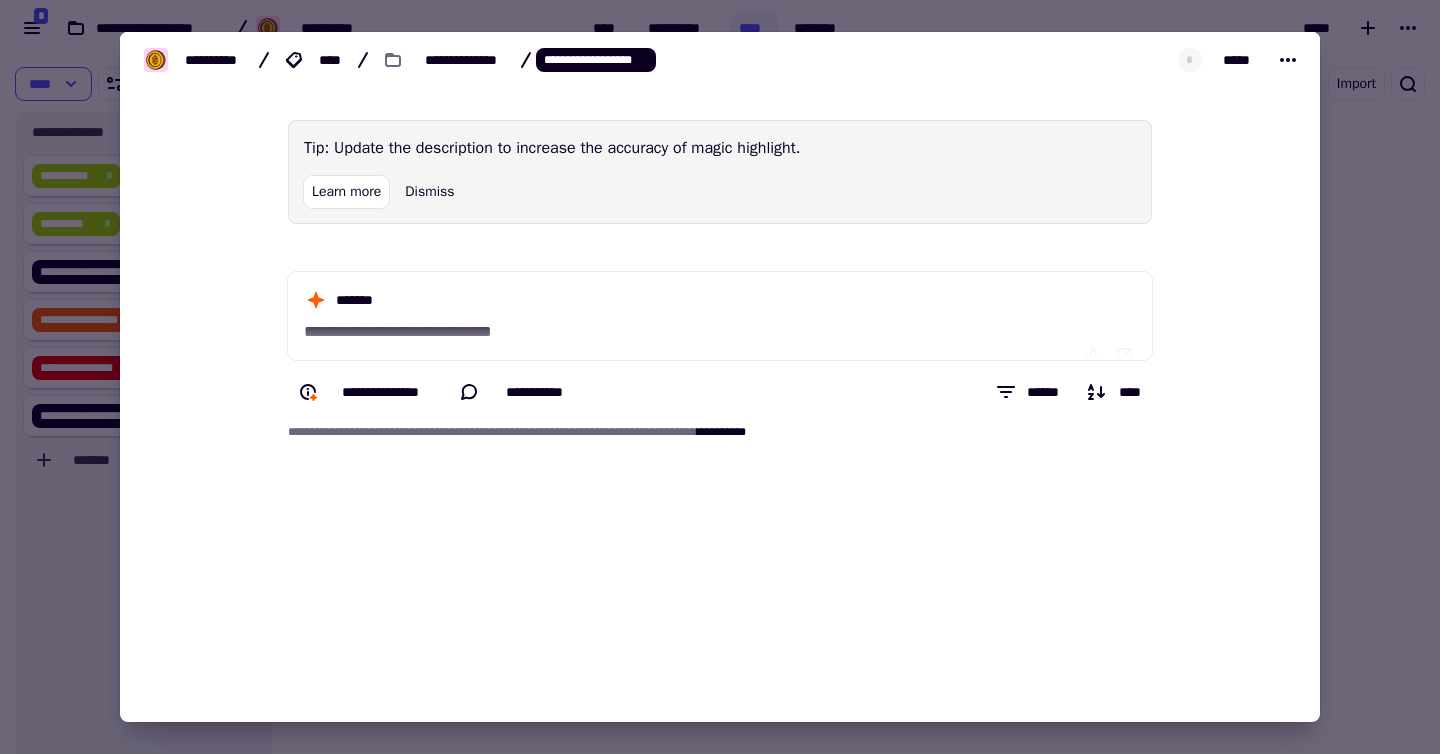 click at bounding box center [720, 377] 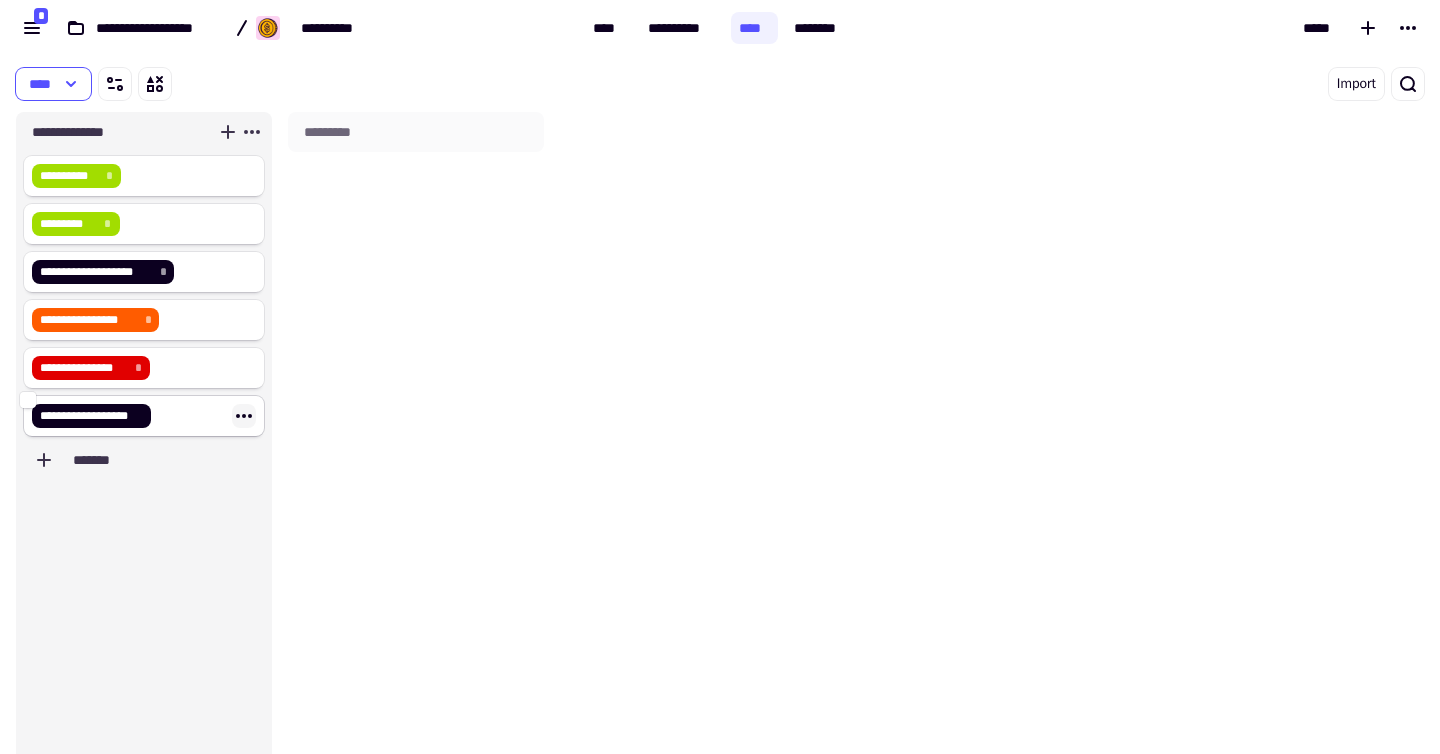 click 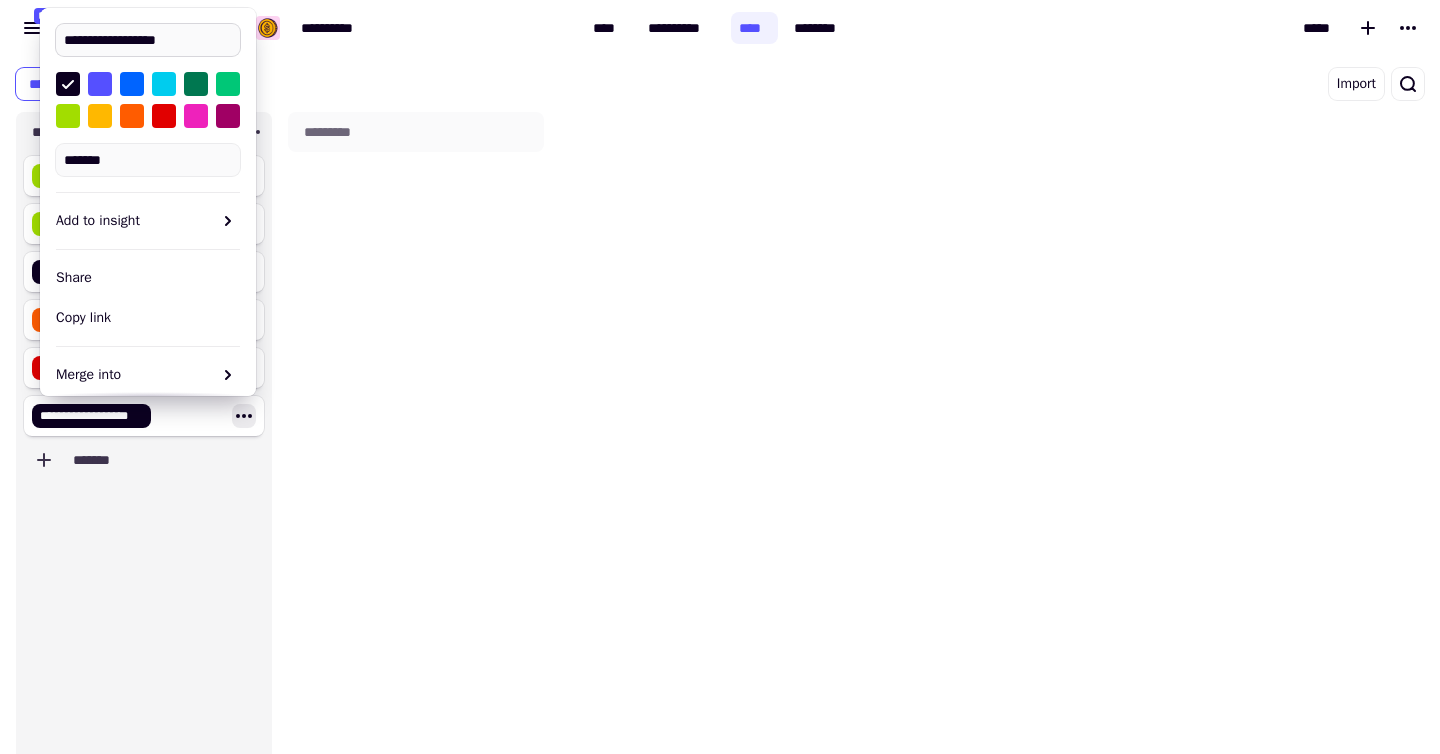 click on "**********" at bounding box center (148, 40) 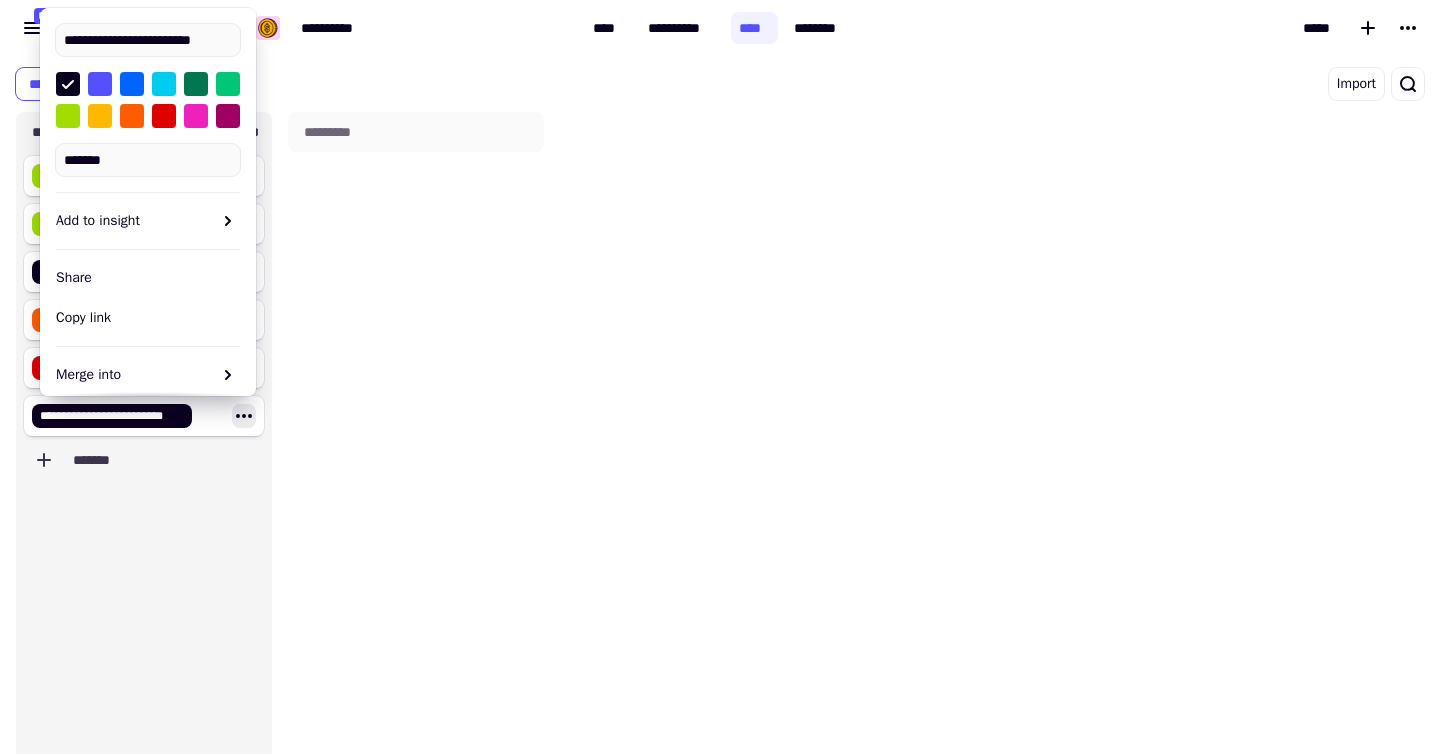 type on "**********" 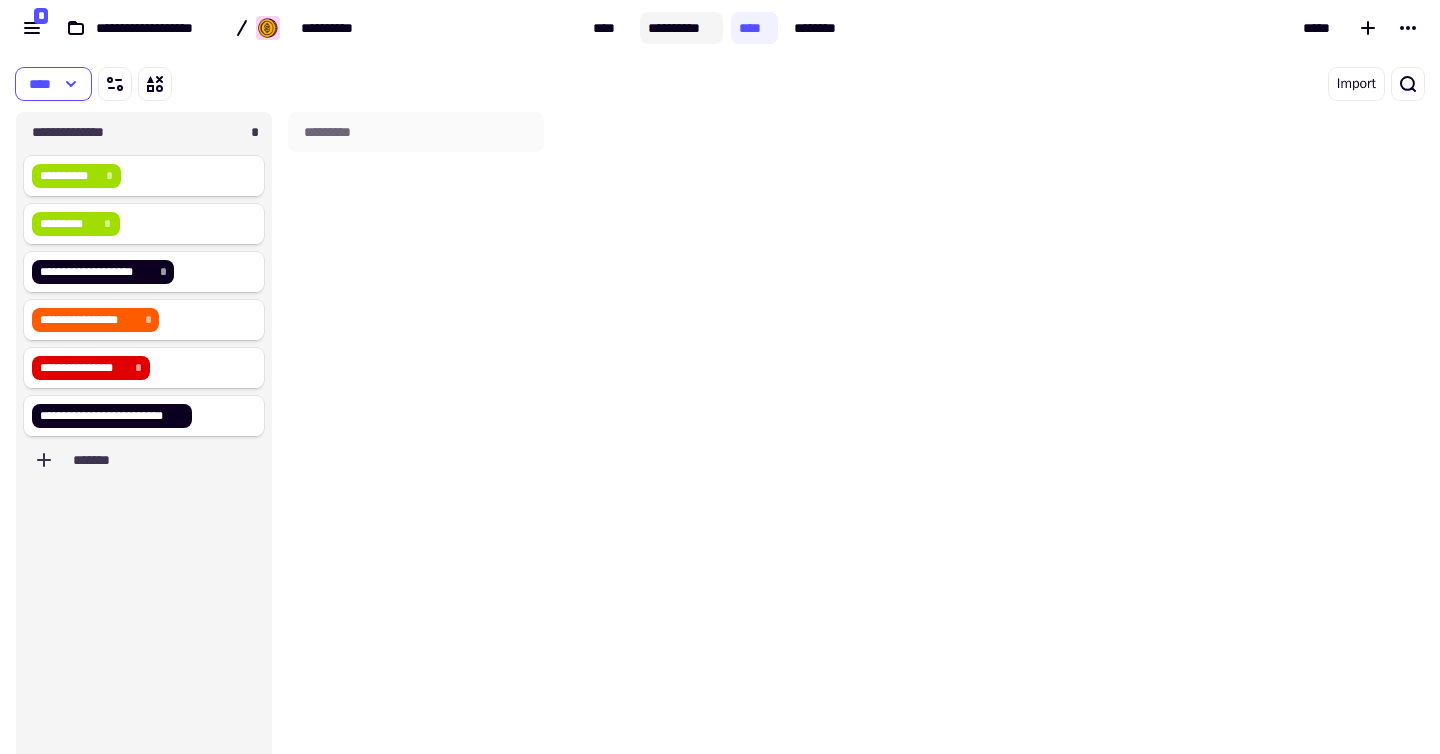 click on "**********" 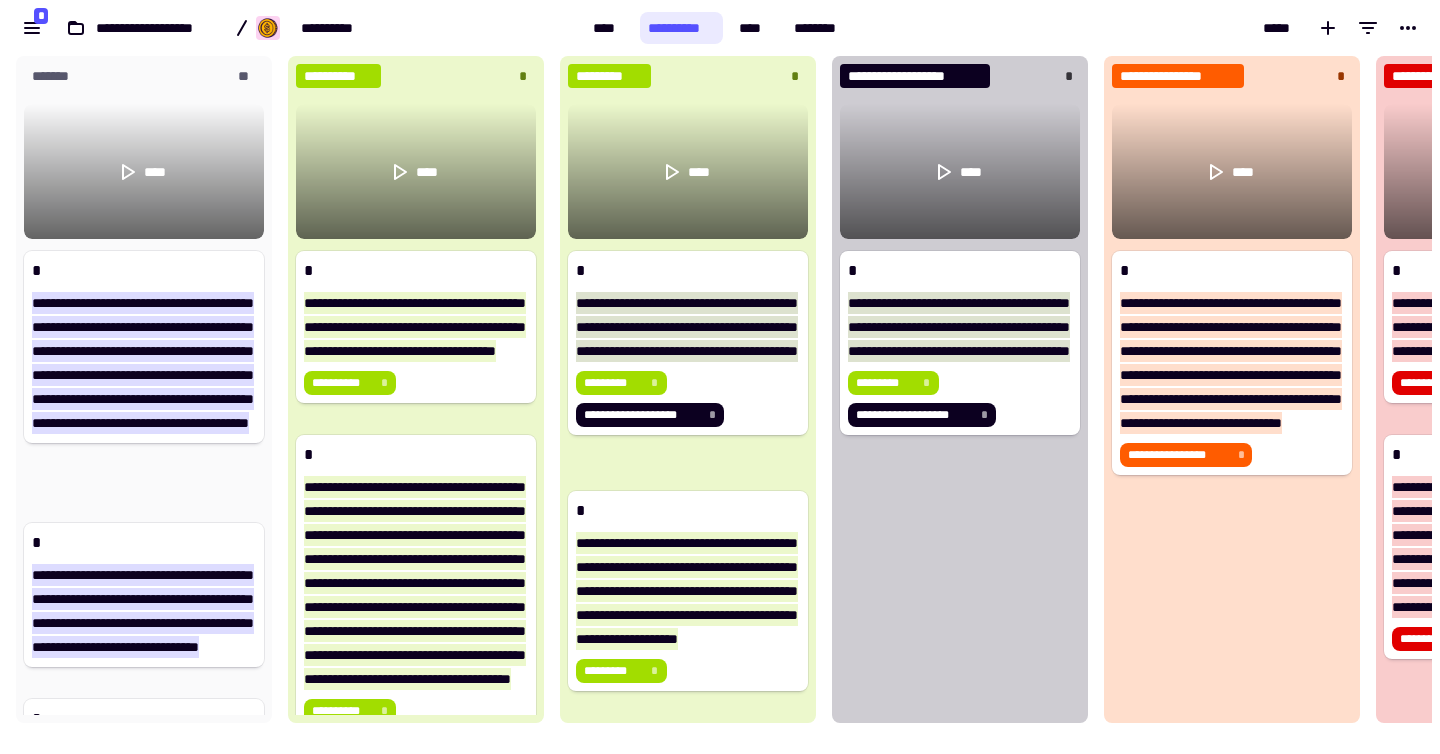 scroll, scrollTop: 16, scrollLeft: 16, axis: both 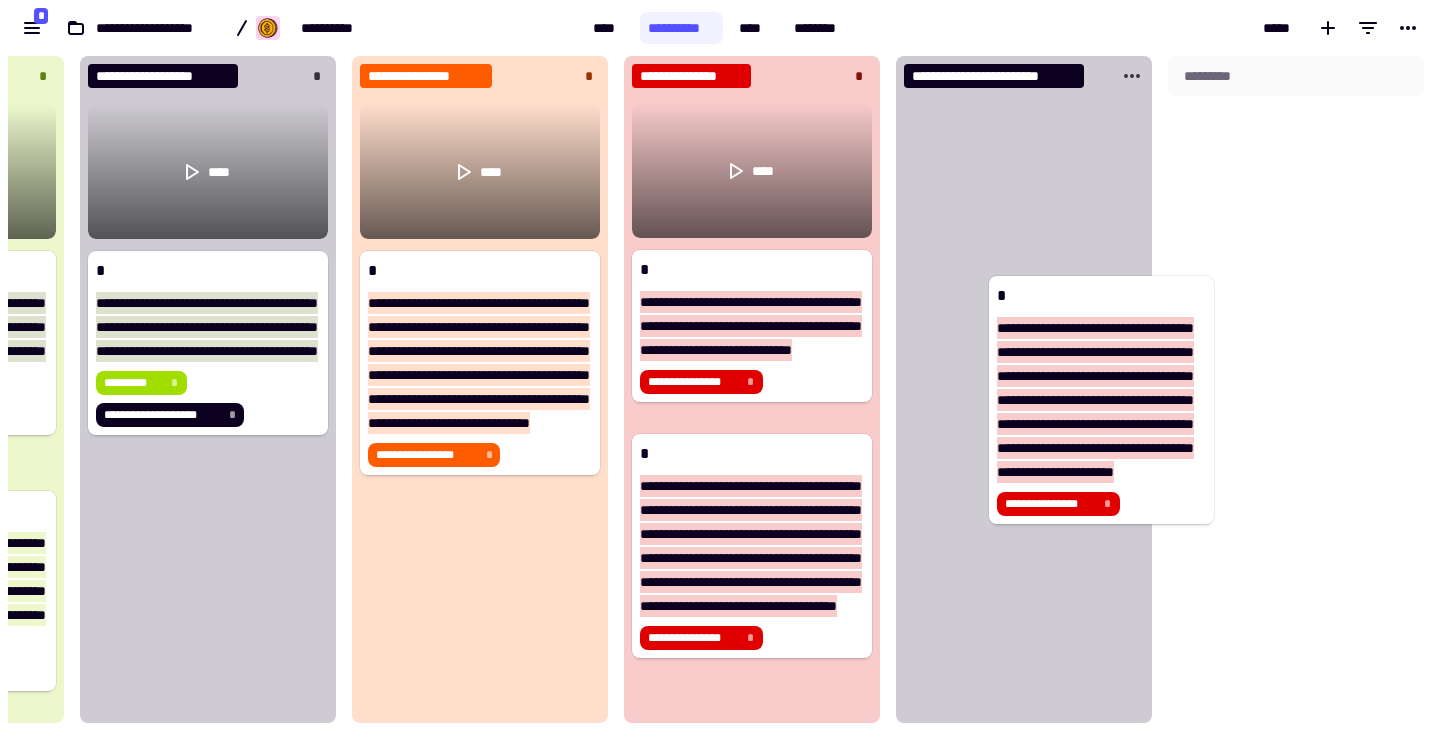 drag, startPoint x: 681, startPoint y: 528, endPoint x: 1048, endPoint y: 366, distance: 401.16455 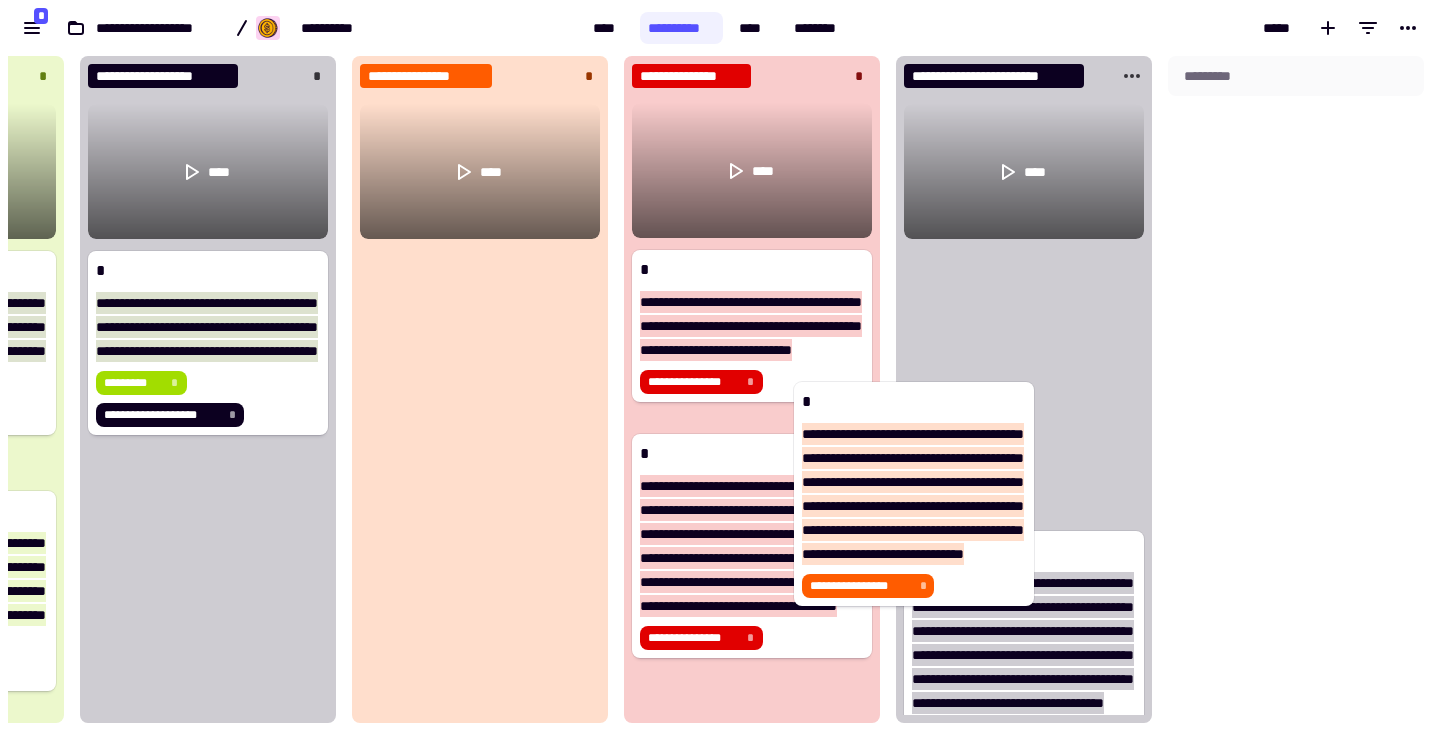 drag, startPoint x: 720, startPoint y: 479, endPoint x: 991, endPoint y: 581, distance: 289.56 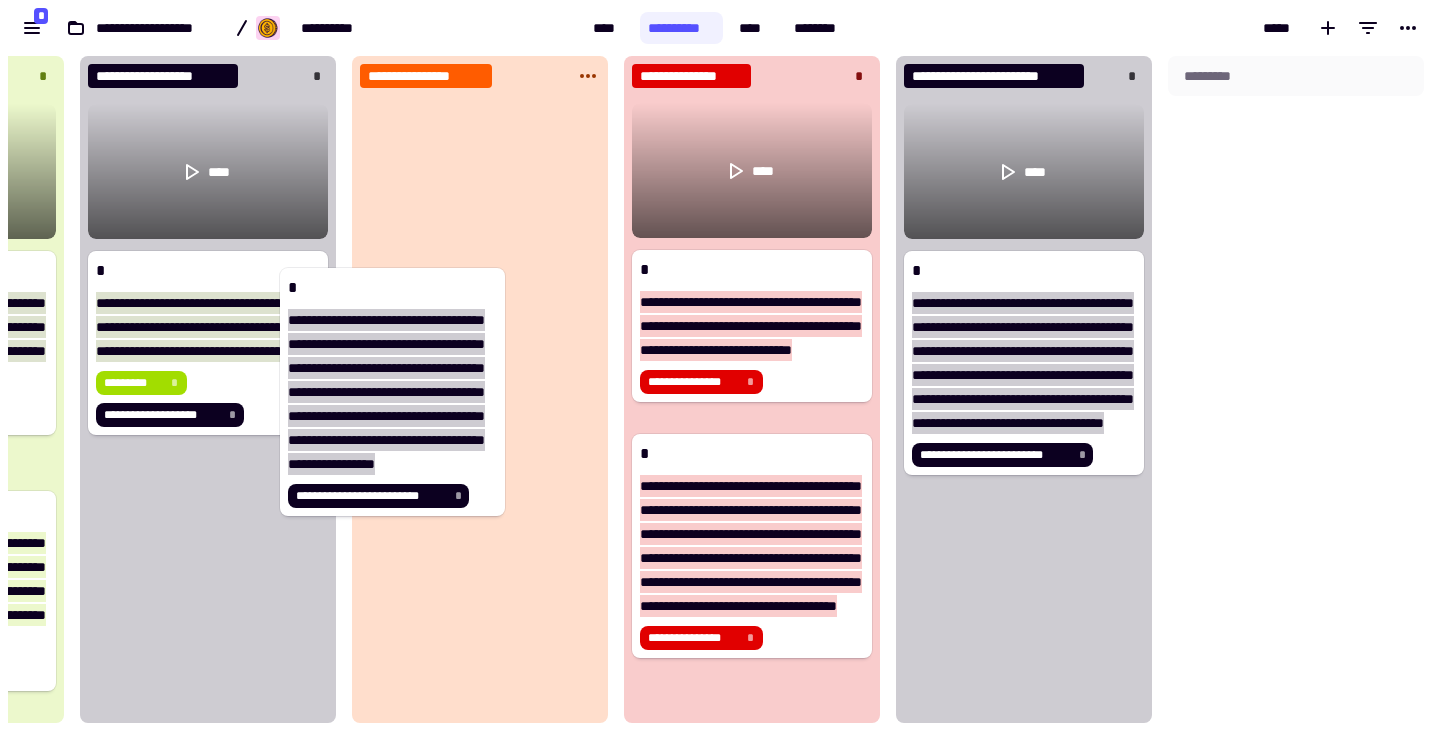 drag, startPoint x: 1035, startPoint y: 435, endPoint x: 447, endPoint y: 437, distance: 588.0034 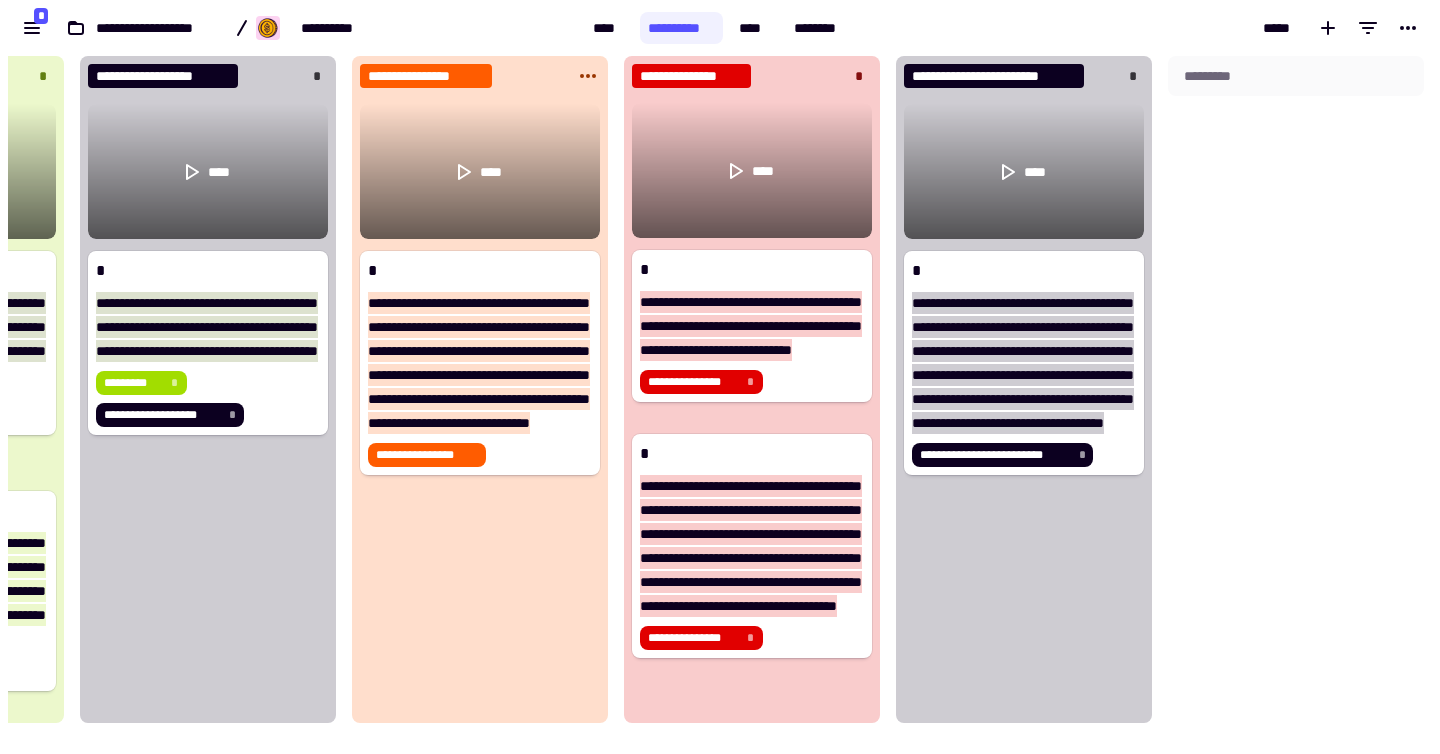 click on "****" 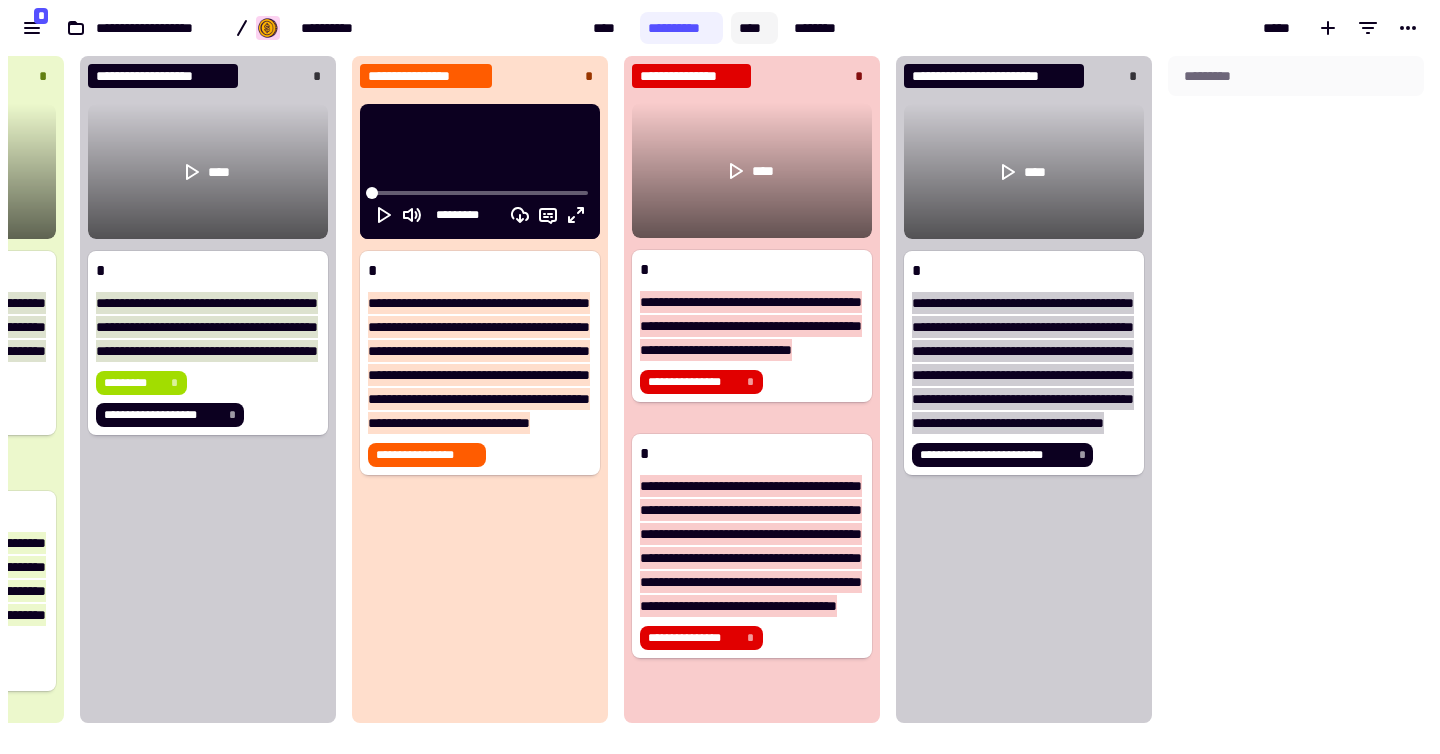 click on "****" 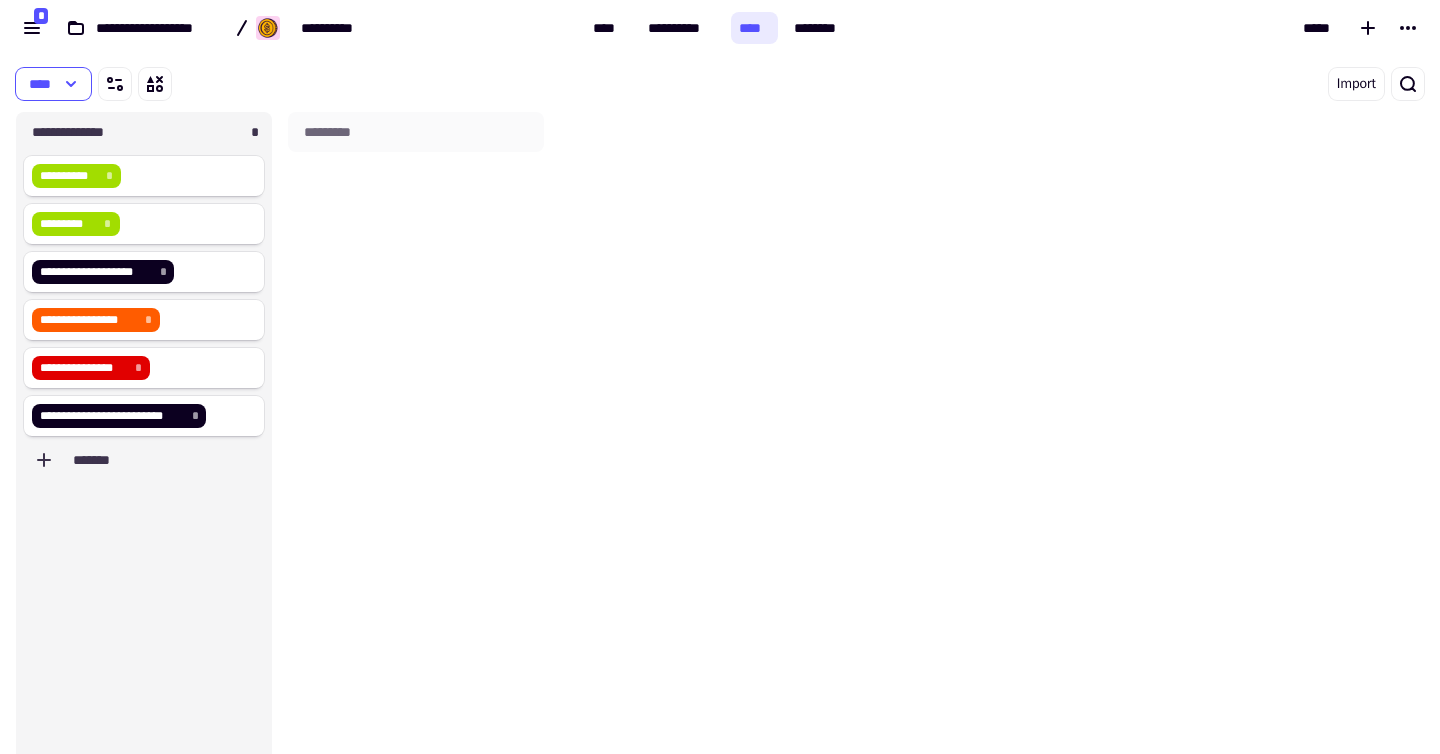 scroll, scrollTop: 16, scrollLeft: 16, axis: both 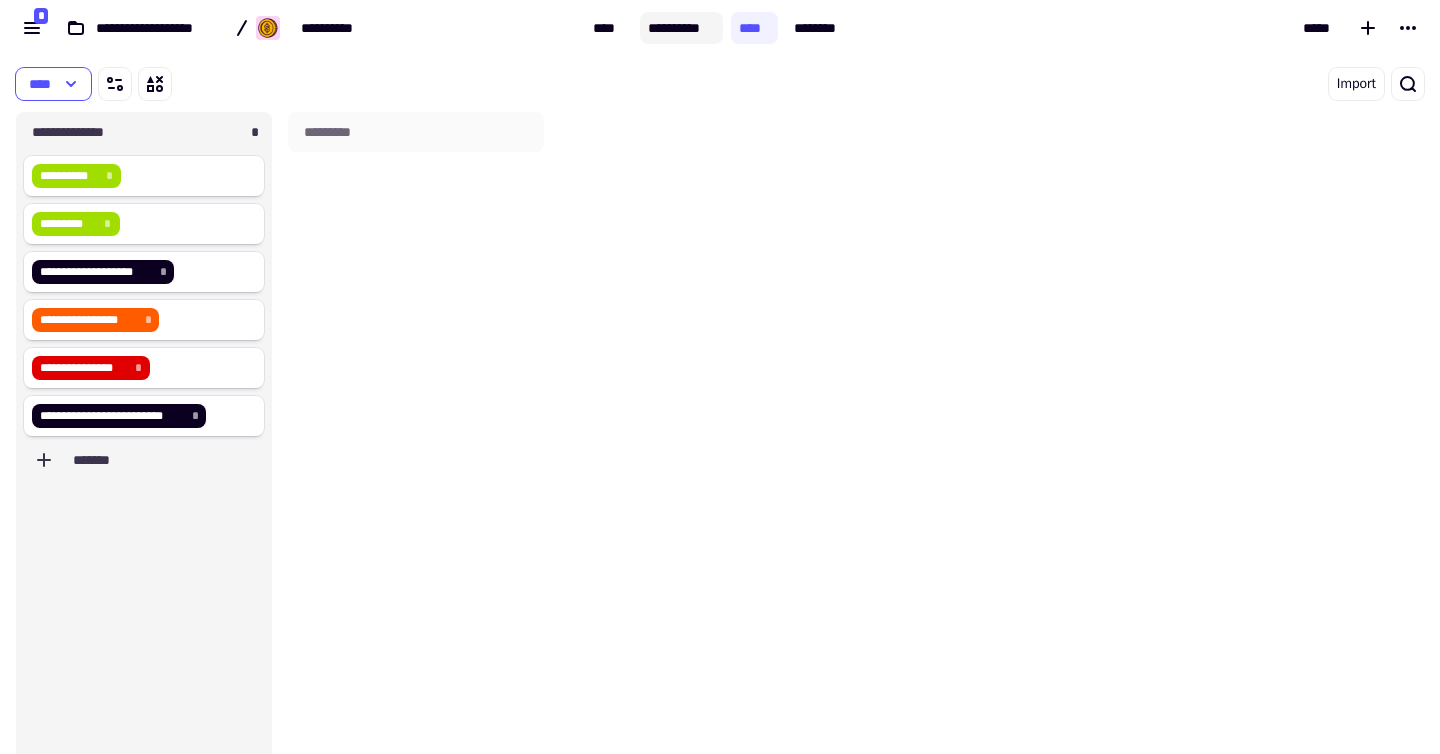 click on "**********" 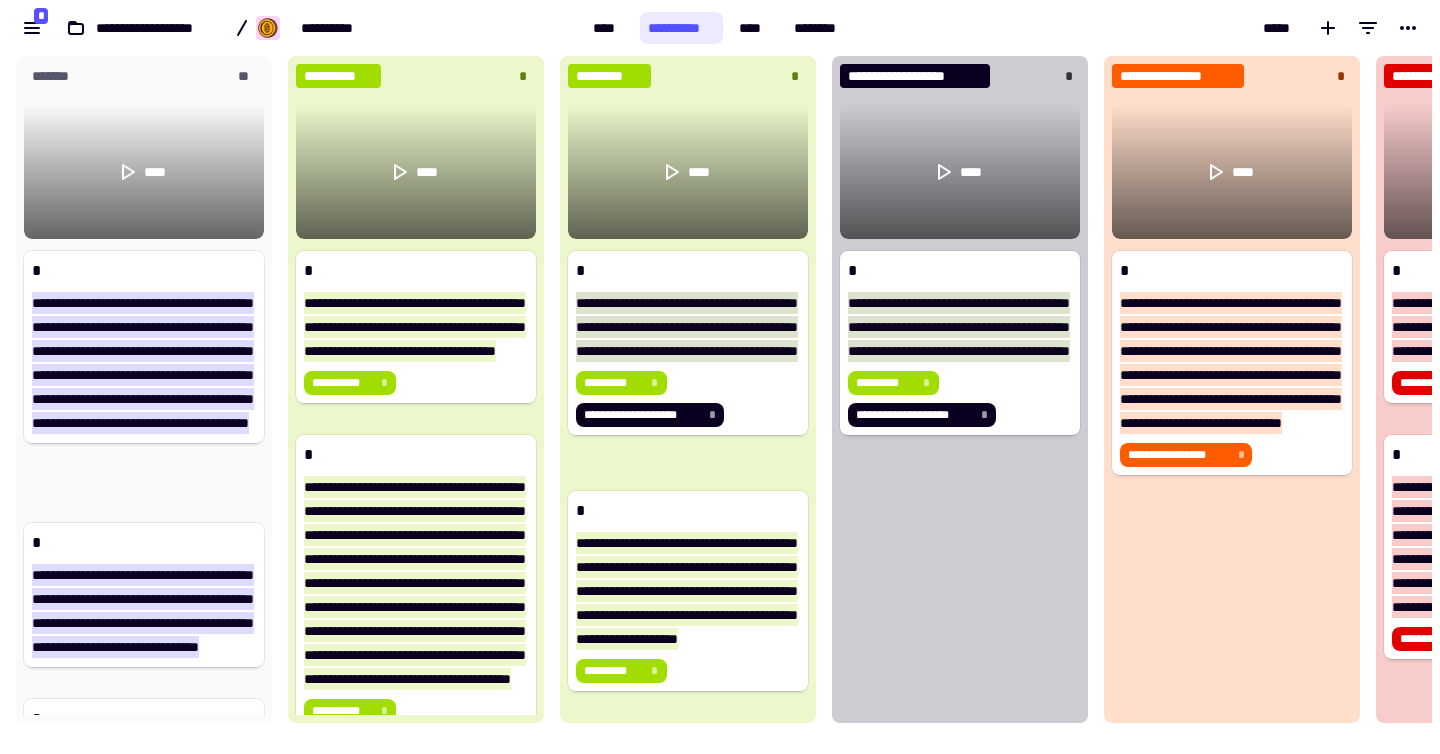 scroll, scrollTop: 16, scrollLeft: 16, axis: both 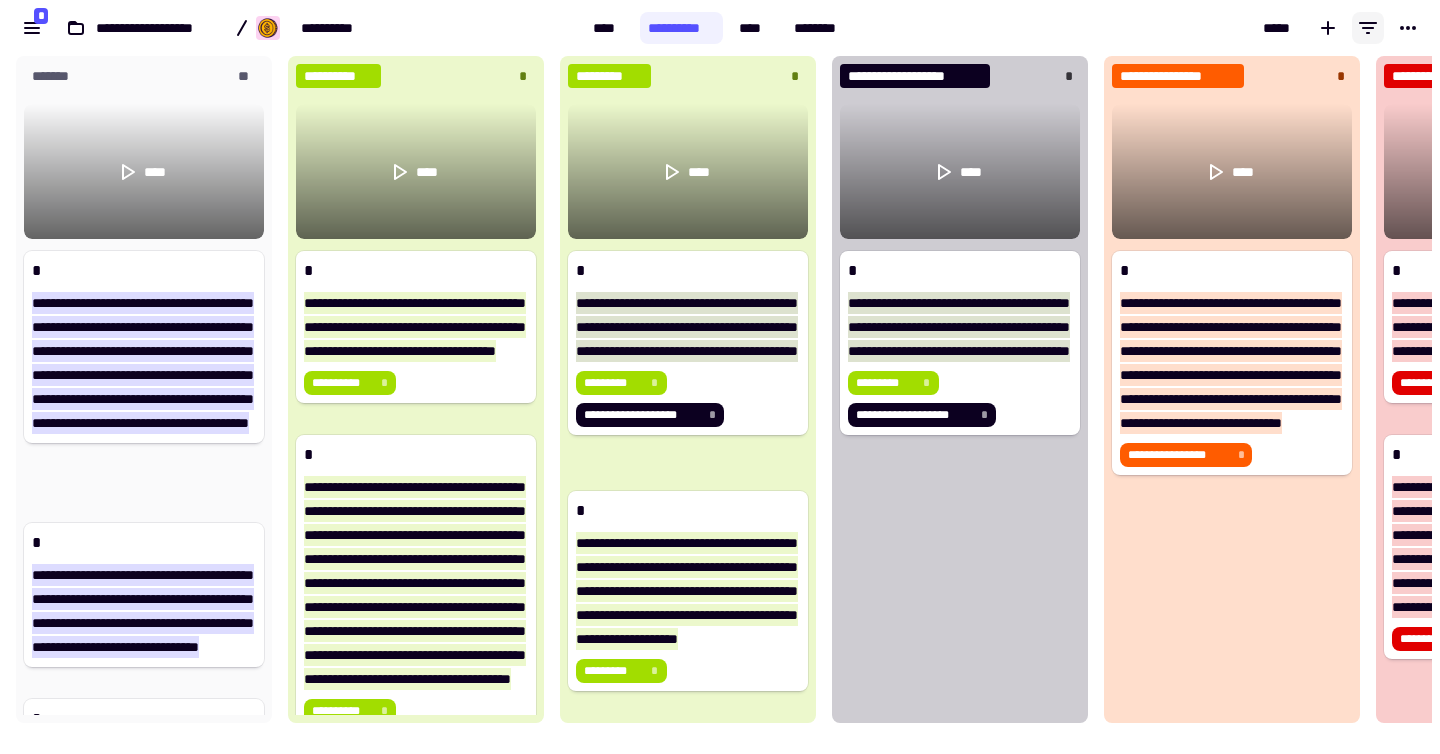 click 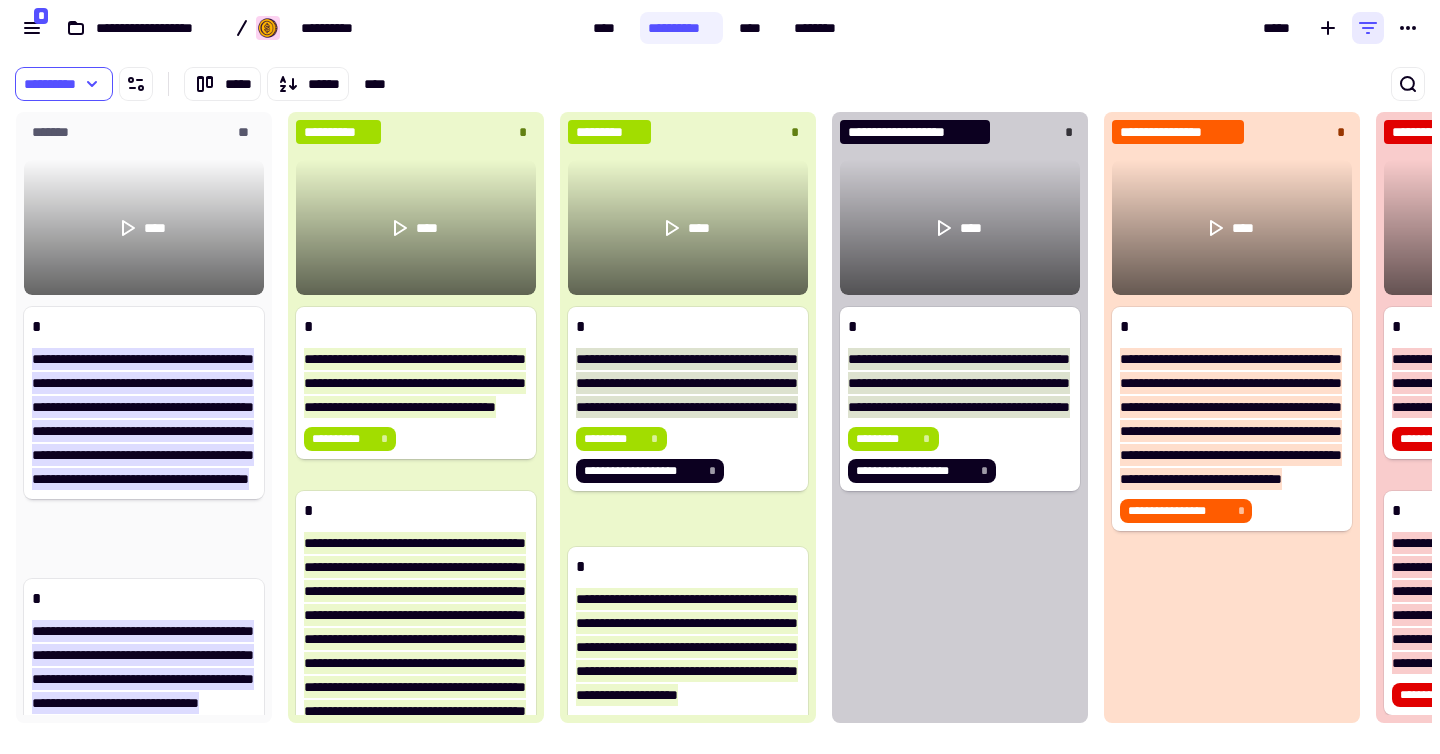 scroll, scrollTop: 596, scrollLeft: 1409, axis: both 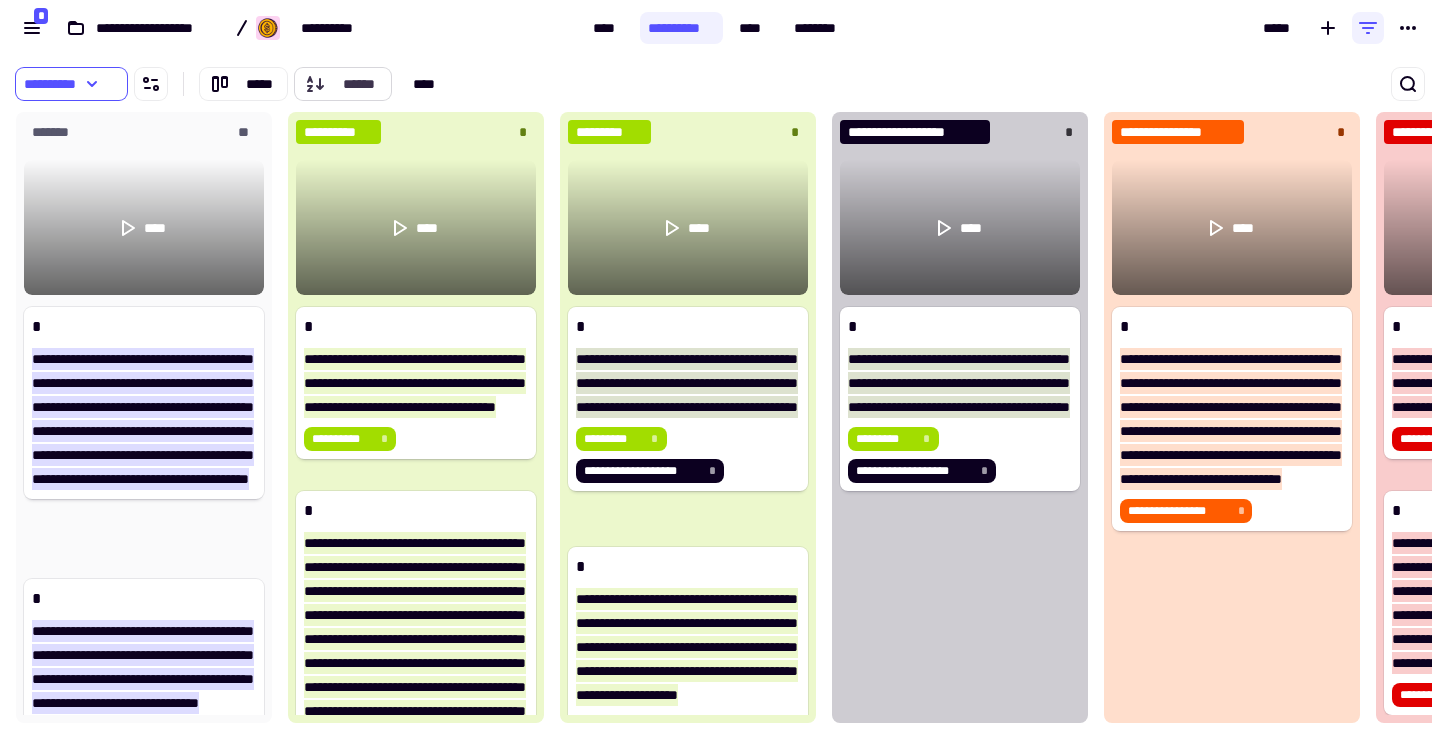 click on "******" 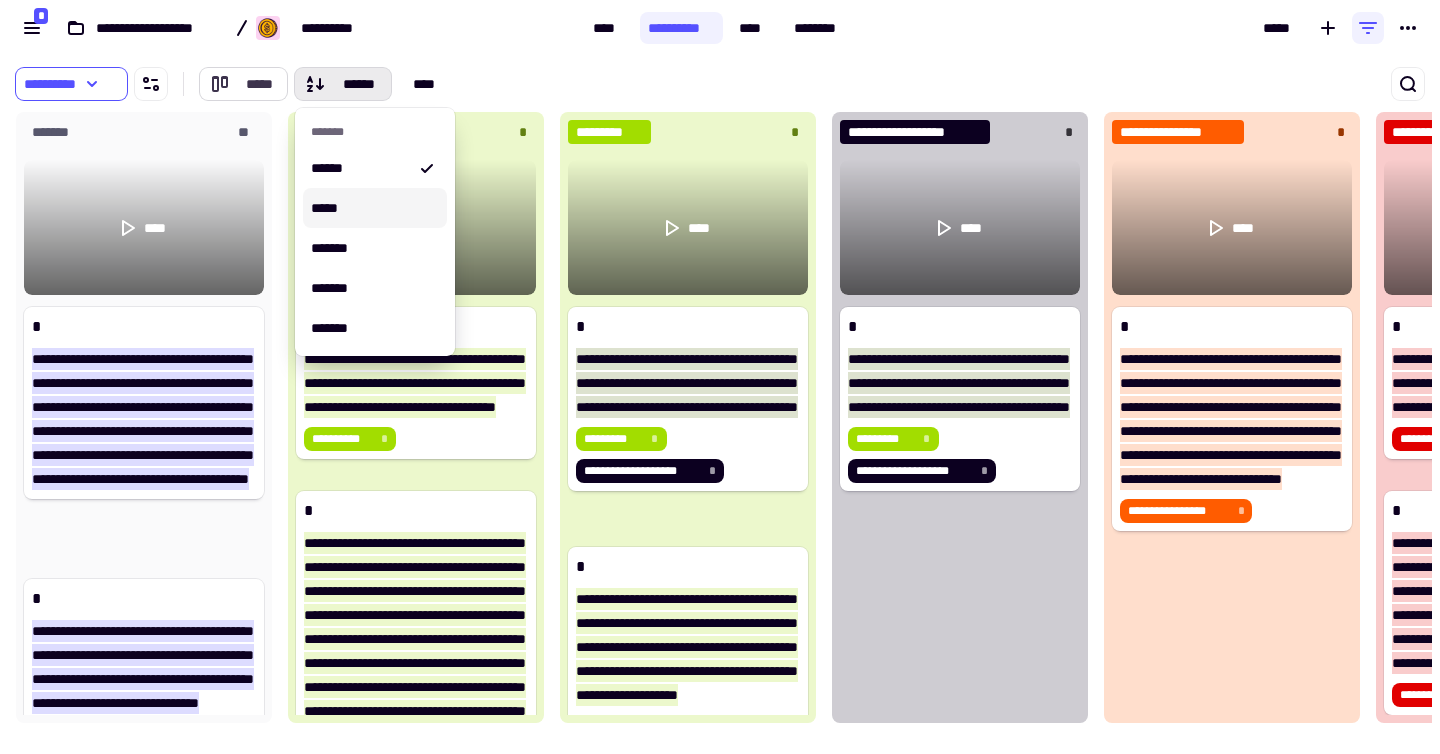 click on "*****" 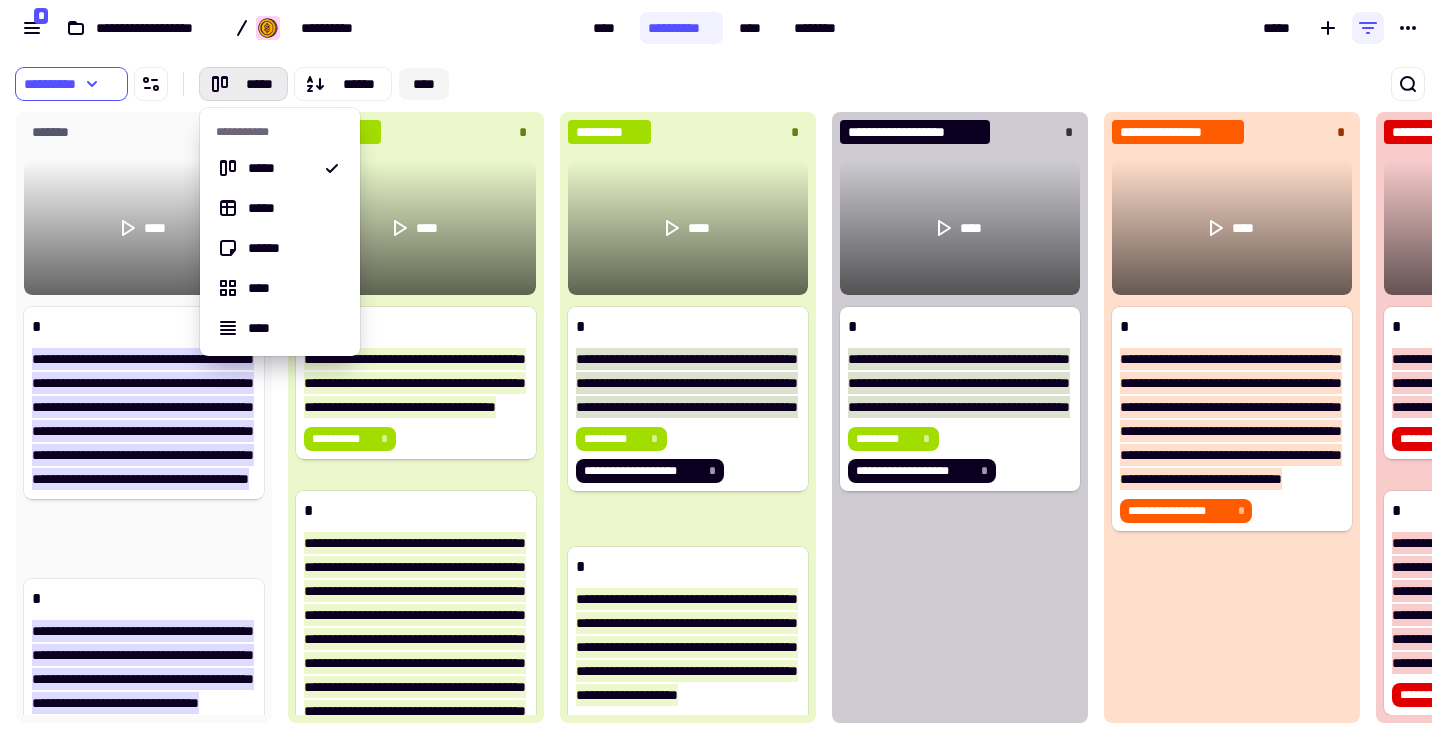 click on "****" 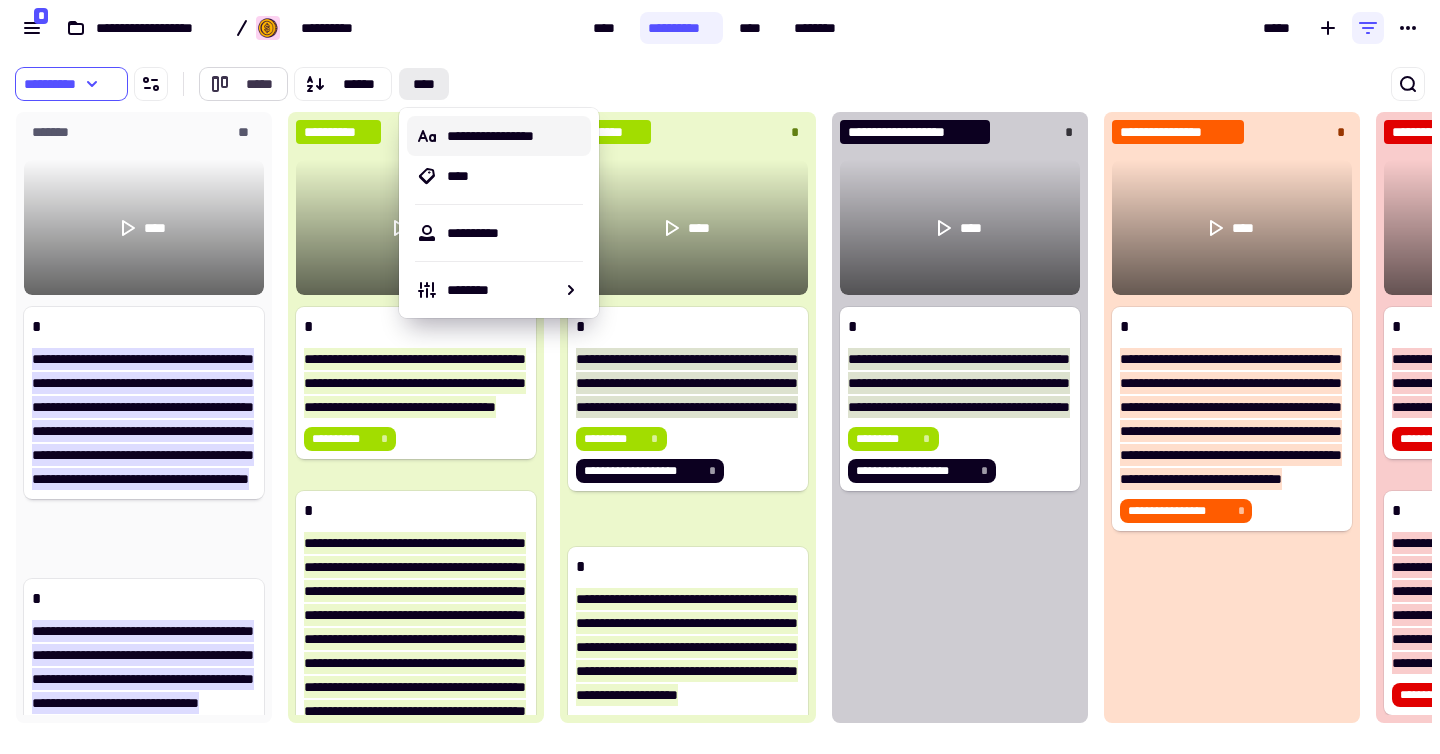 click on "*****" 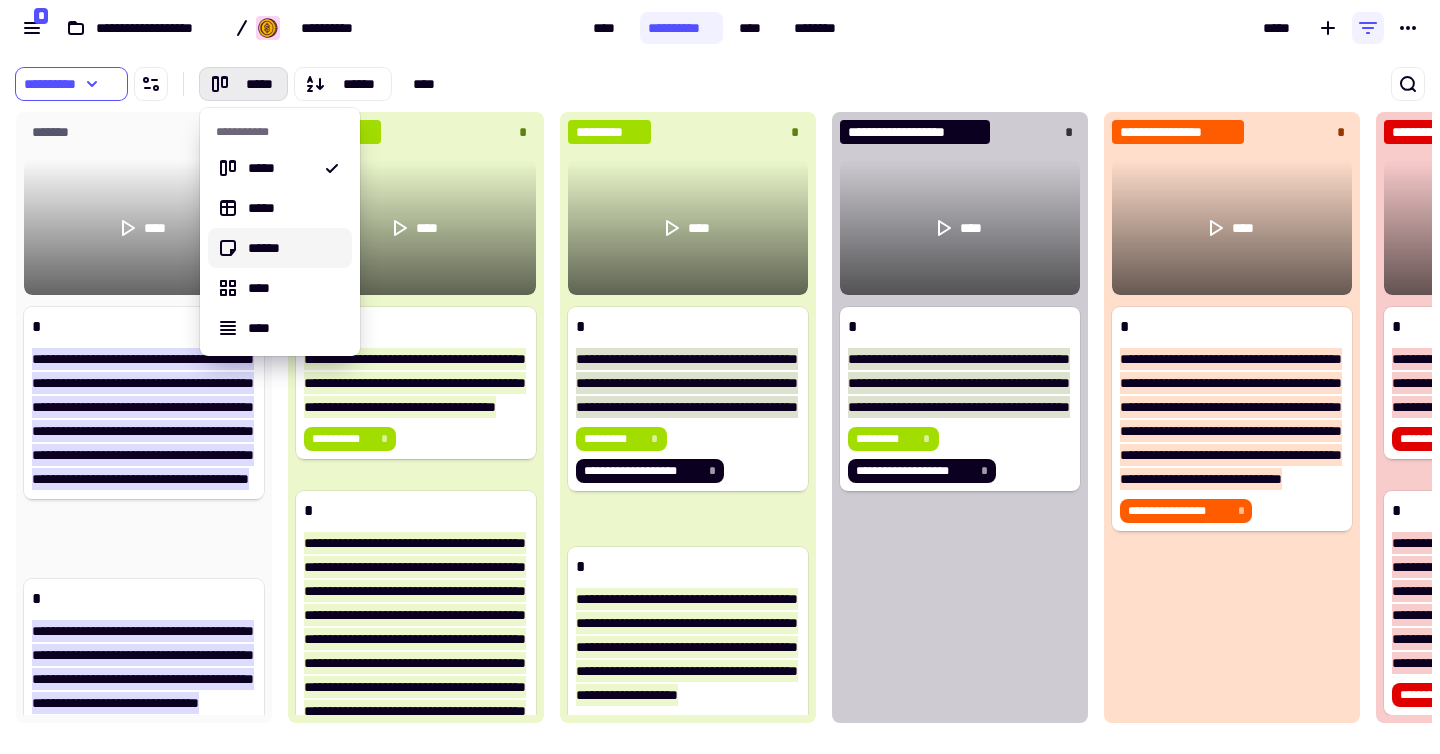 click on "******" at bounding box center (292, 248) 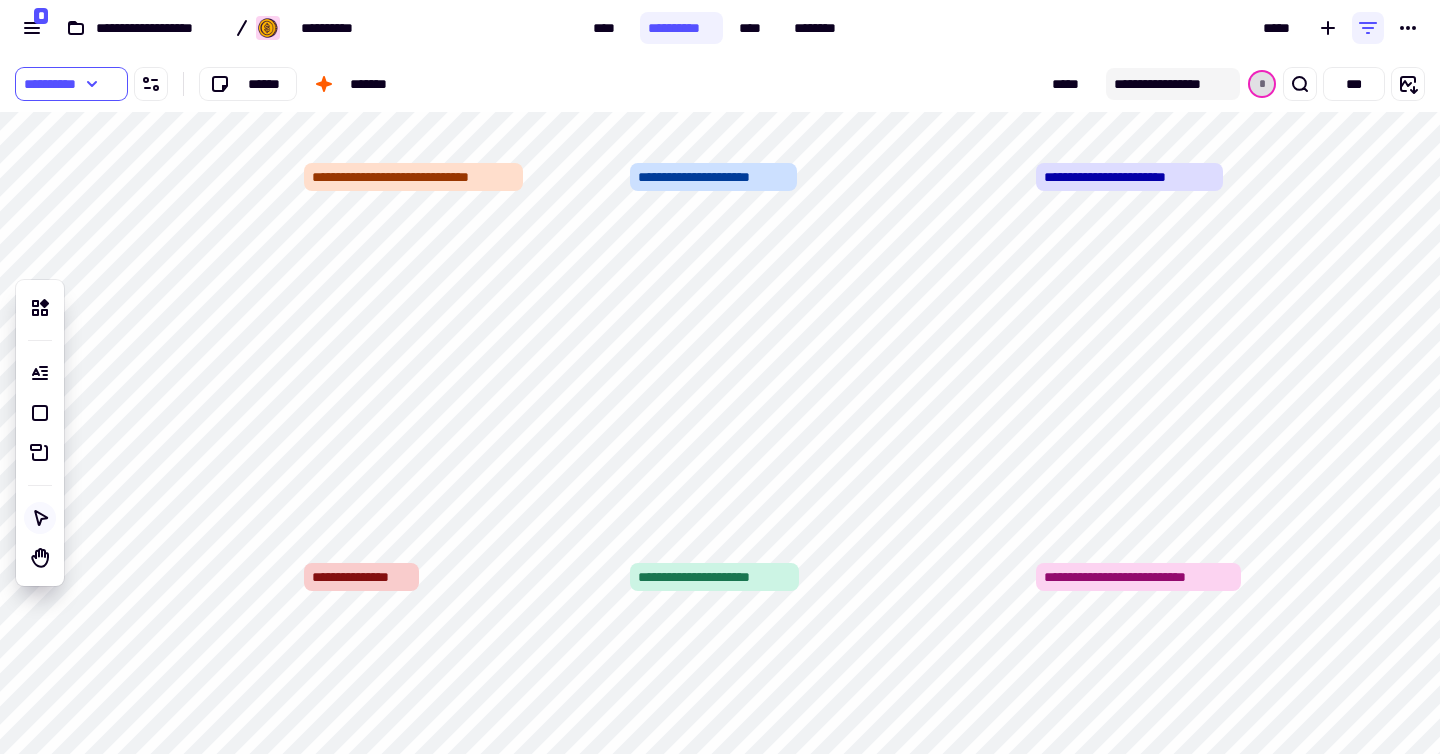 click on "**********" at bounding box center [1173, 84] 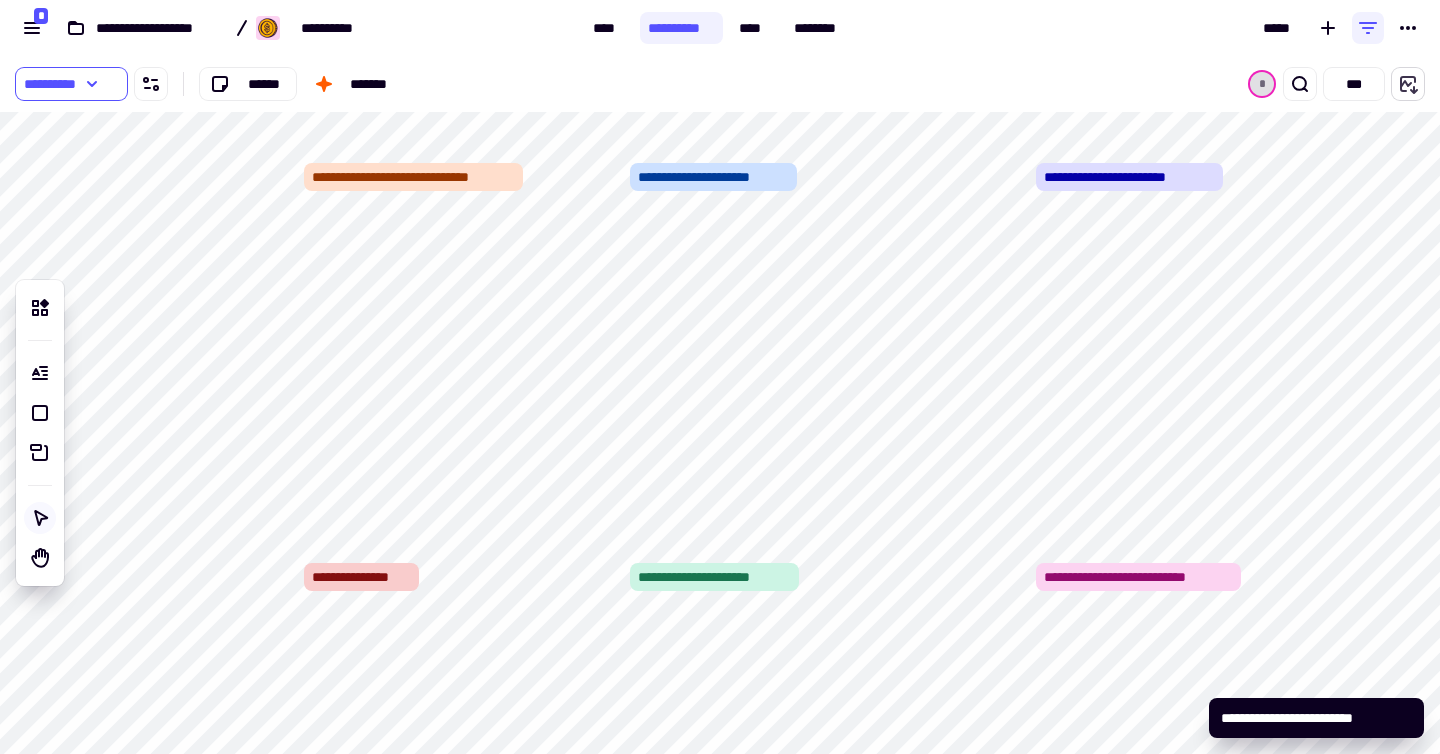 click 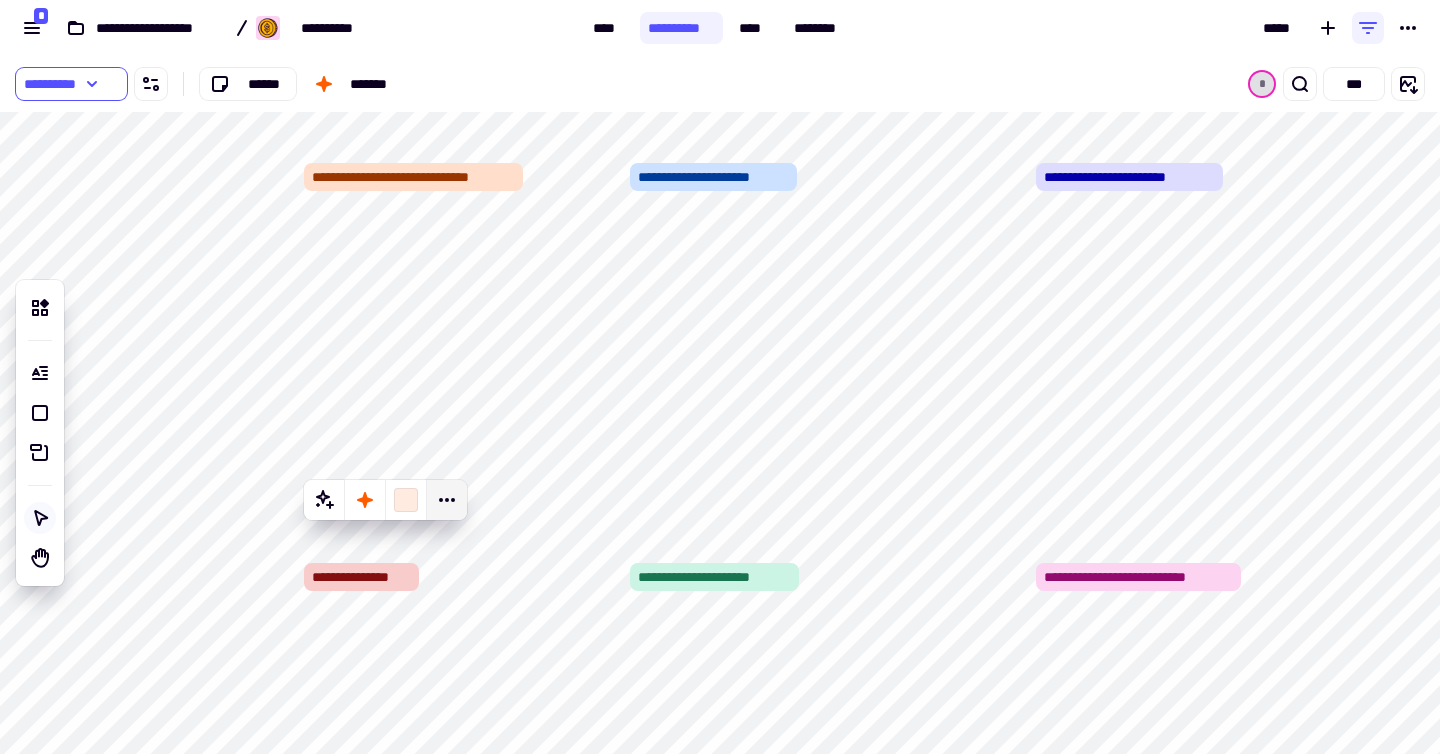 click 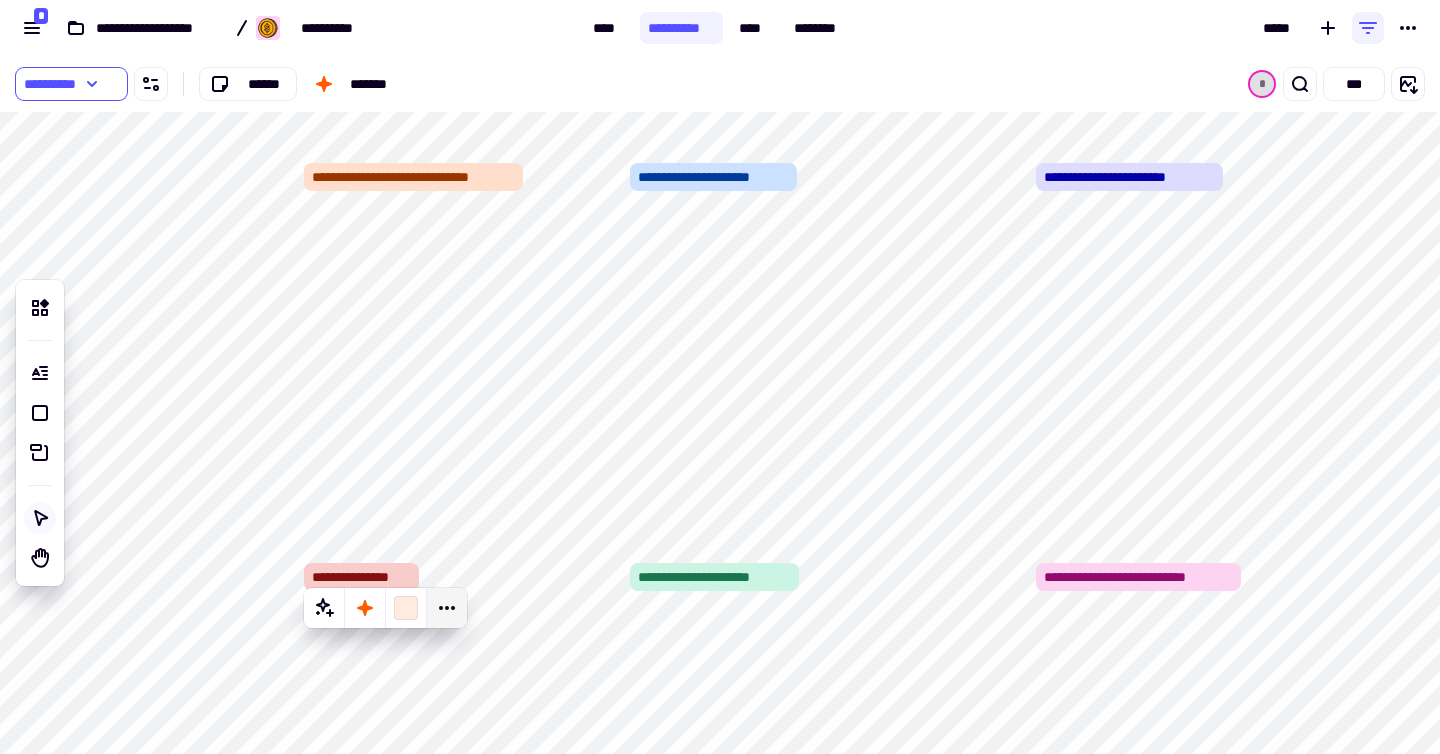click 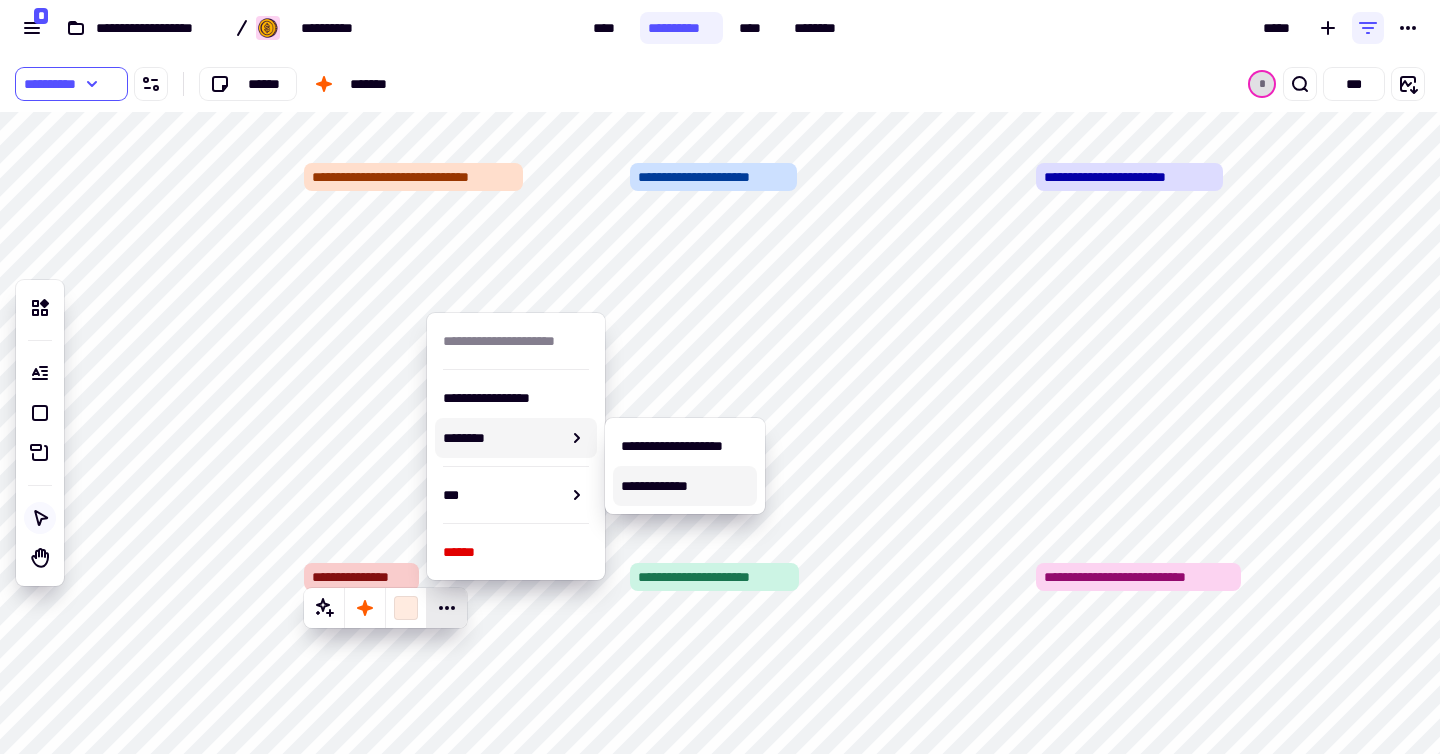 click on "**********" at bounding box center [685, 486] 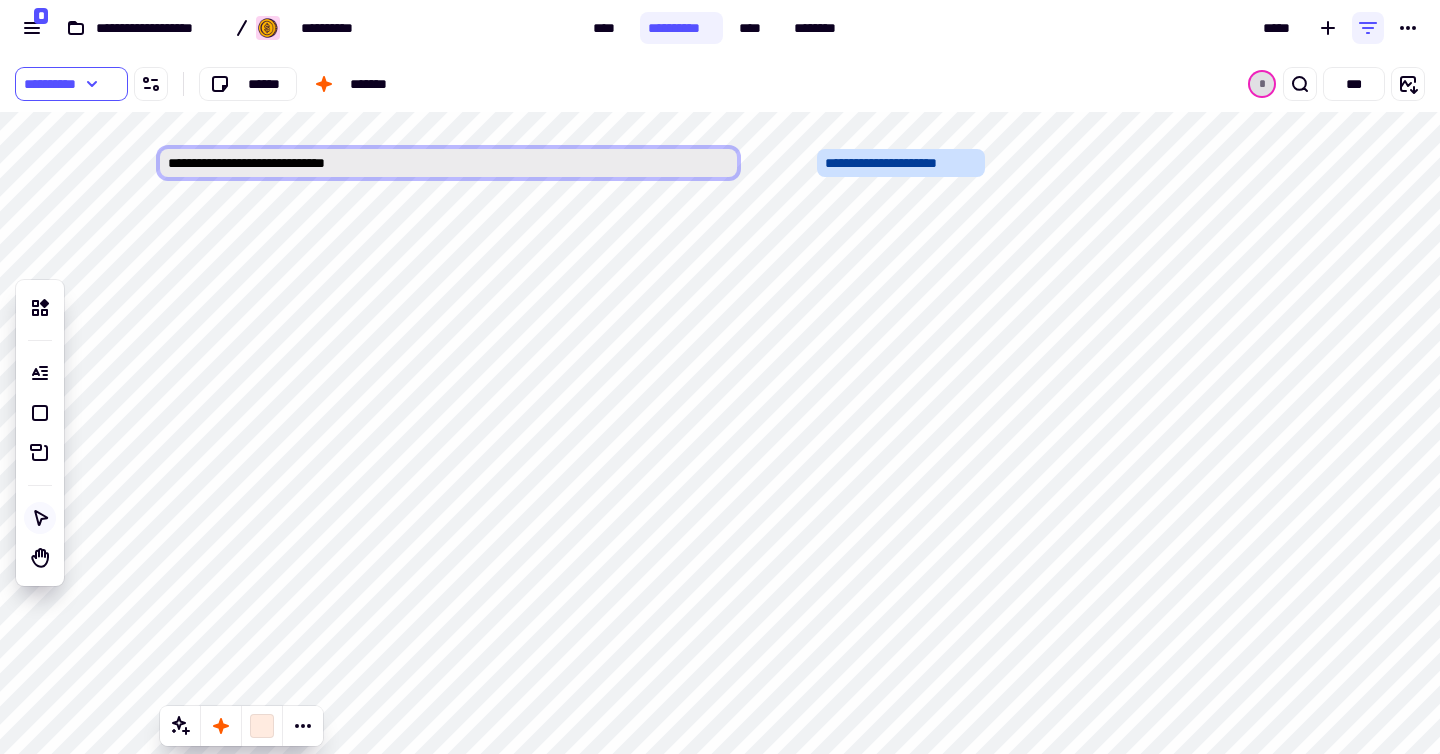click on "**********" at bounding box center (448, 163) 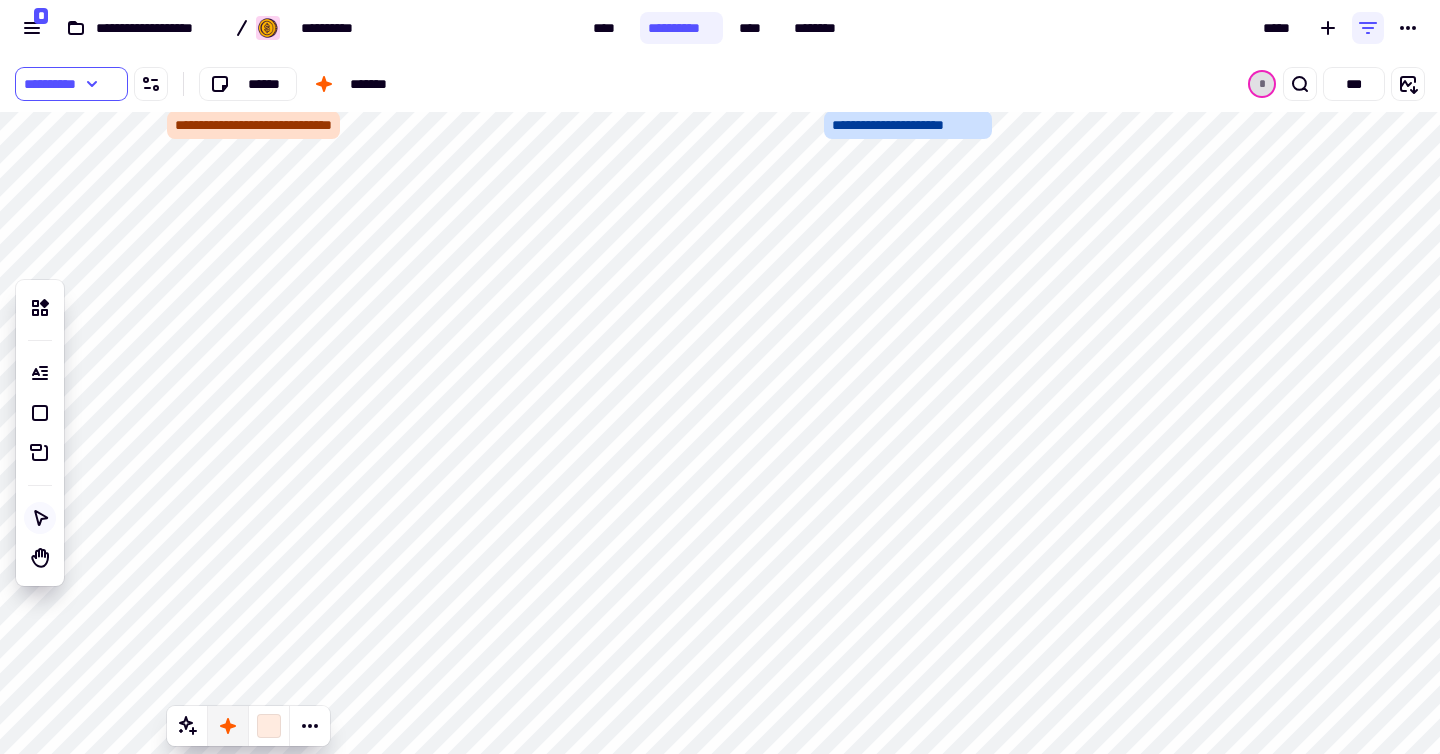 click 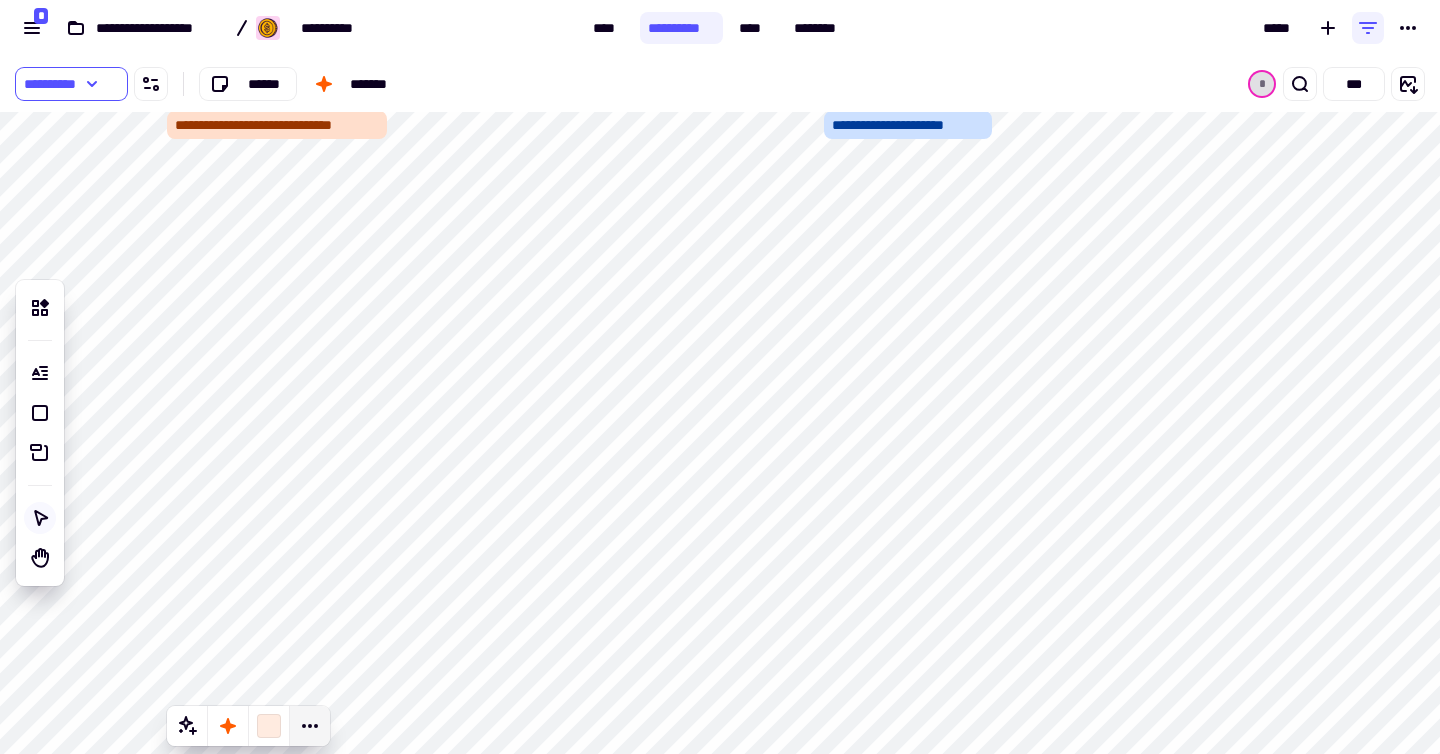 click 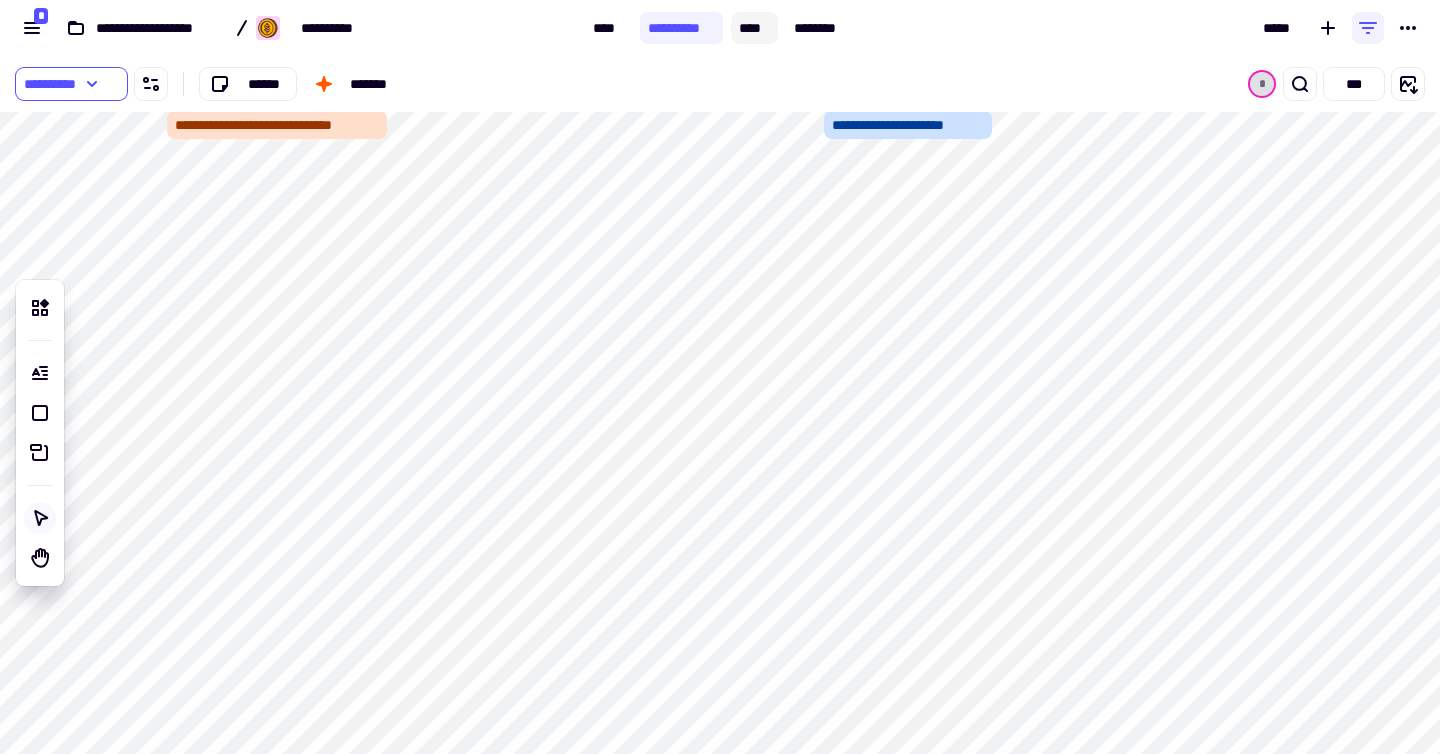 click on "****" 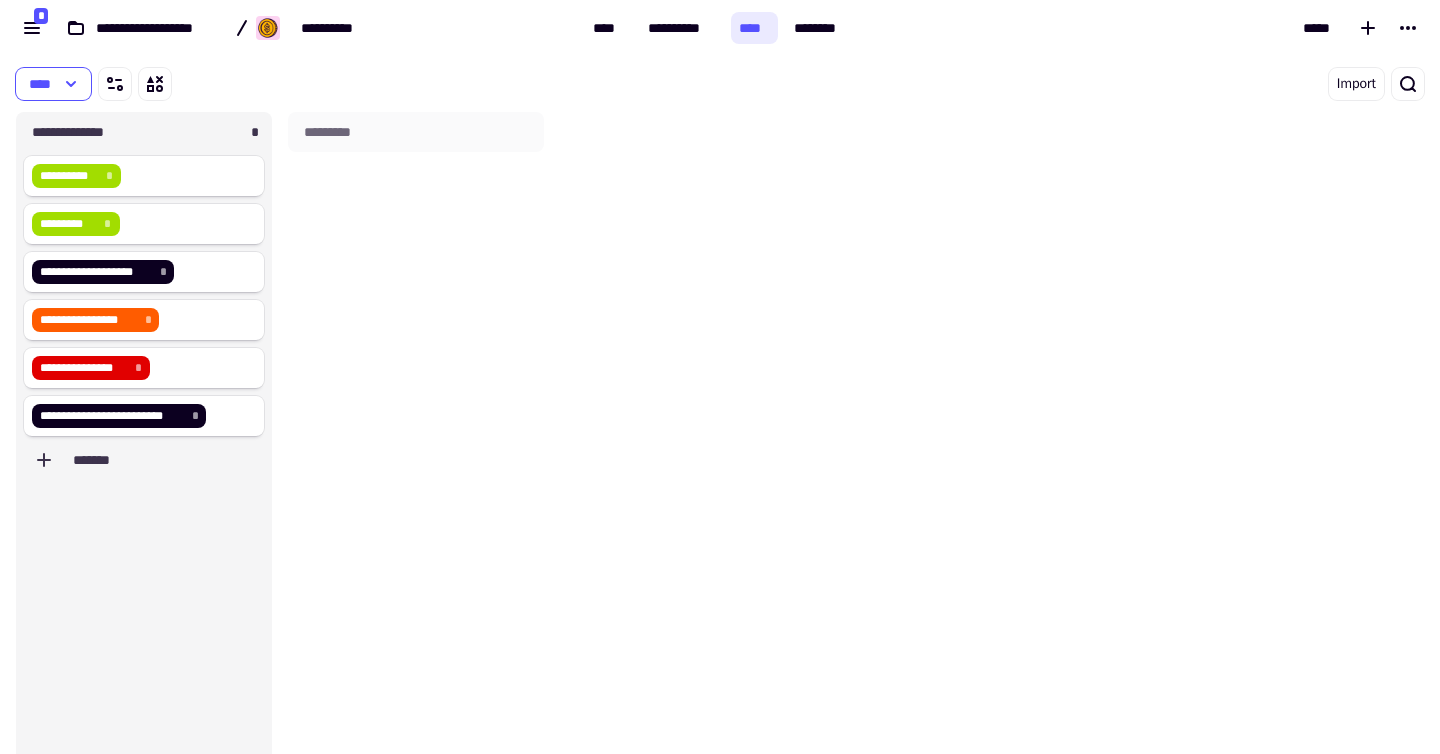 scroll, scrollTop: 16, scrollLeft: 16, axis: both 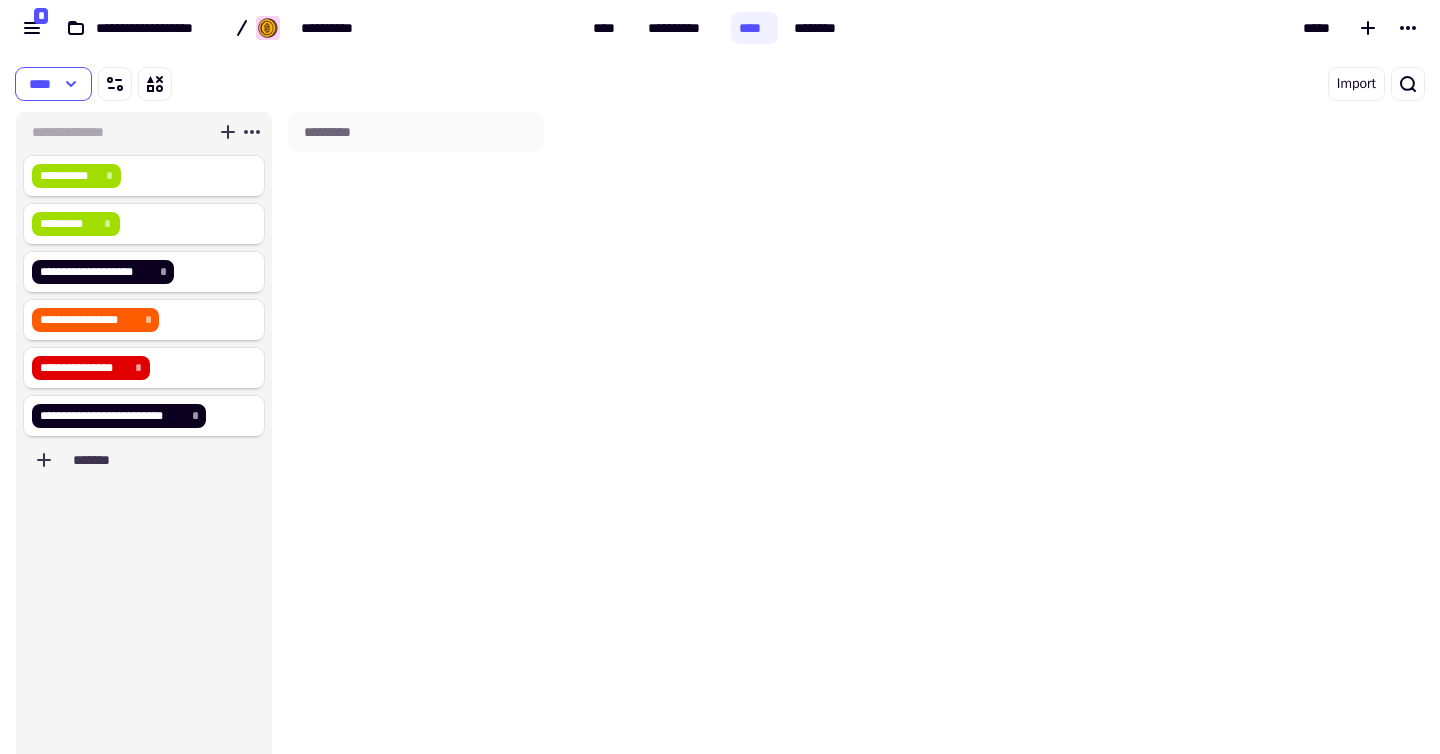 click at bounding box center [114, 132] 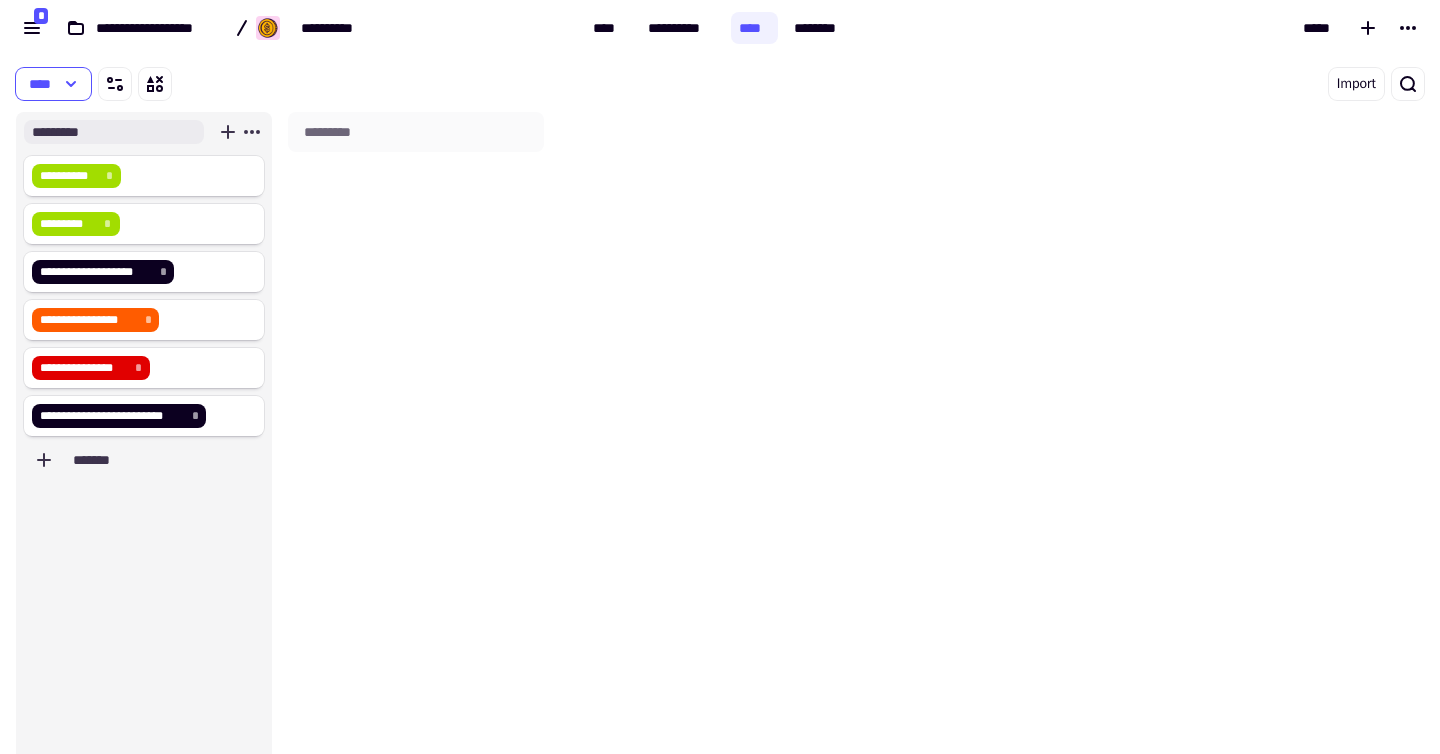 type on "*********" 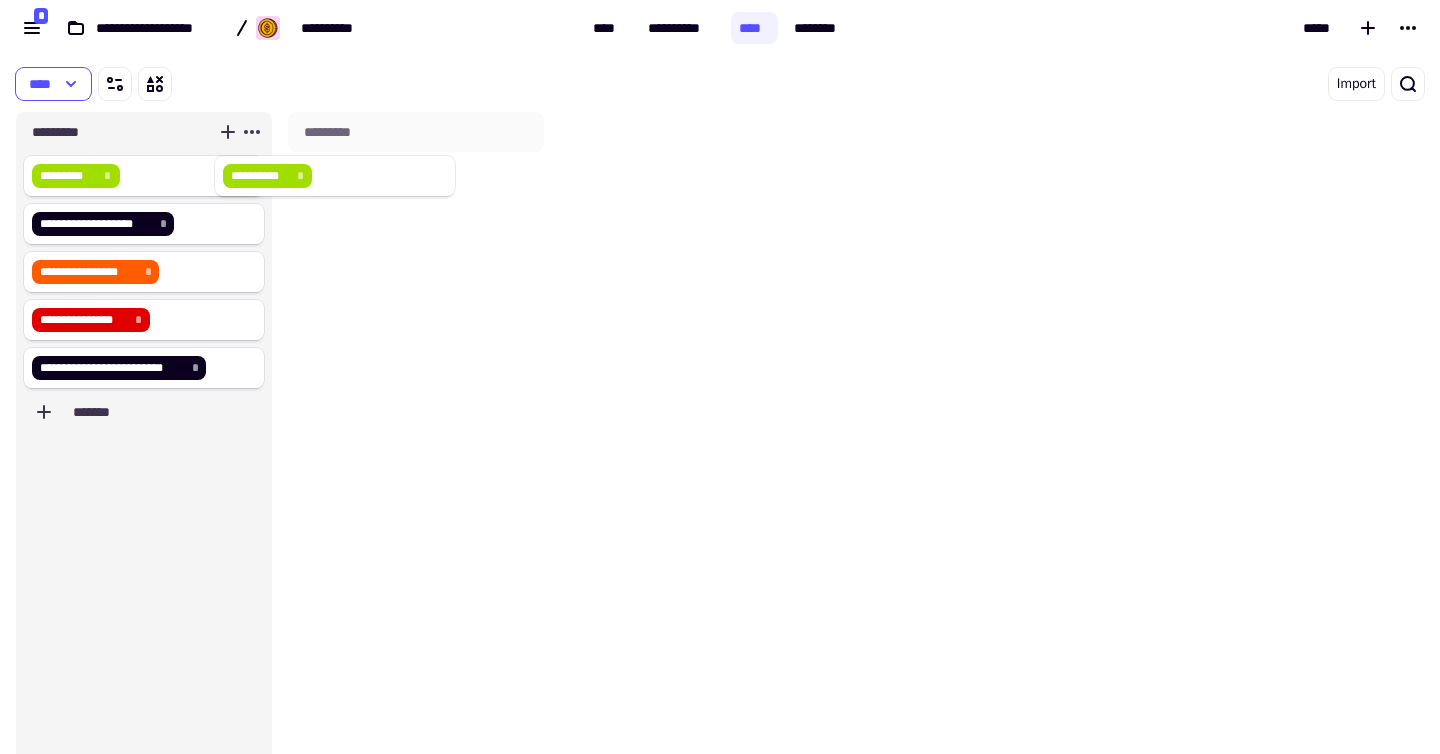 drag, startPoint x: 160, startPoint y: 178, endPoint x: 416, endPoint y: 174, distance: 256.03125 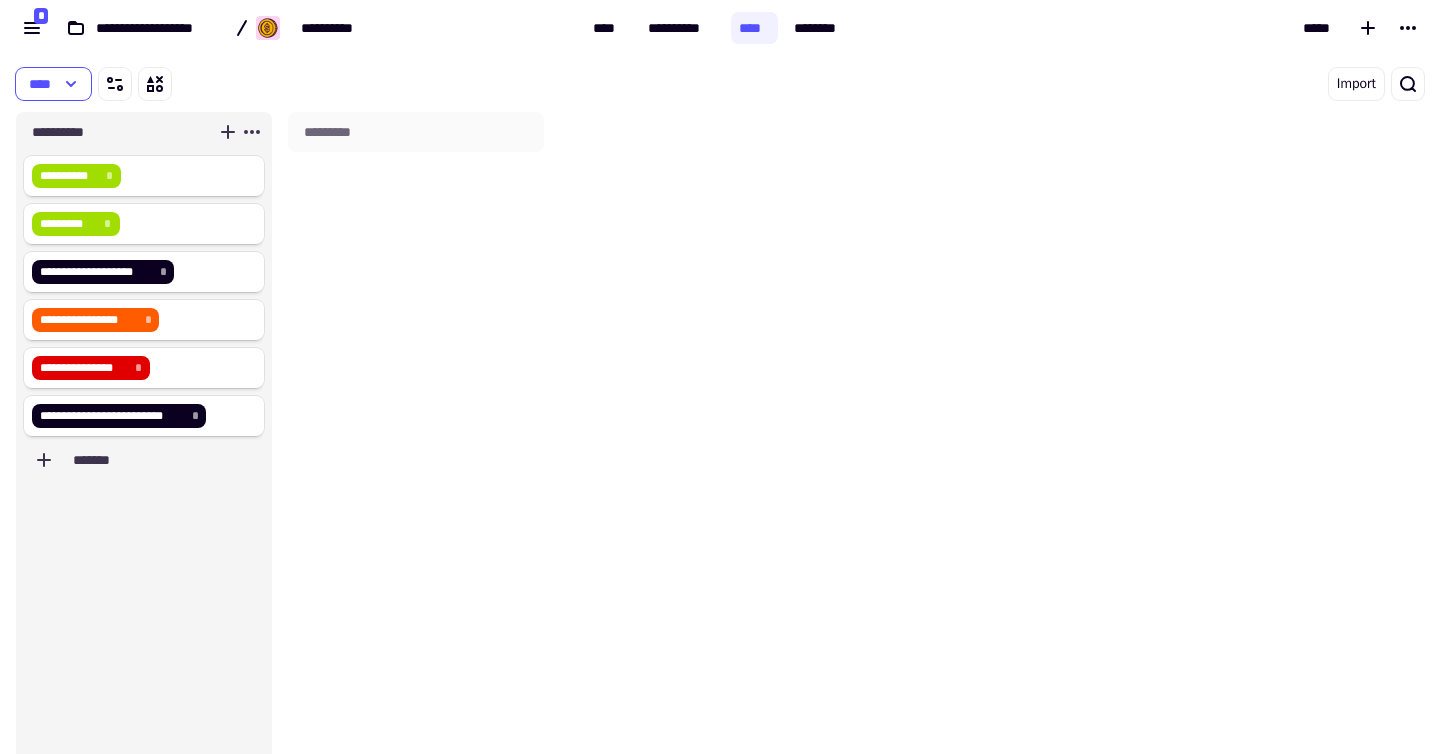 click on "*********" at bounding box center [114, 132] 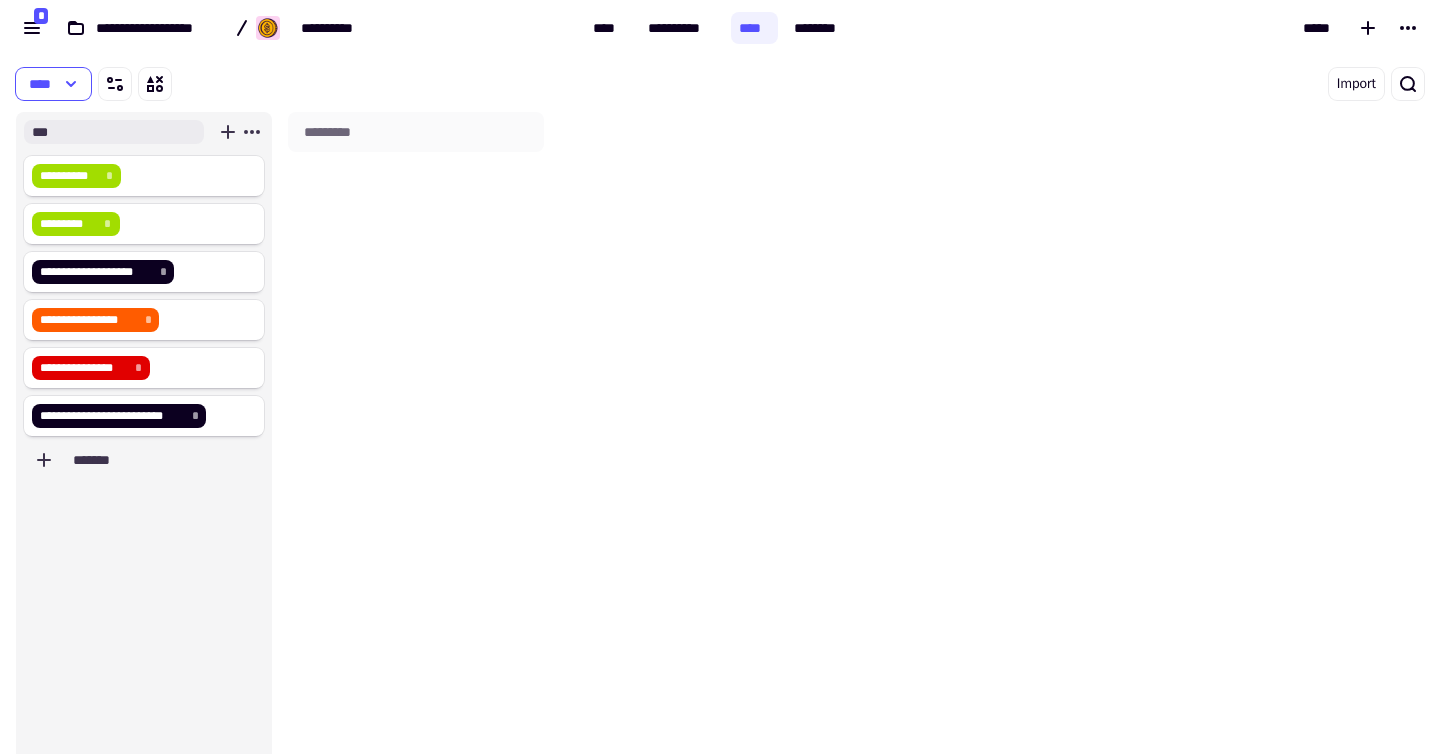 type on "****" 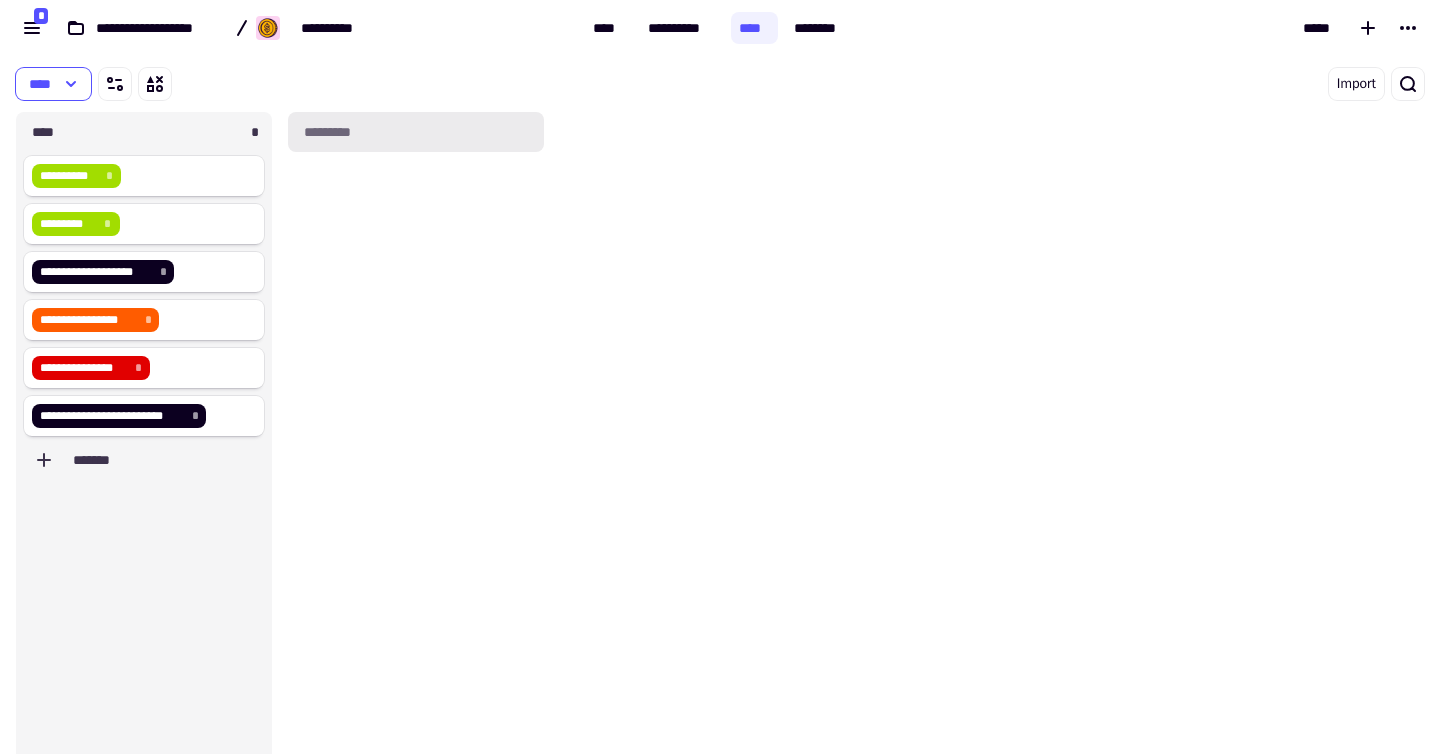 click on "*********" at bounding box center (416, 132) 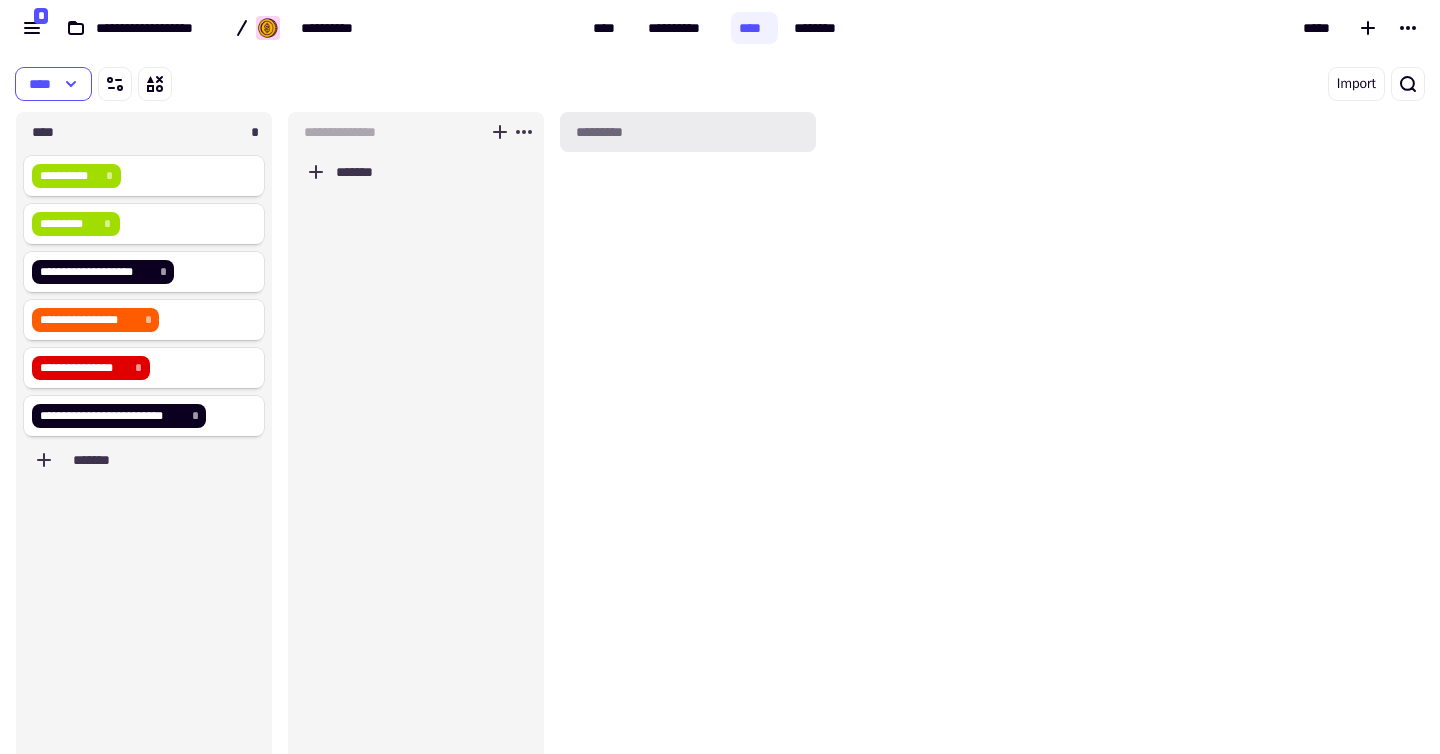 click on "**********" at bounding box center [720, 461] 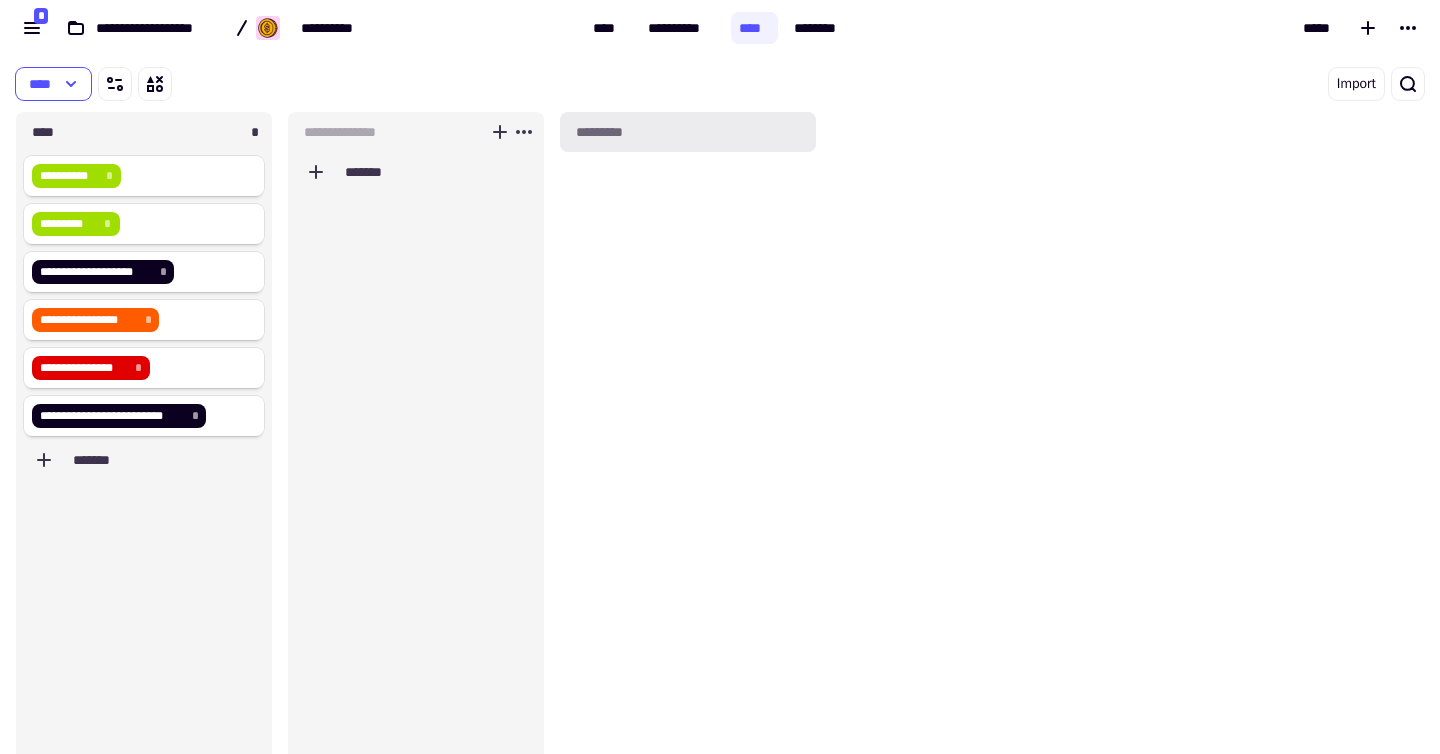 click at bounding box center (386, 132) 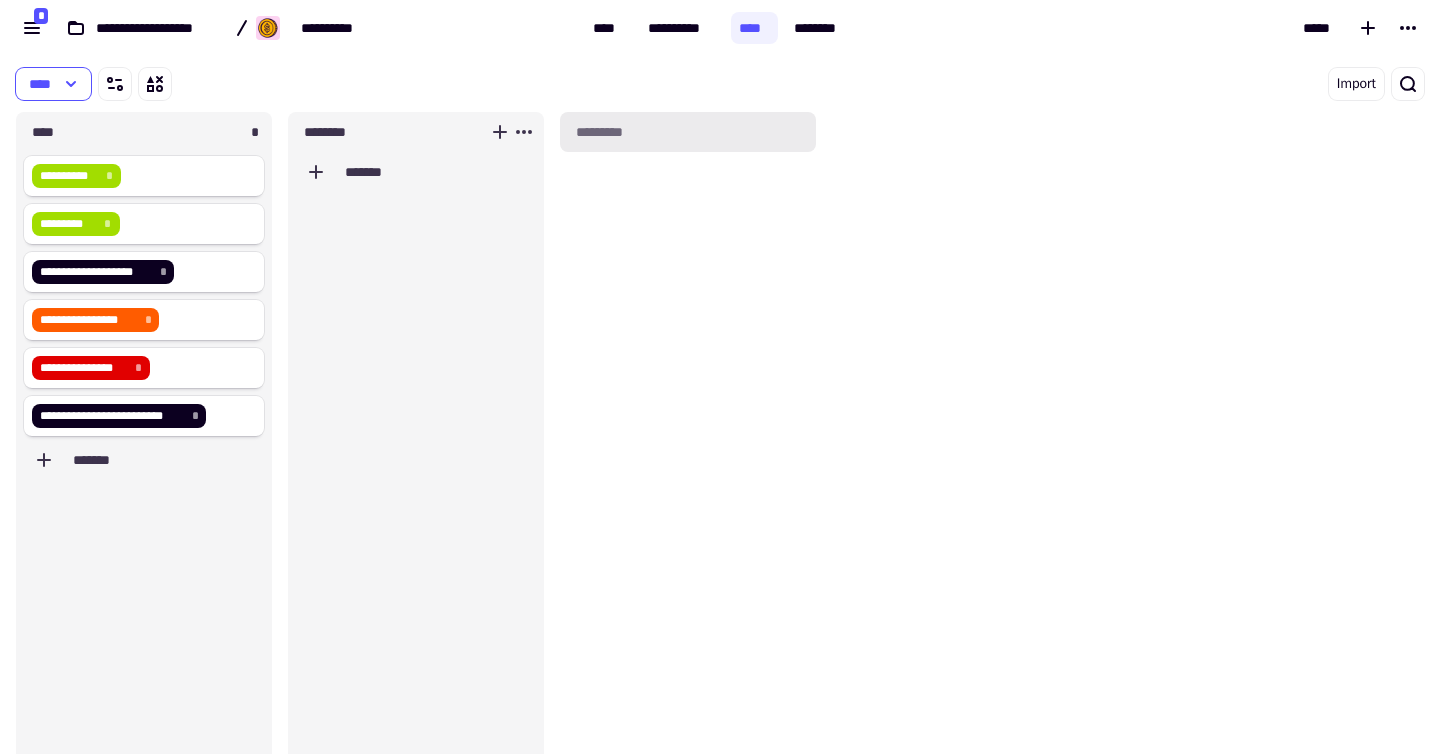 type on "*********" 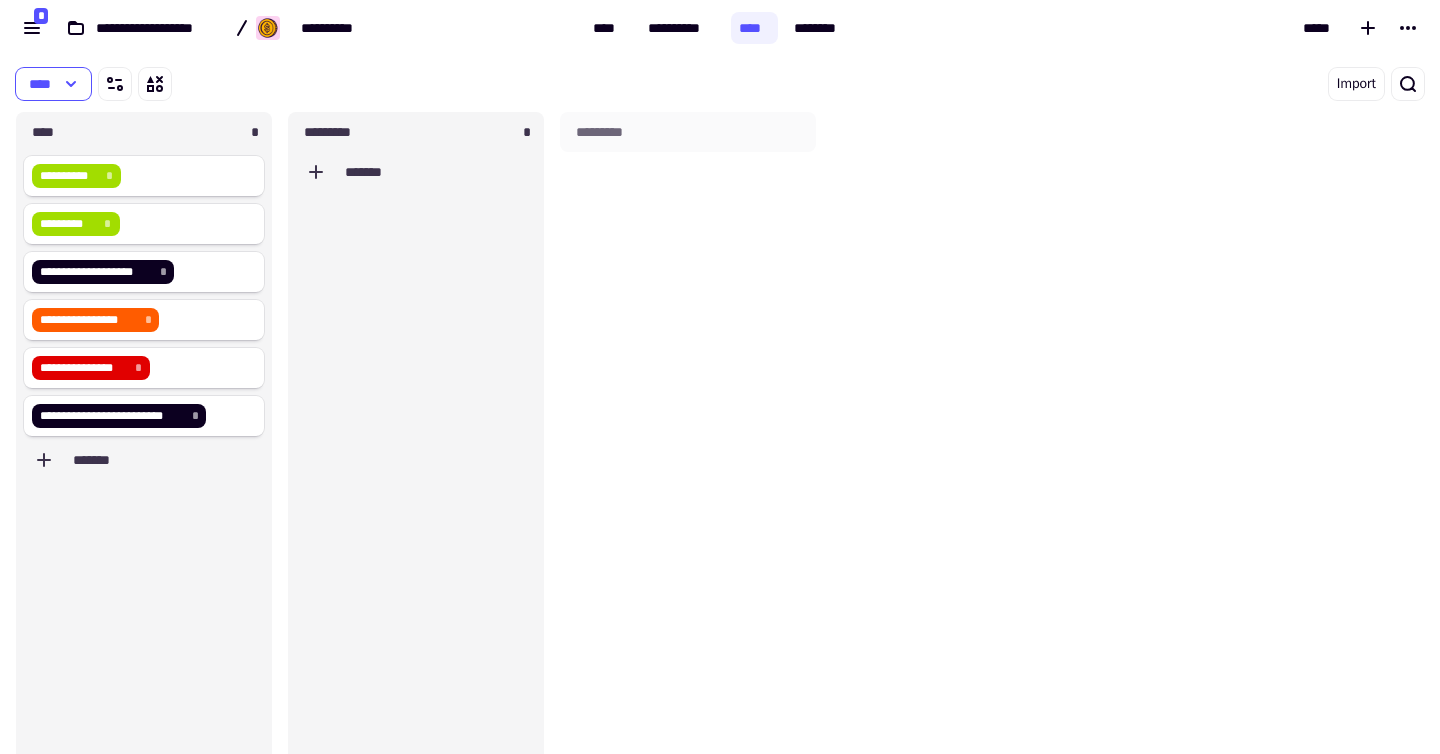 click on "*********" at bounding box center (688, 453) 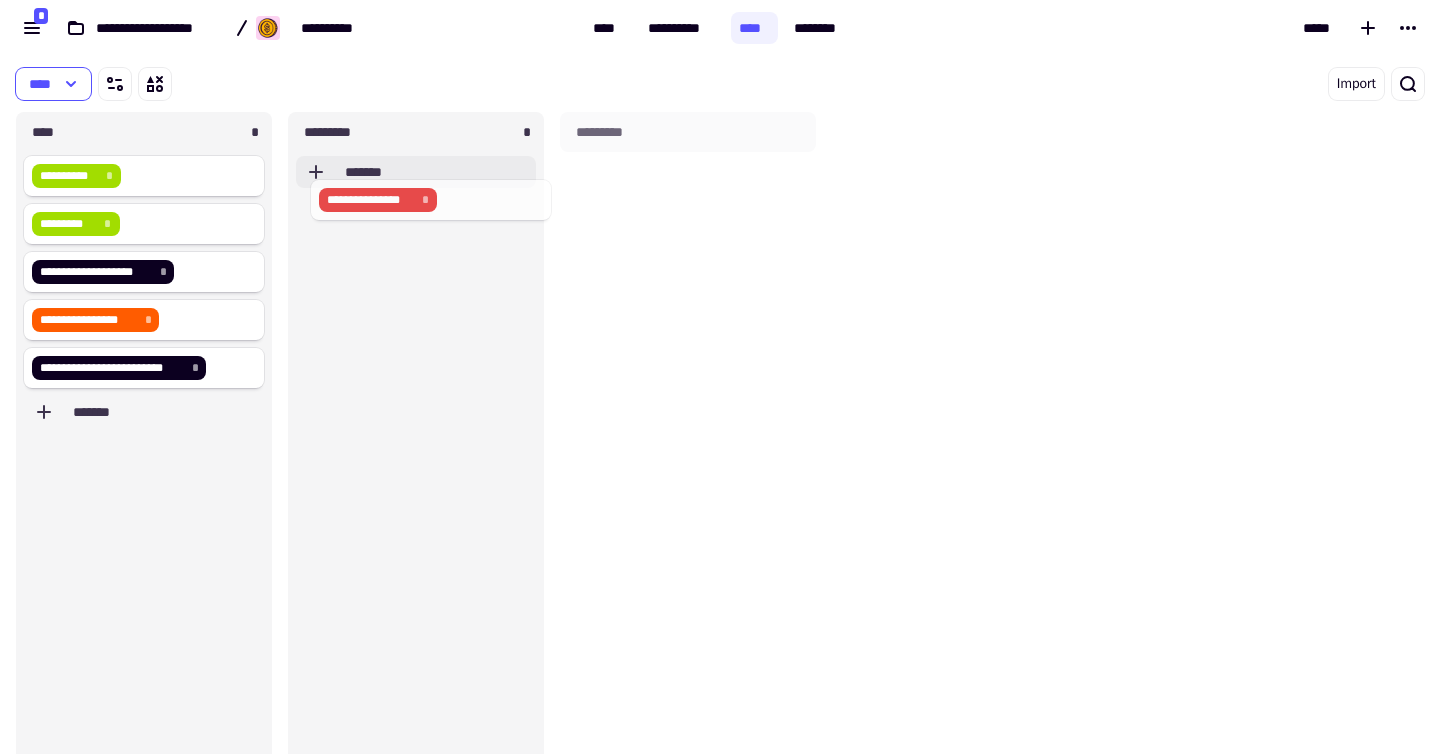 drag, startPoint x: 202, startPoint y: 370, endPoint x: 494, endPoint y: 178, distance: 349.46817 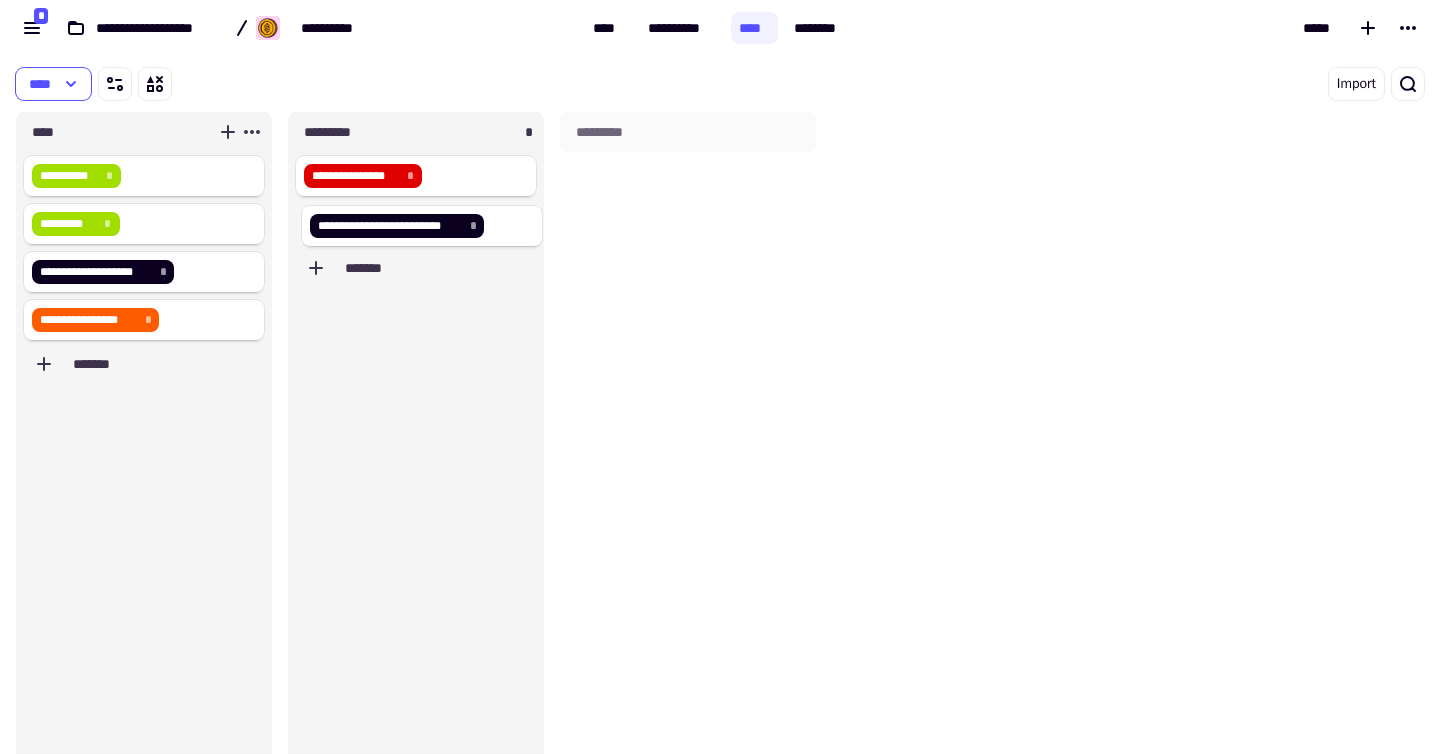 drag, startPoint x: 216, startPoint y: 376, endPoint x: 505, endPoint y: 233, distance: 322.4438 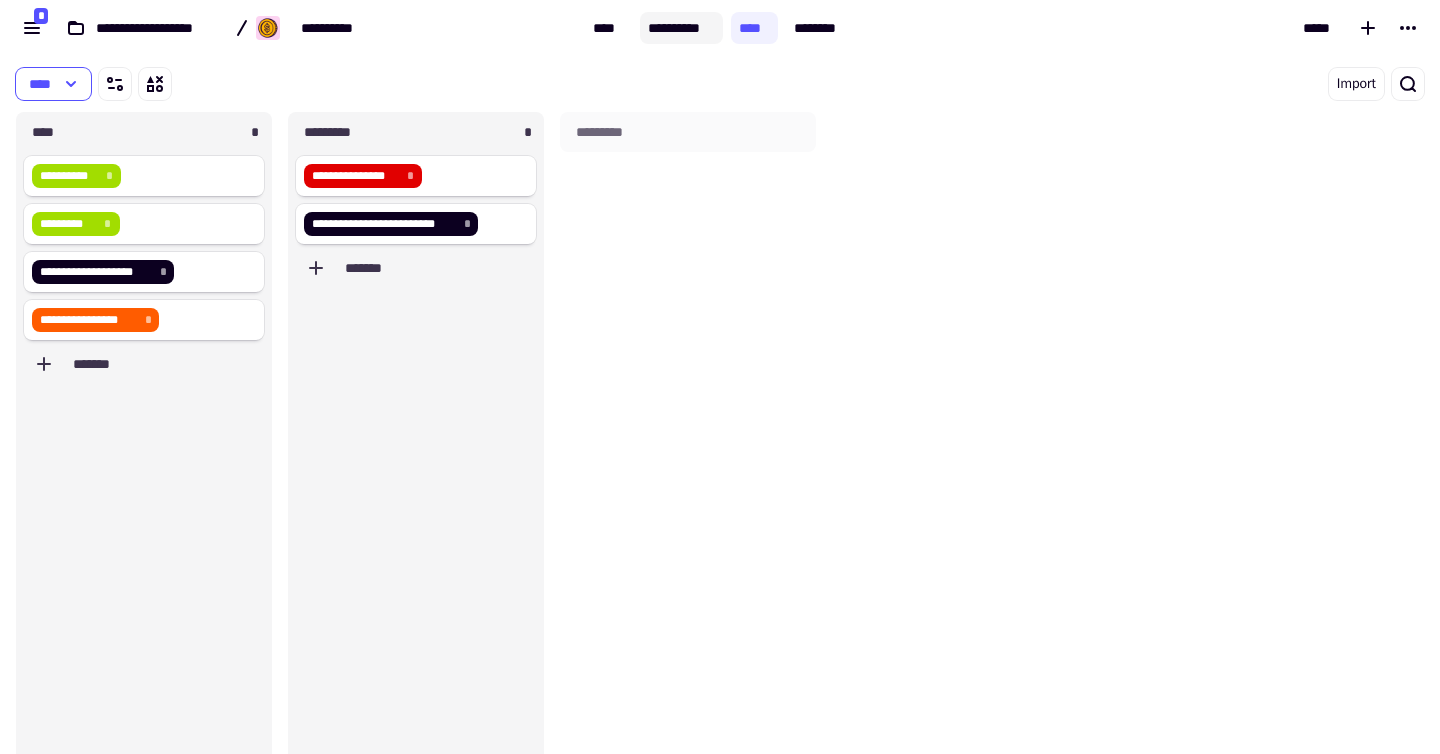 click on "**********" 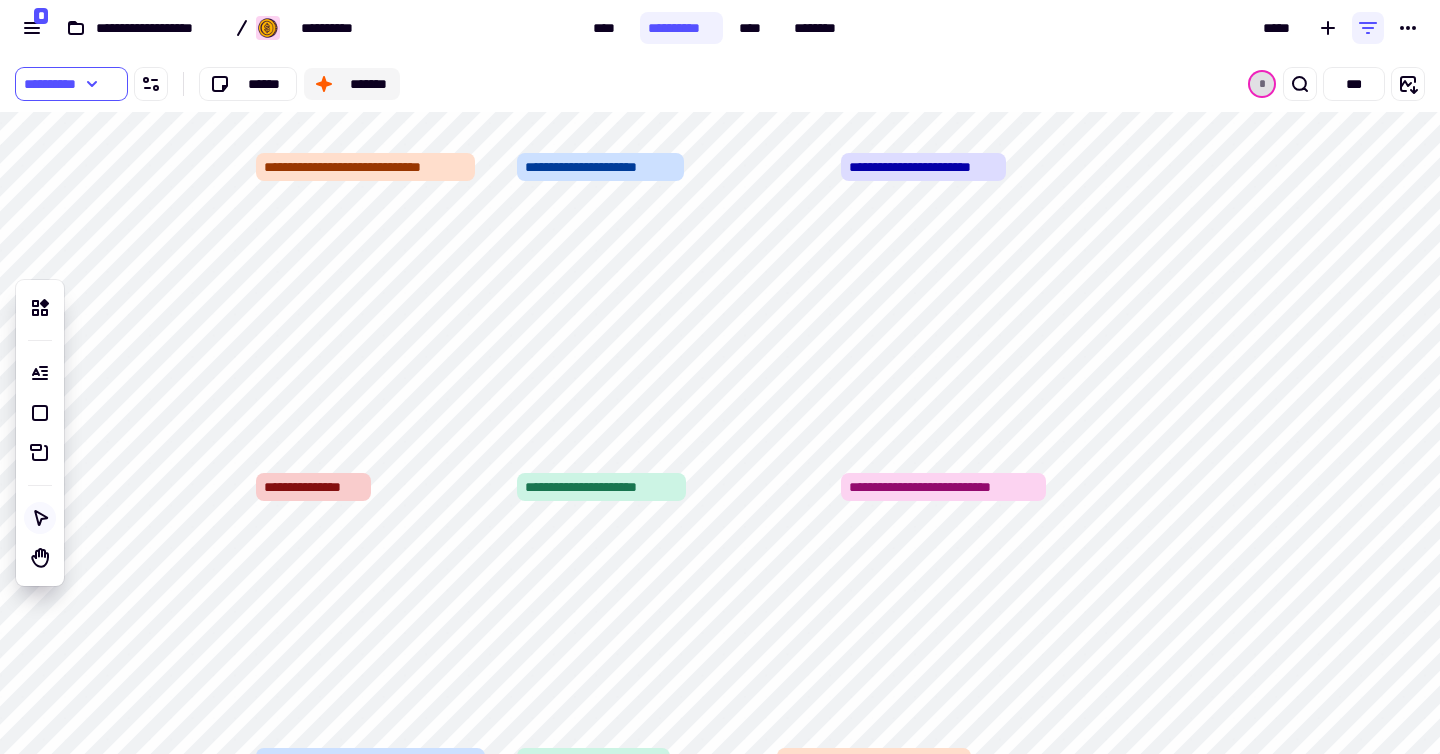 click on "*******" 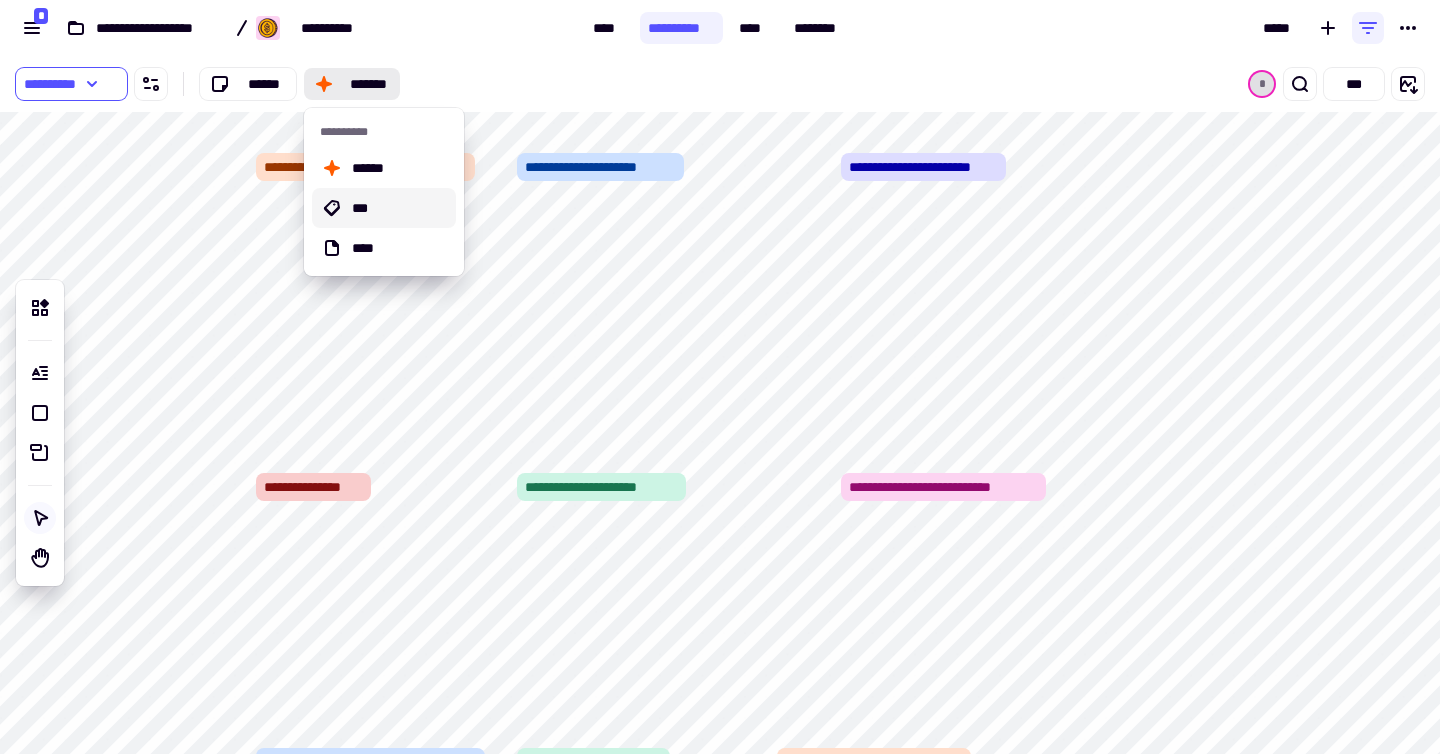 click on "***" at bounding box center (400, 208) 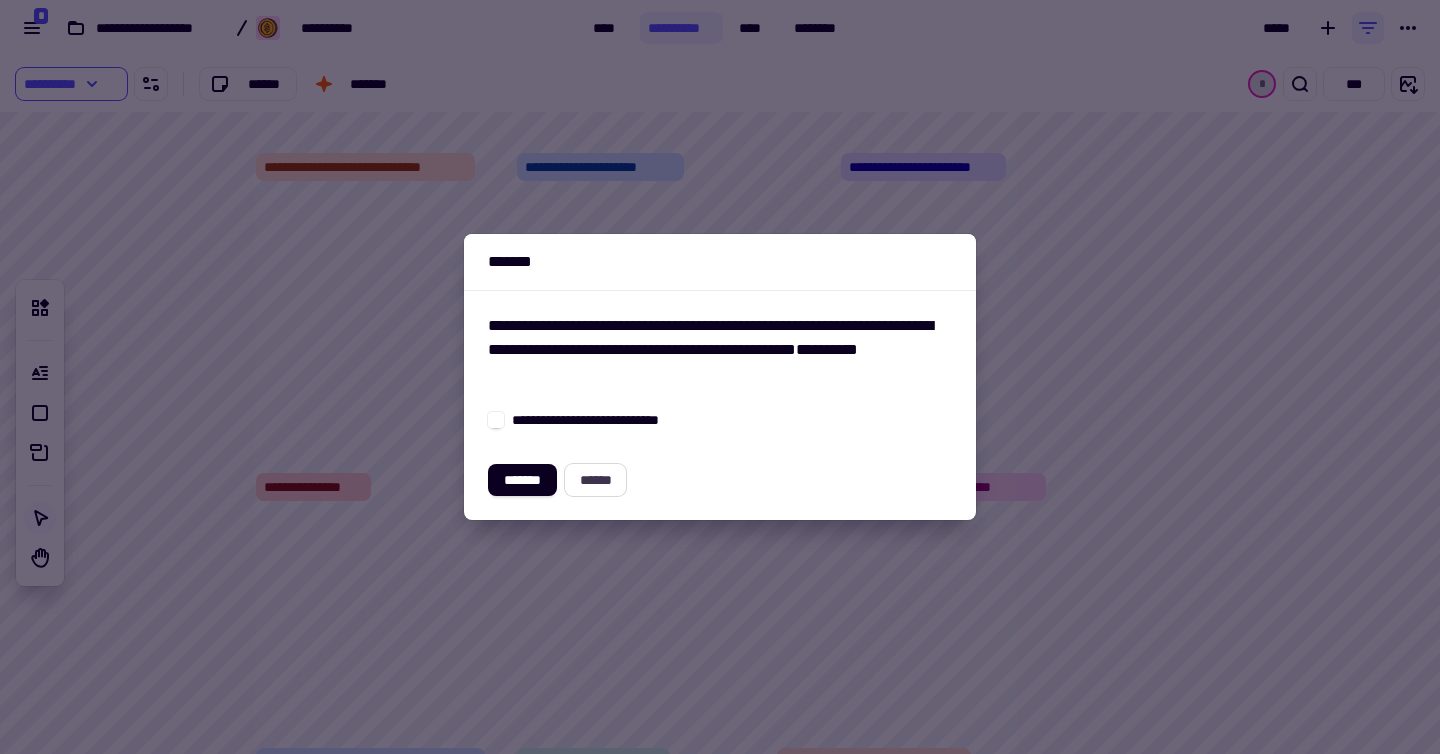 click on "******" 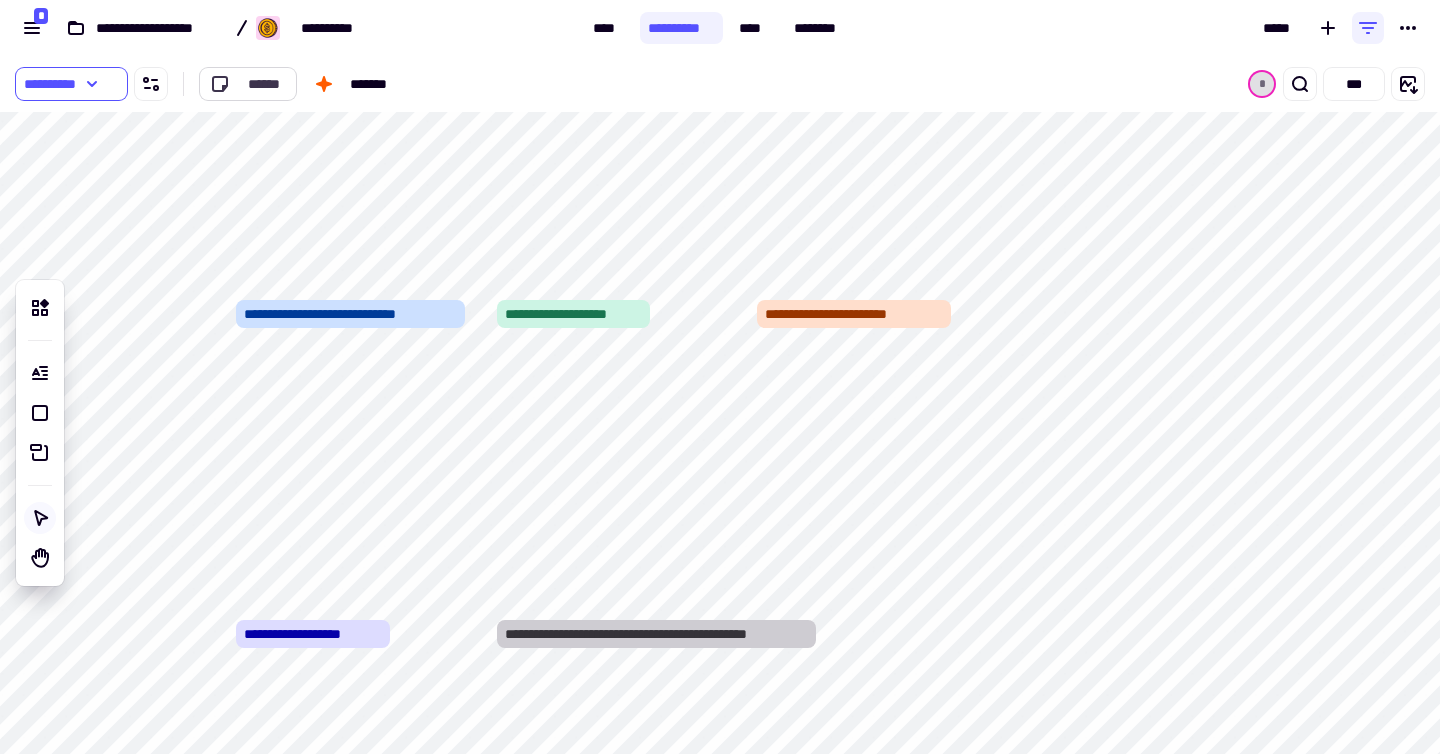 click 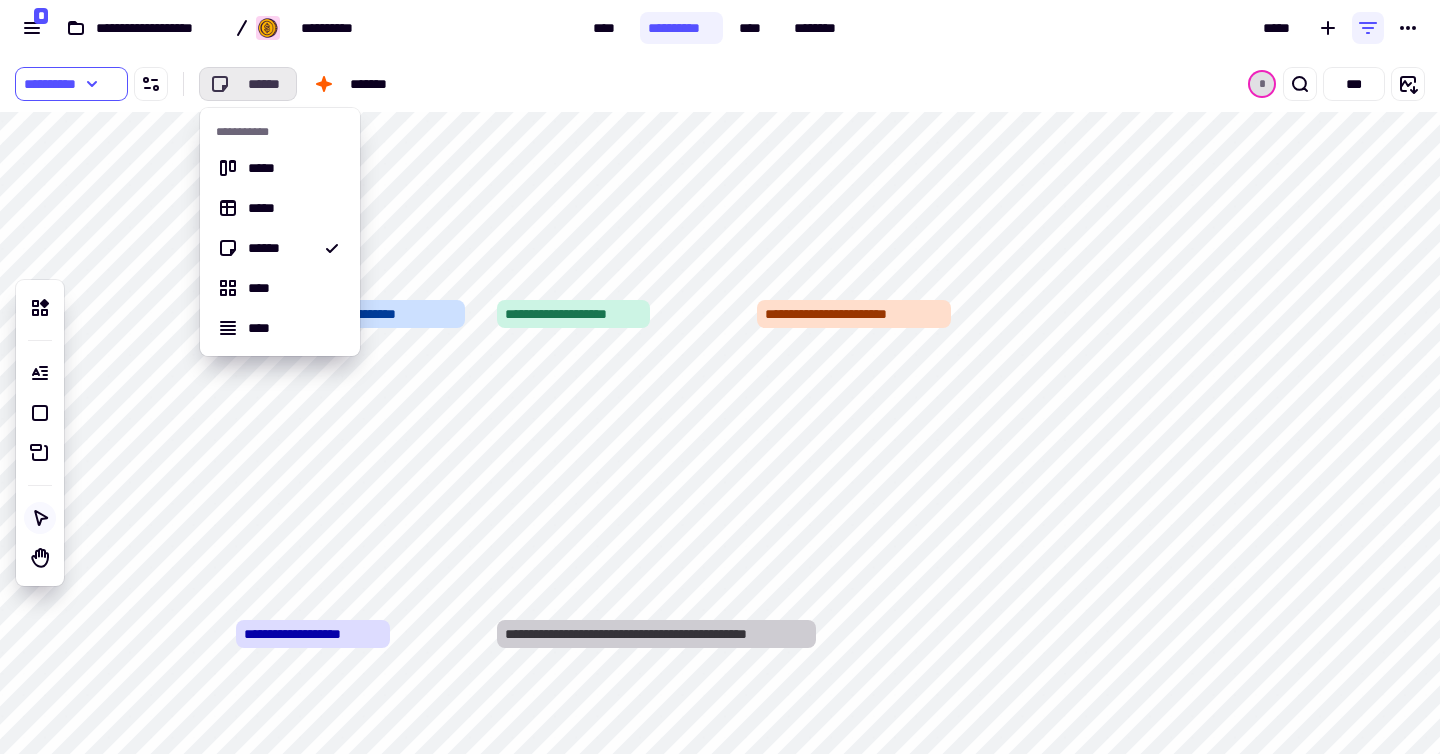 click 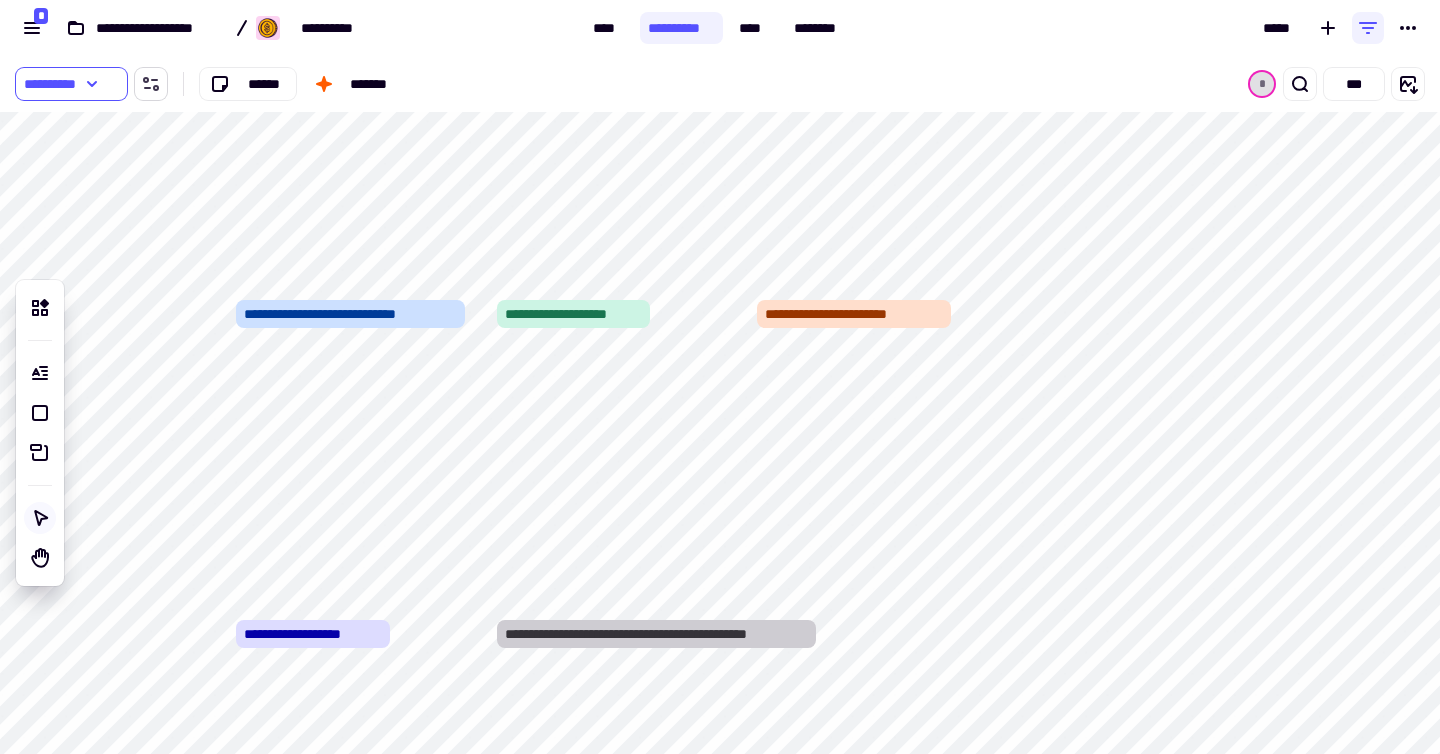 click 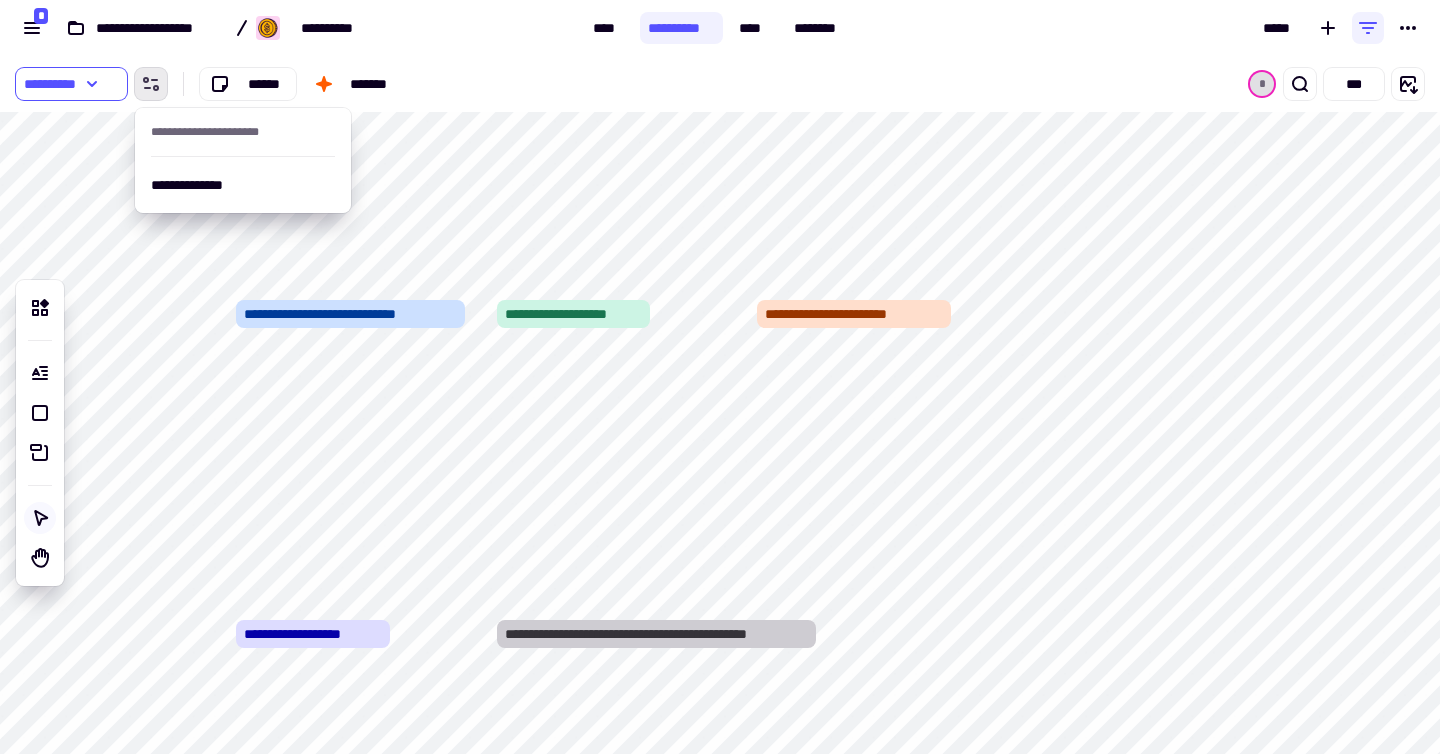 click 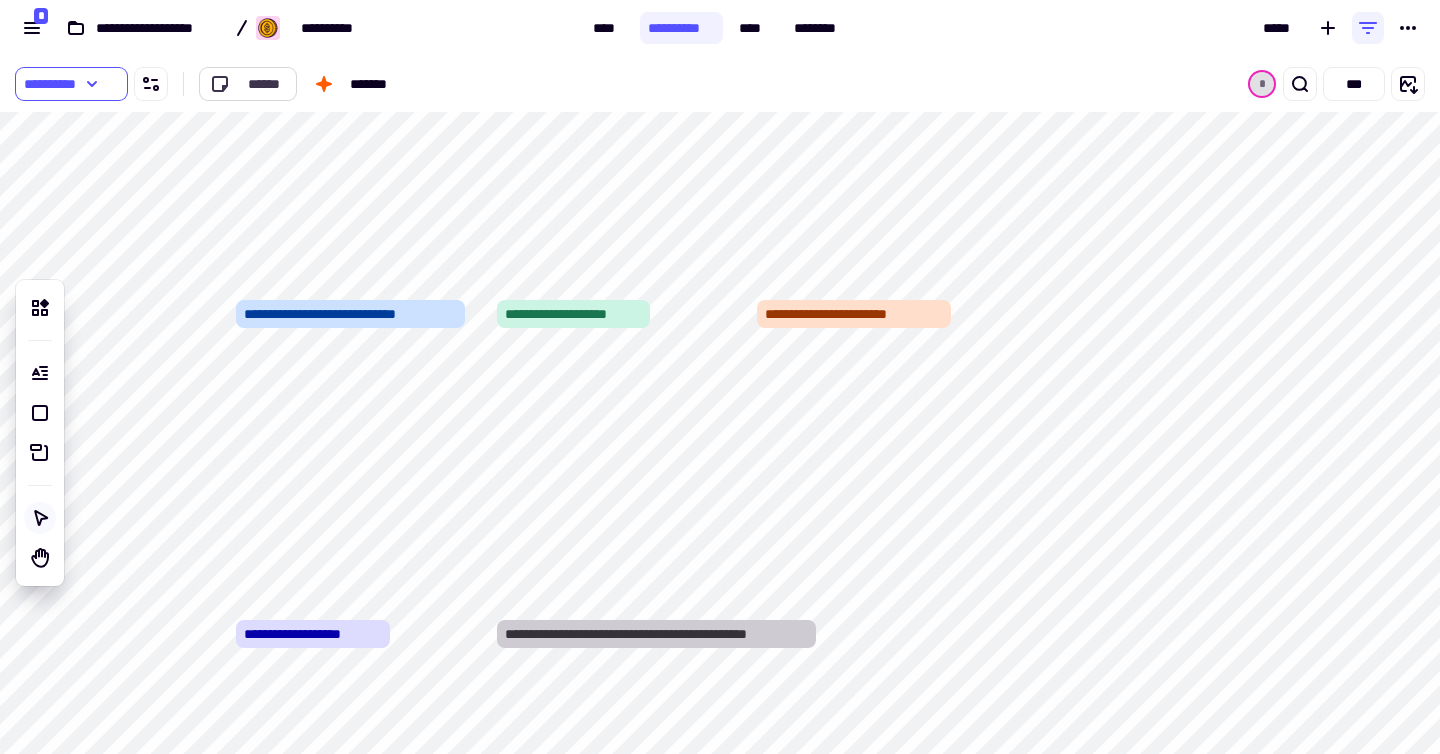 click on "******" 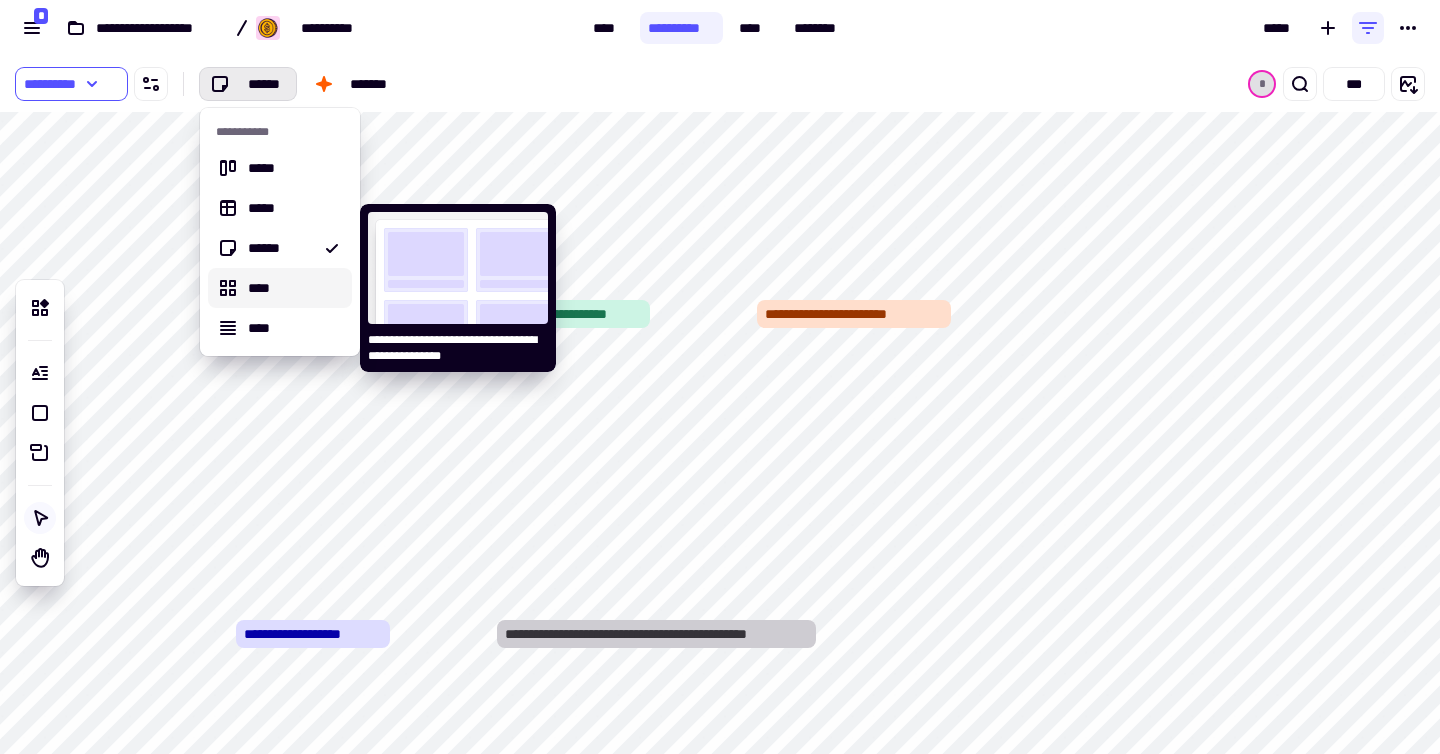 click on "****" at bounding box center [292, 288] 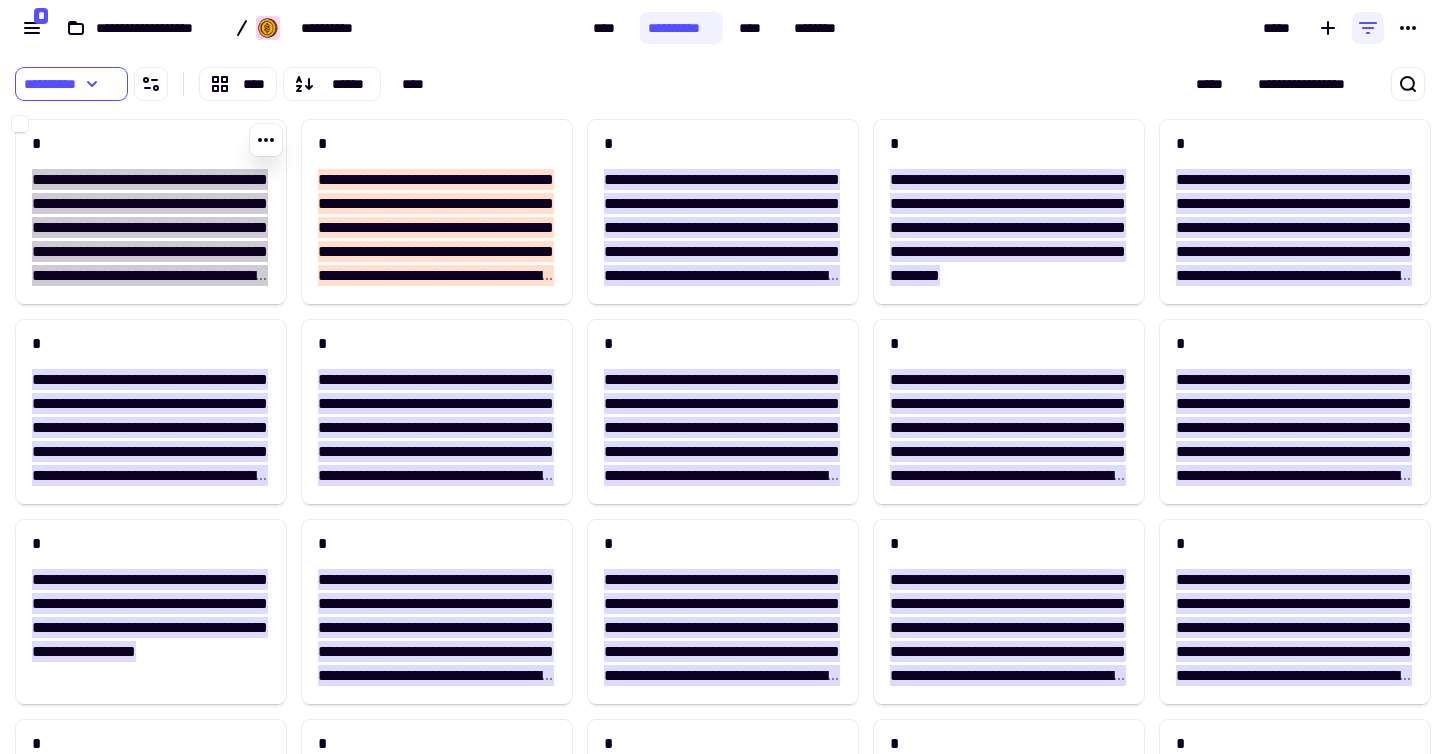 scroll, scrollTop: 0, scrollLeft: 15, axis: horizontal 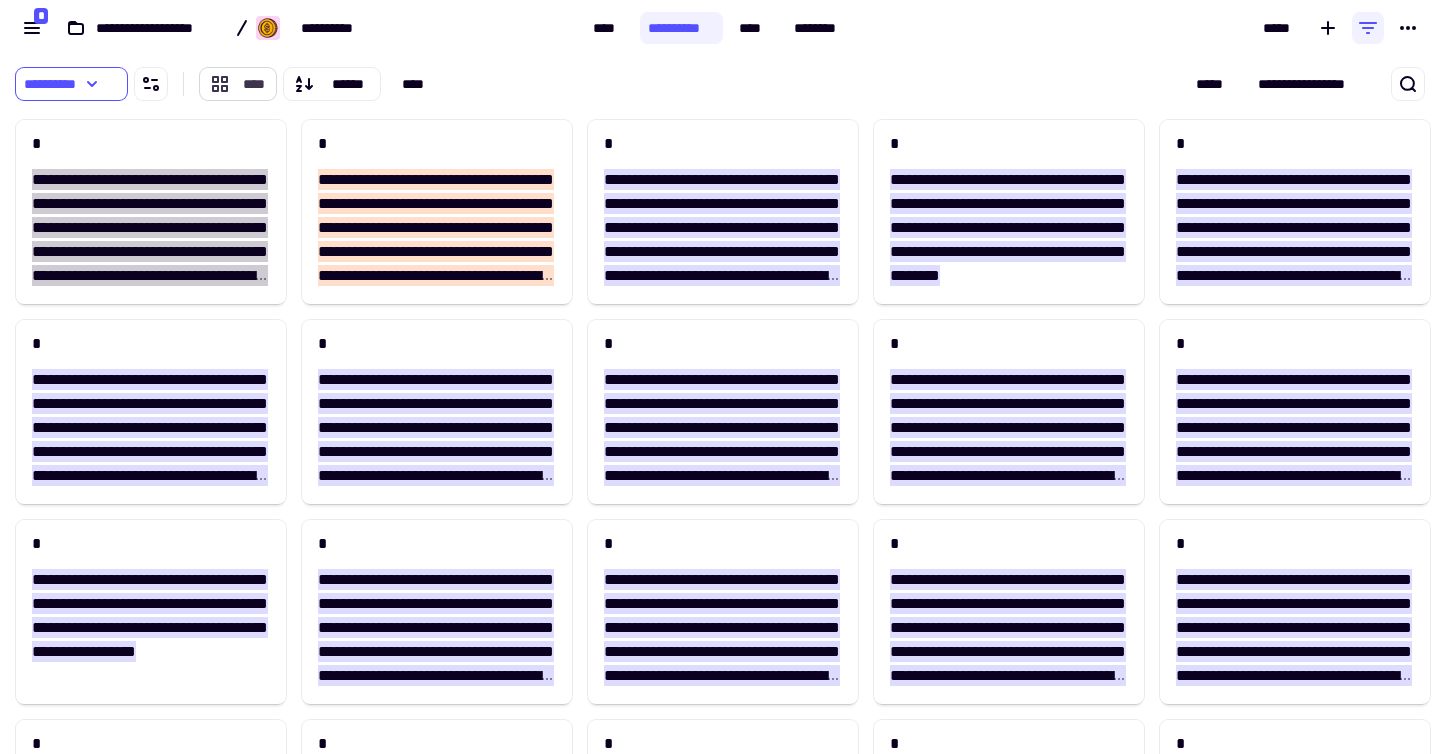 click on "****" 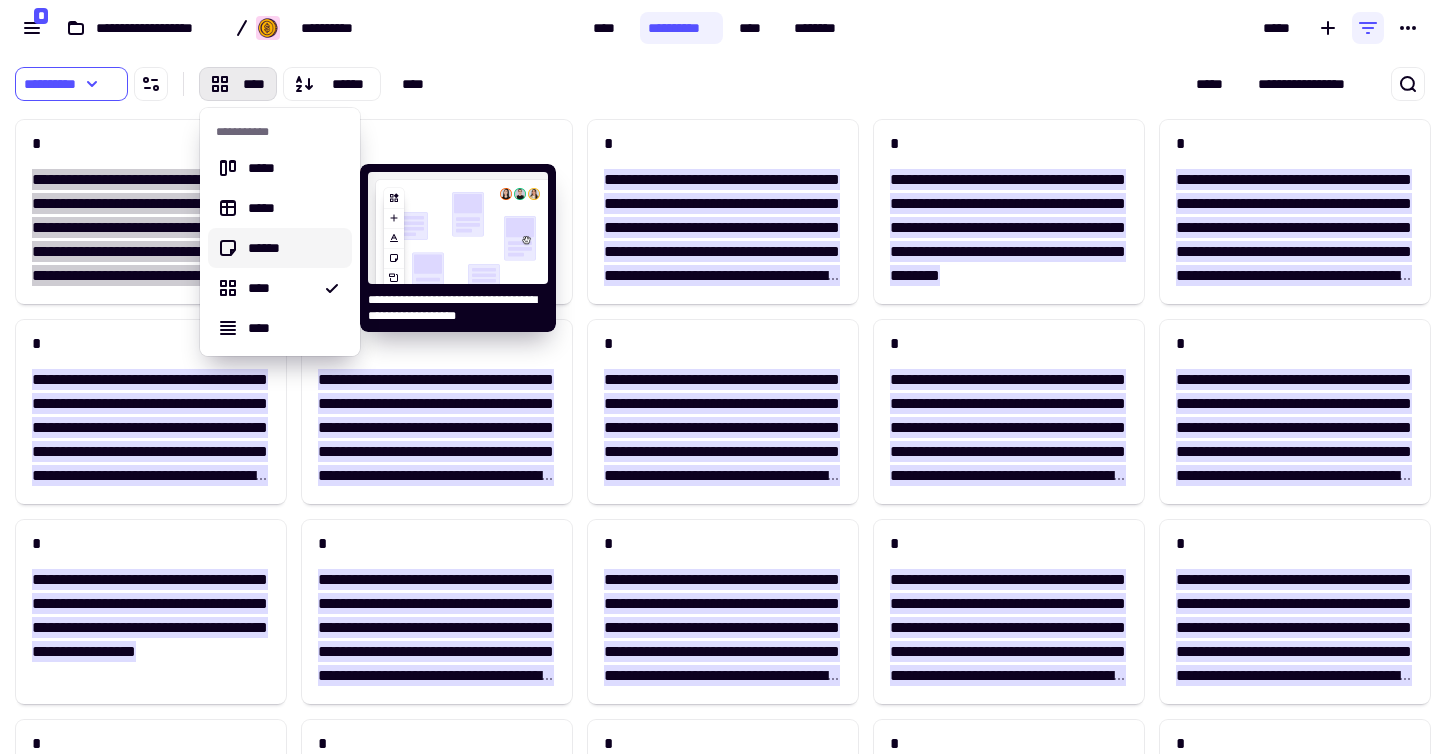 click on "******" at bounding box center [292, 248] 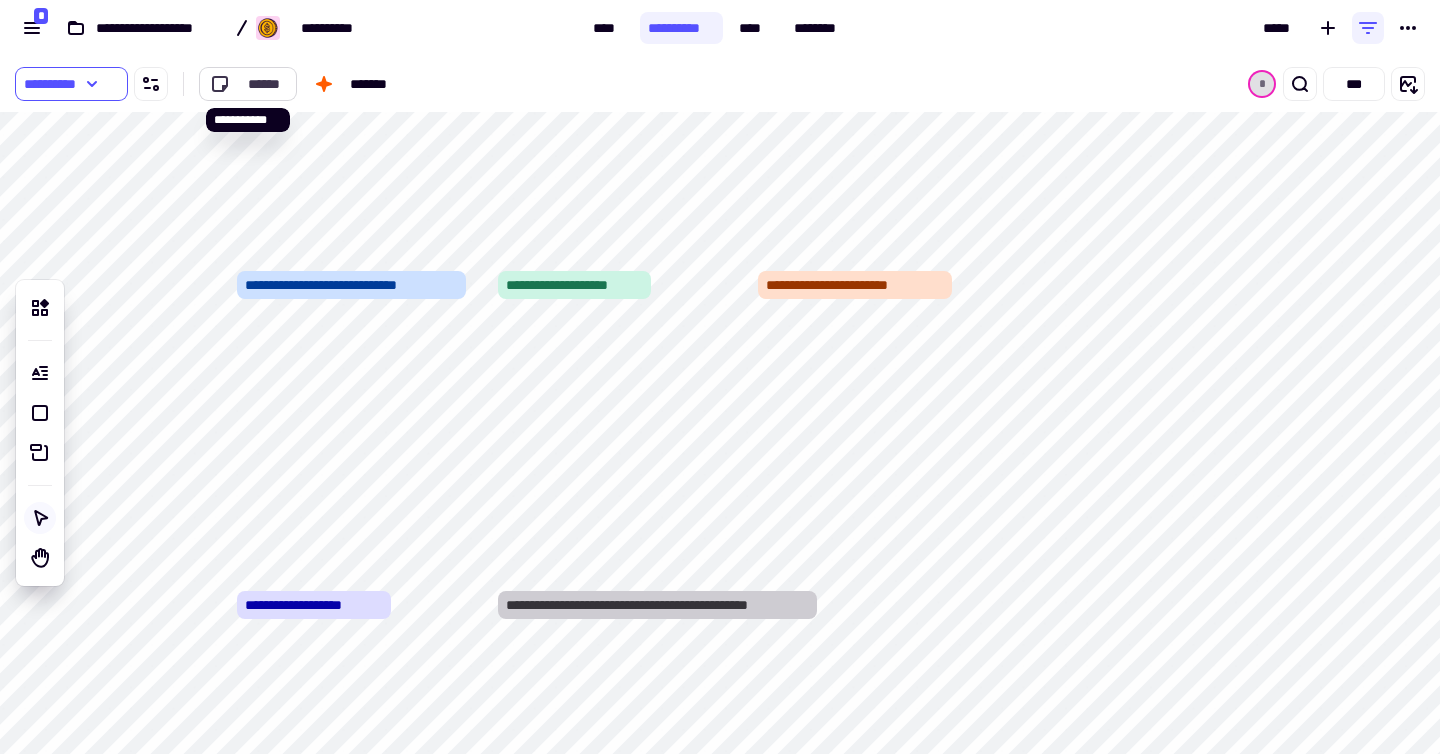 click on "******" 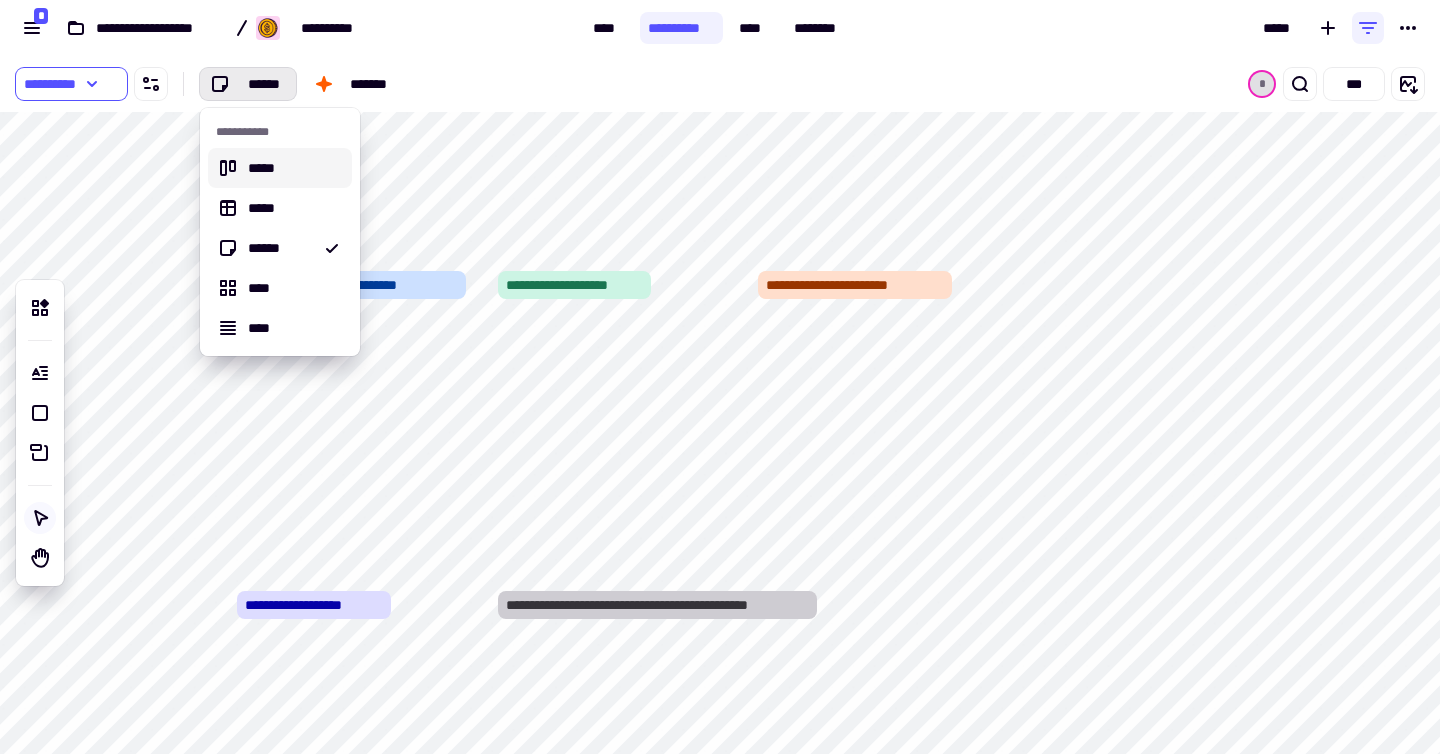 click on "*****" at bounding box center [292, 168] 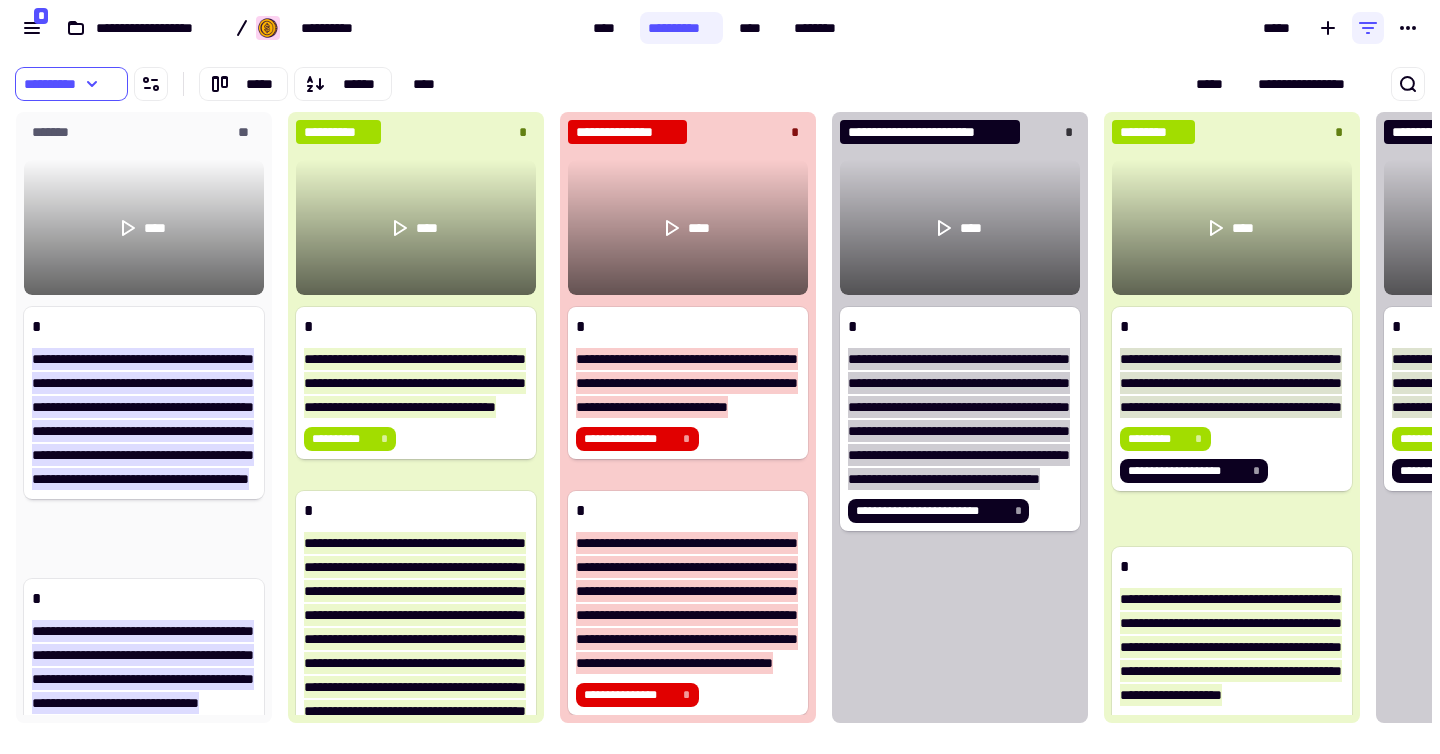 scroll, scrollTop: 16, scrollLeft: 16, axis: both 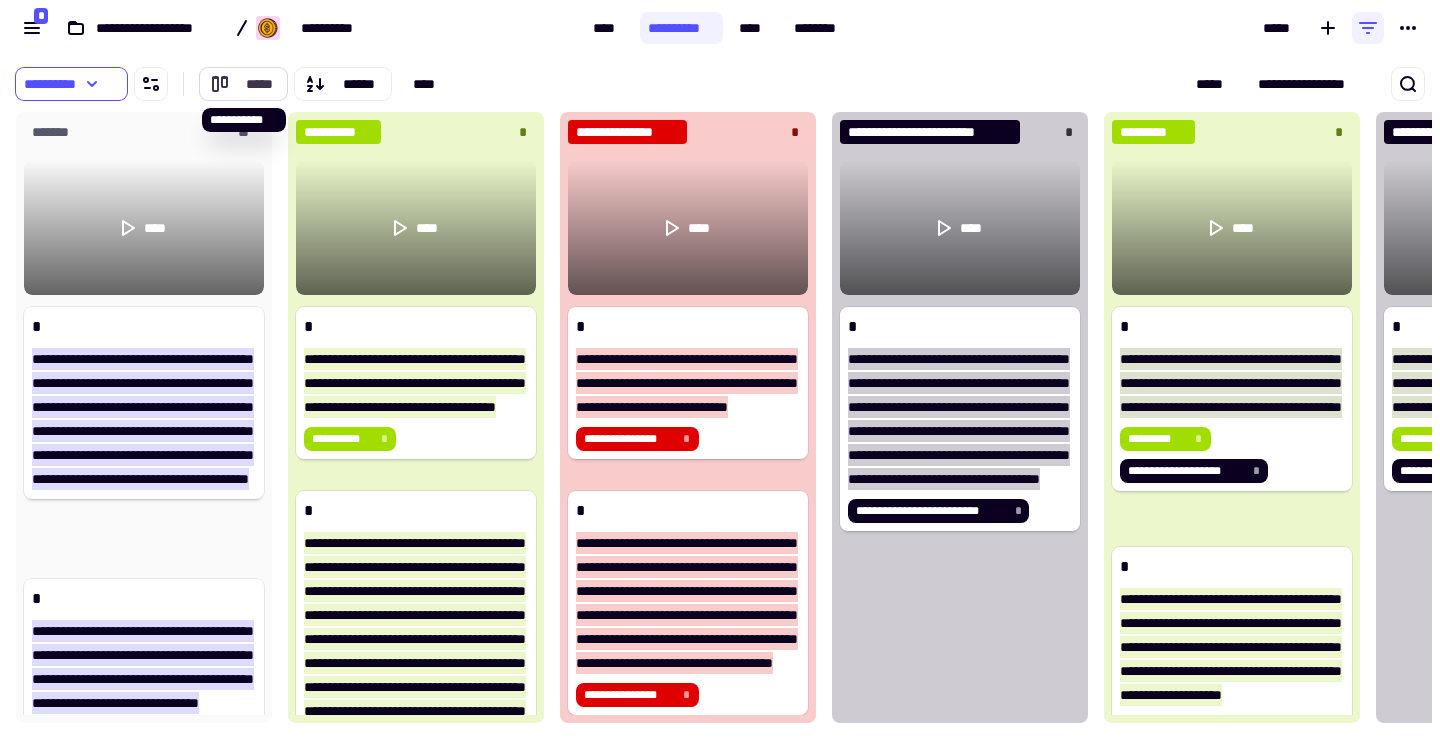 click on "*****" 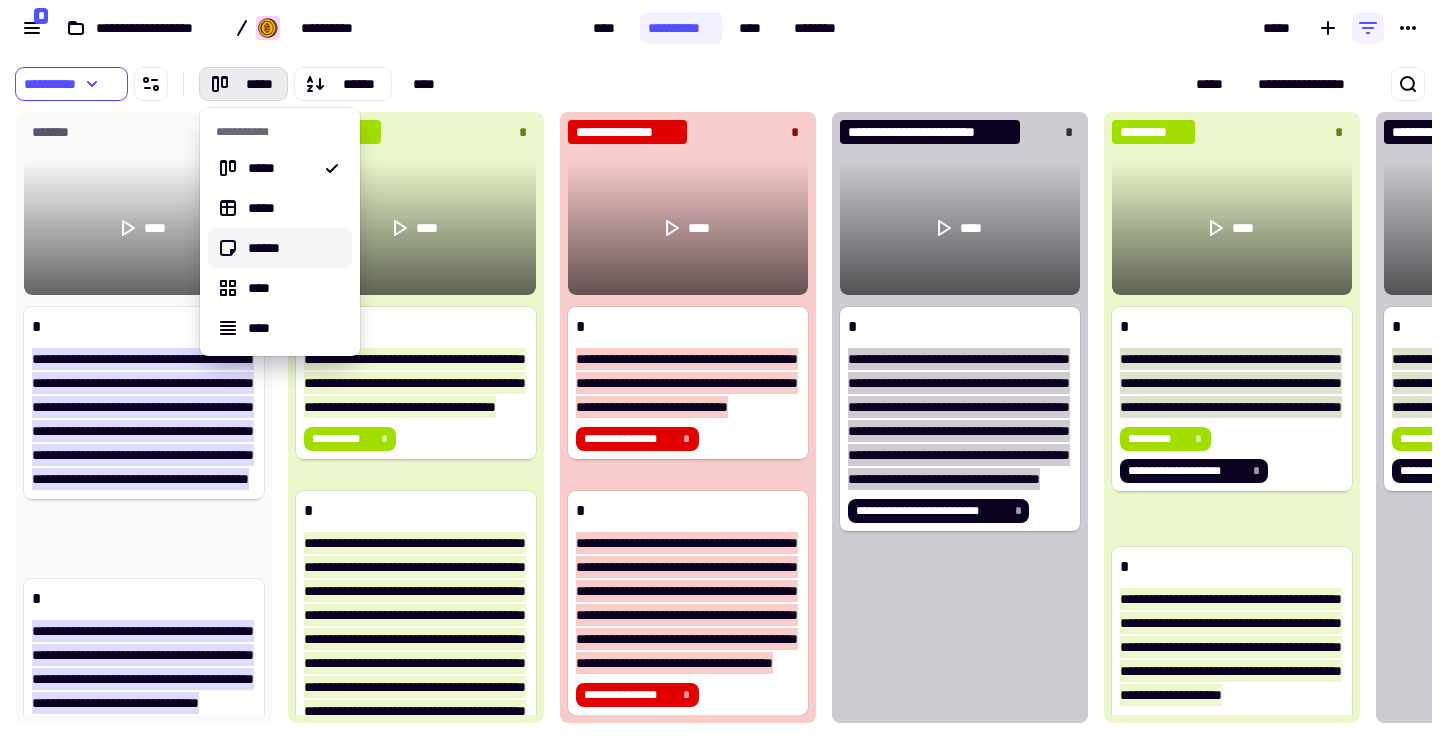 click on "******" at bounding box center [292, 248] 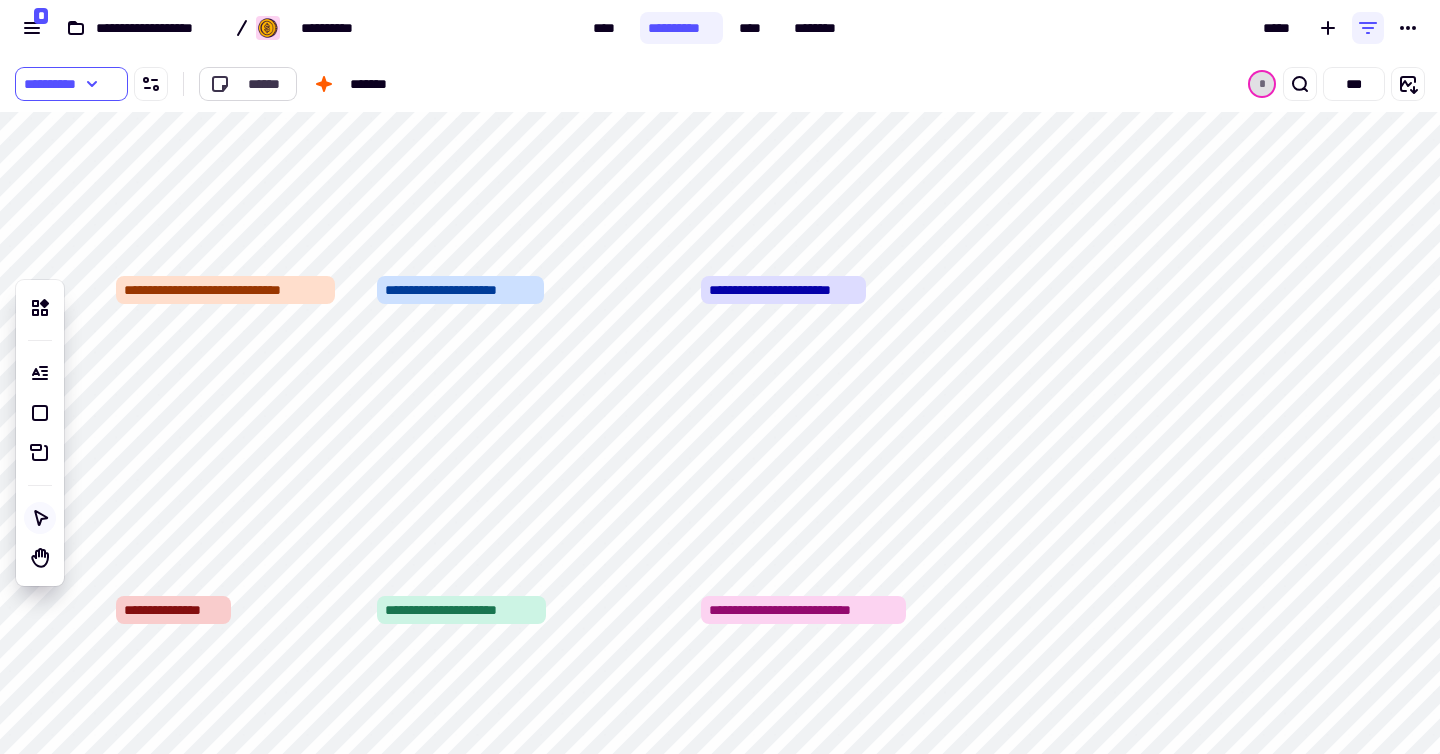 click on "******" 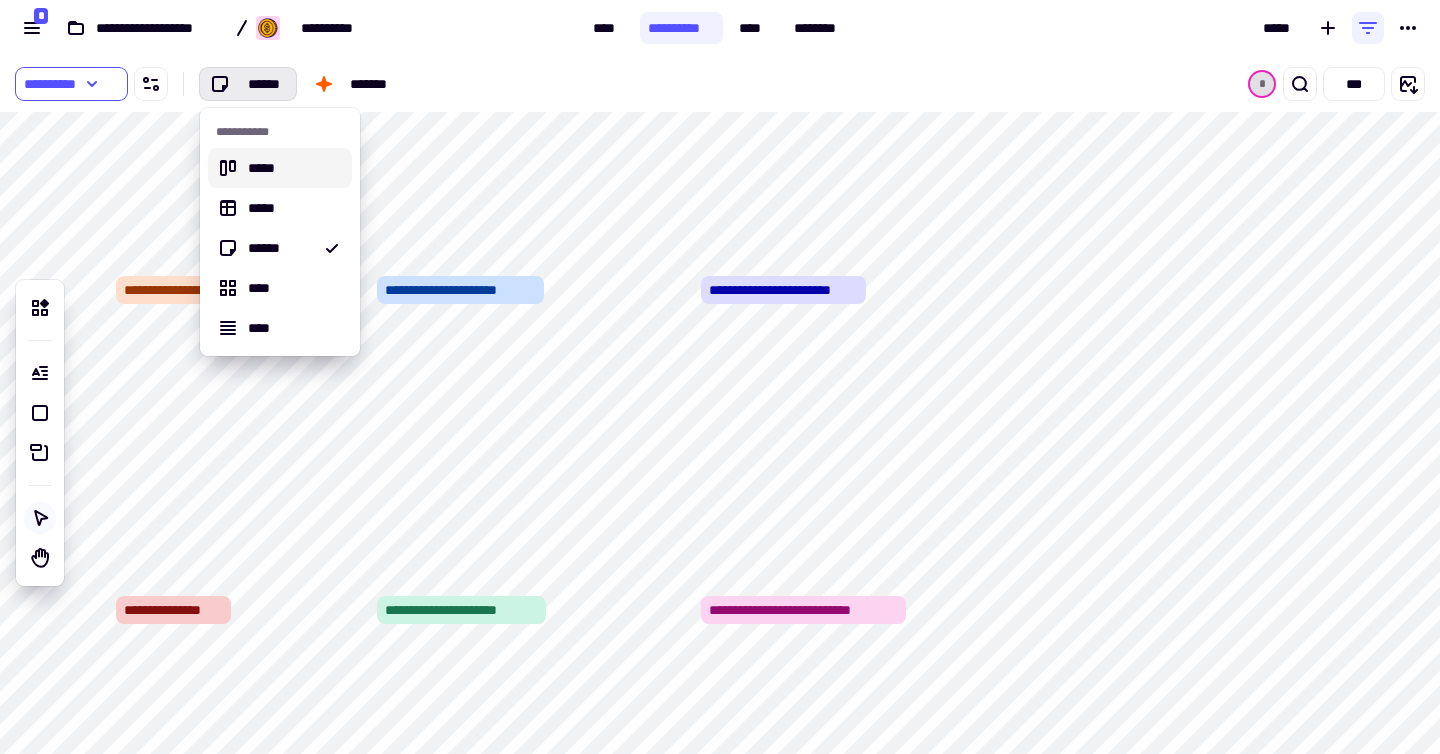 click on "*****" at bounding box center (292, 168) 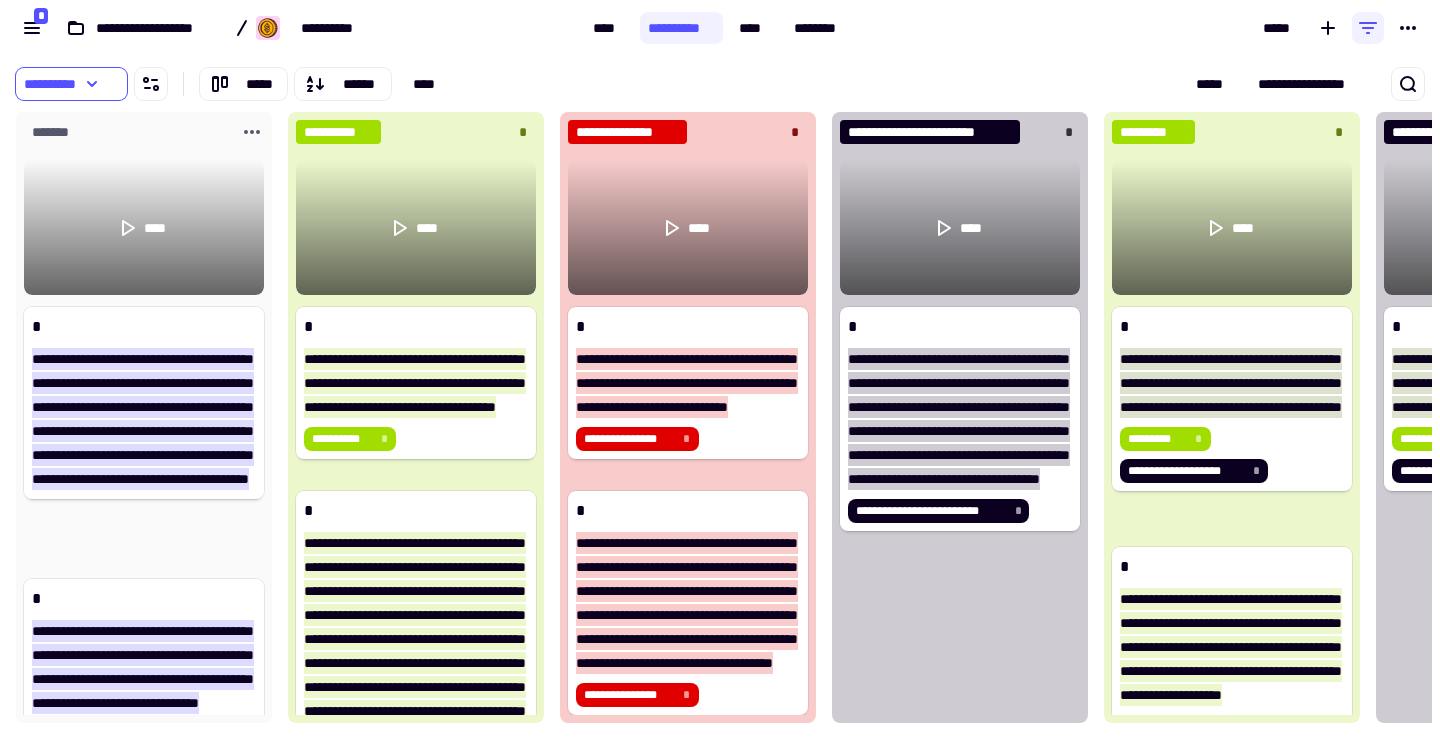 scroll, scrollTop: 16, scrollLeft: 16, axis: both 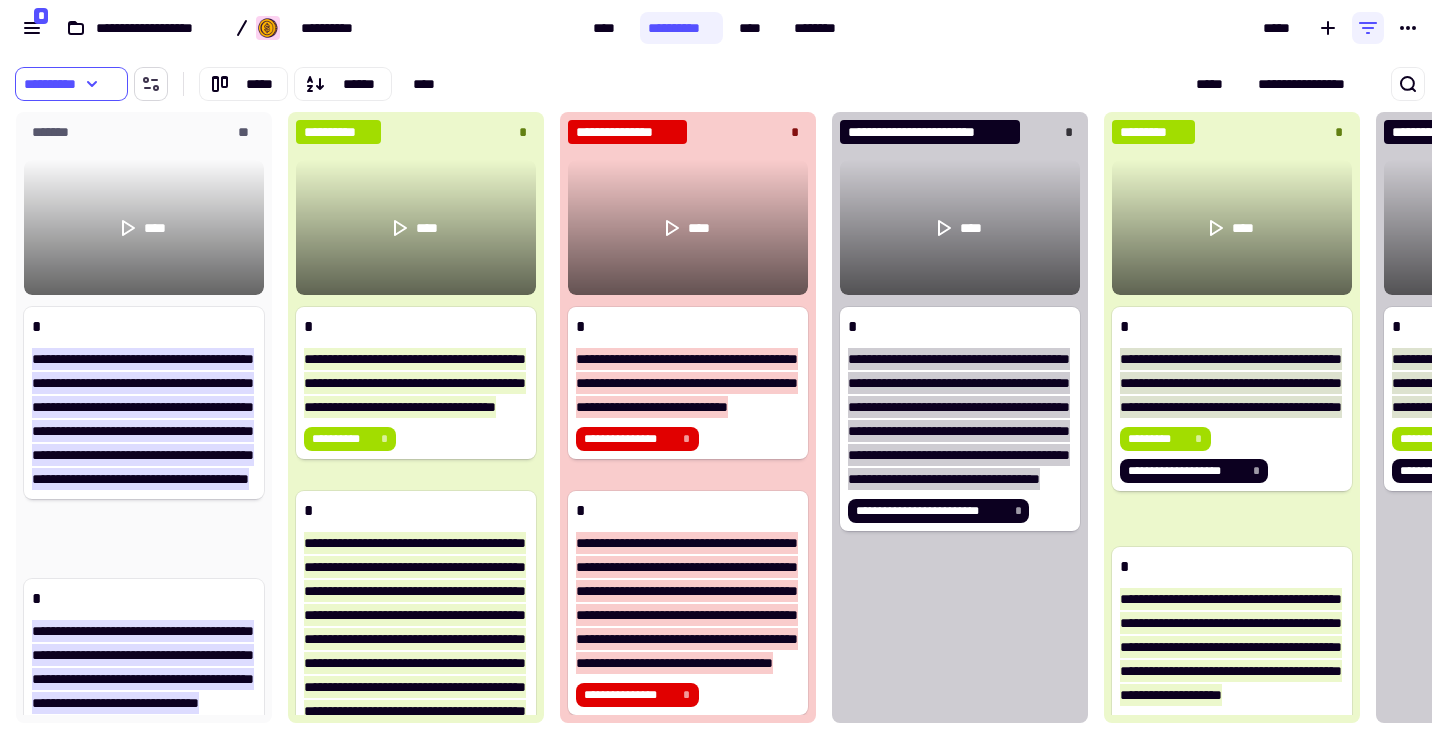 click 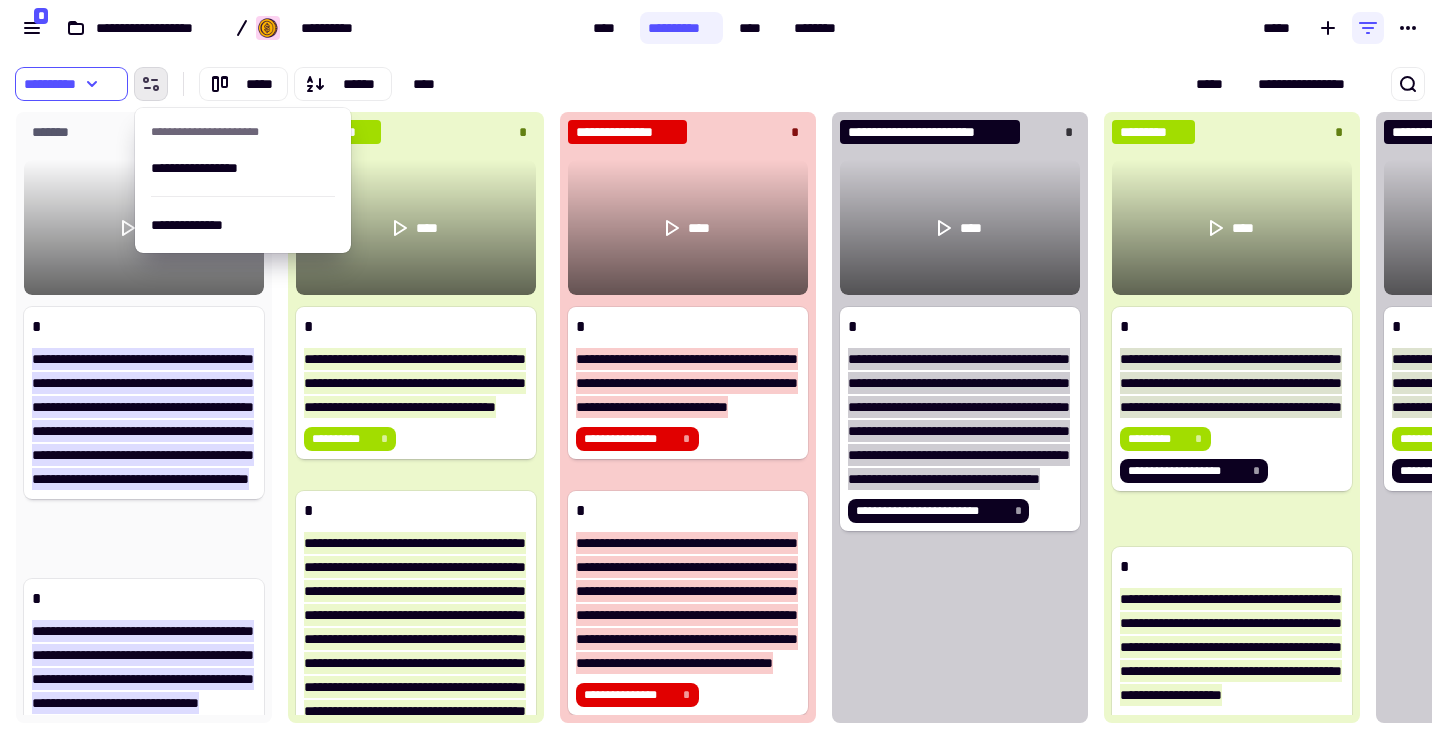 click 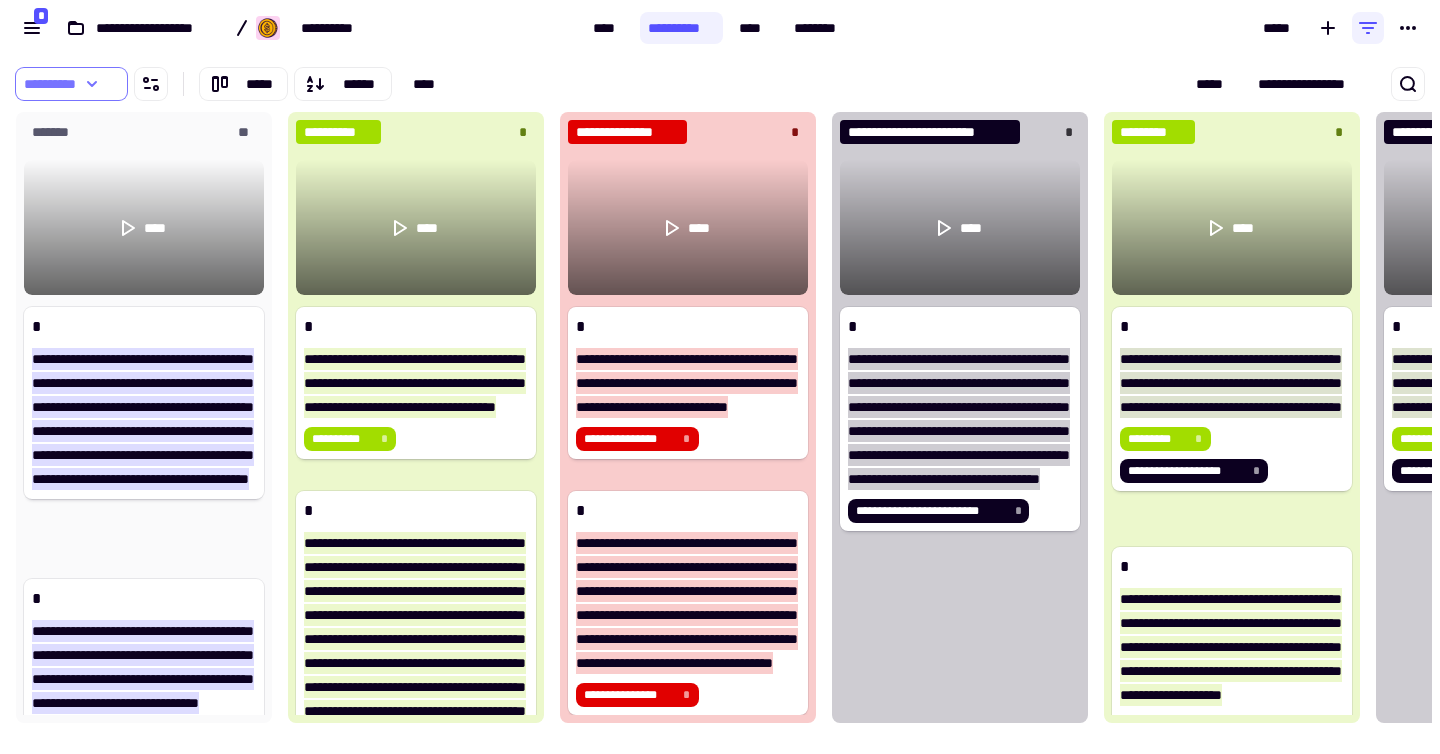 click 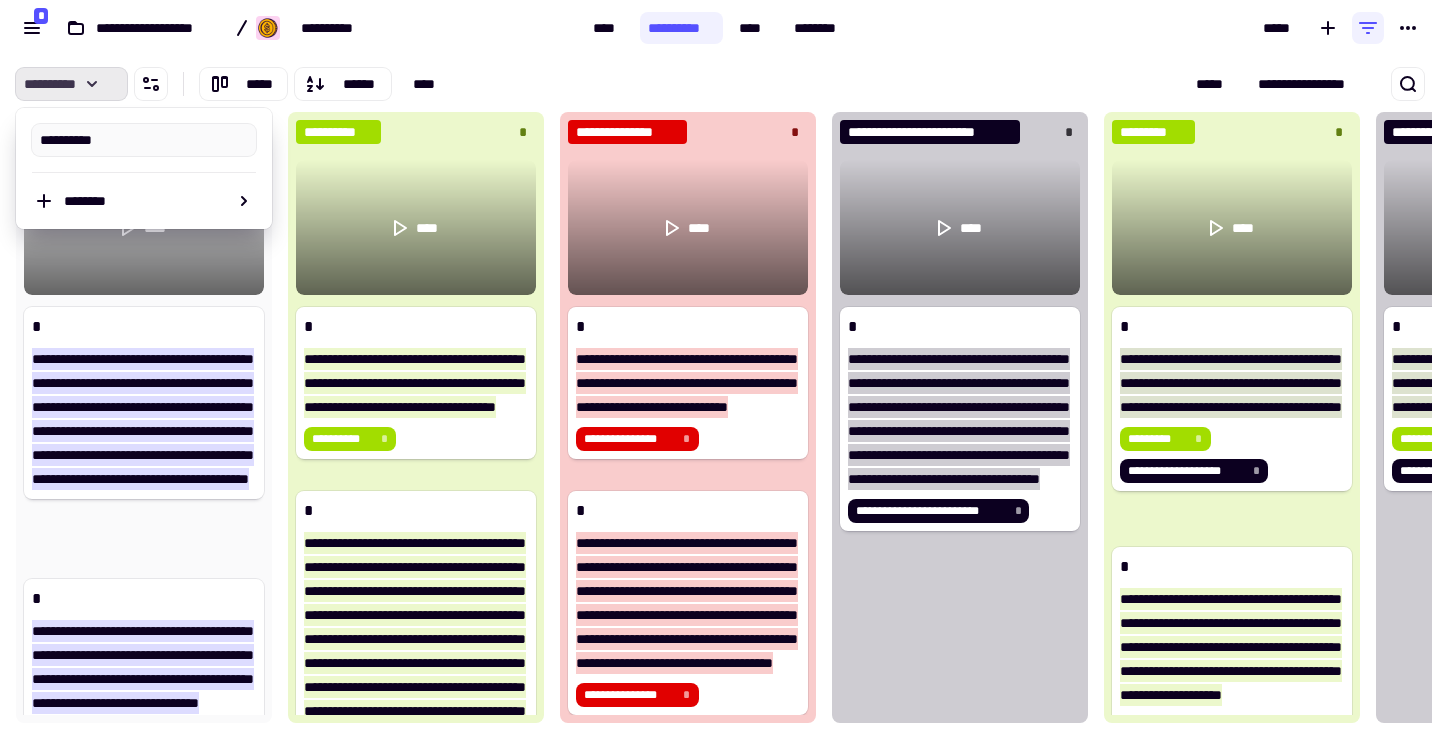 click 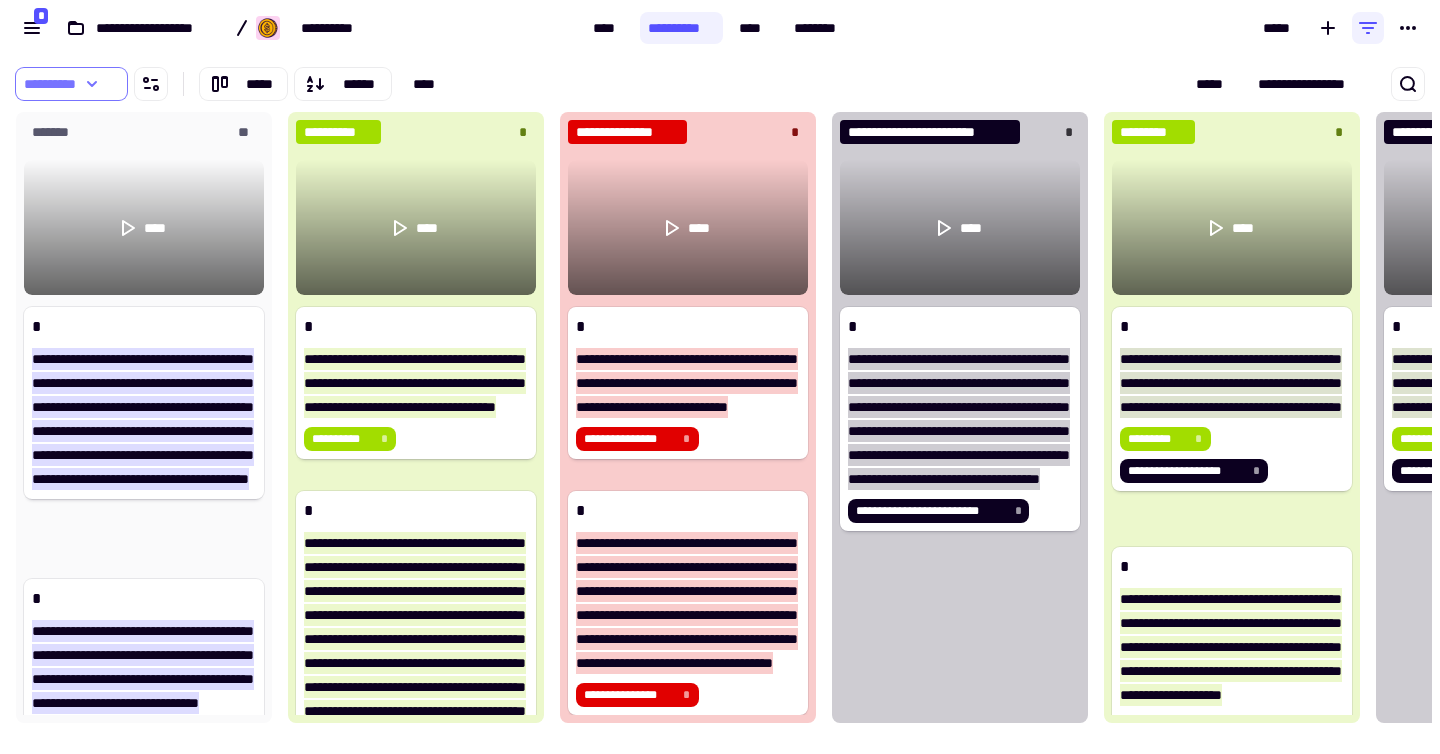 click 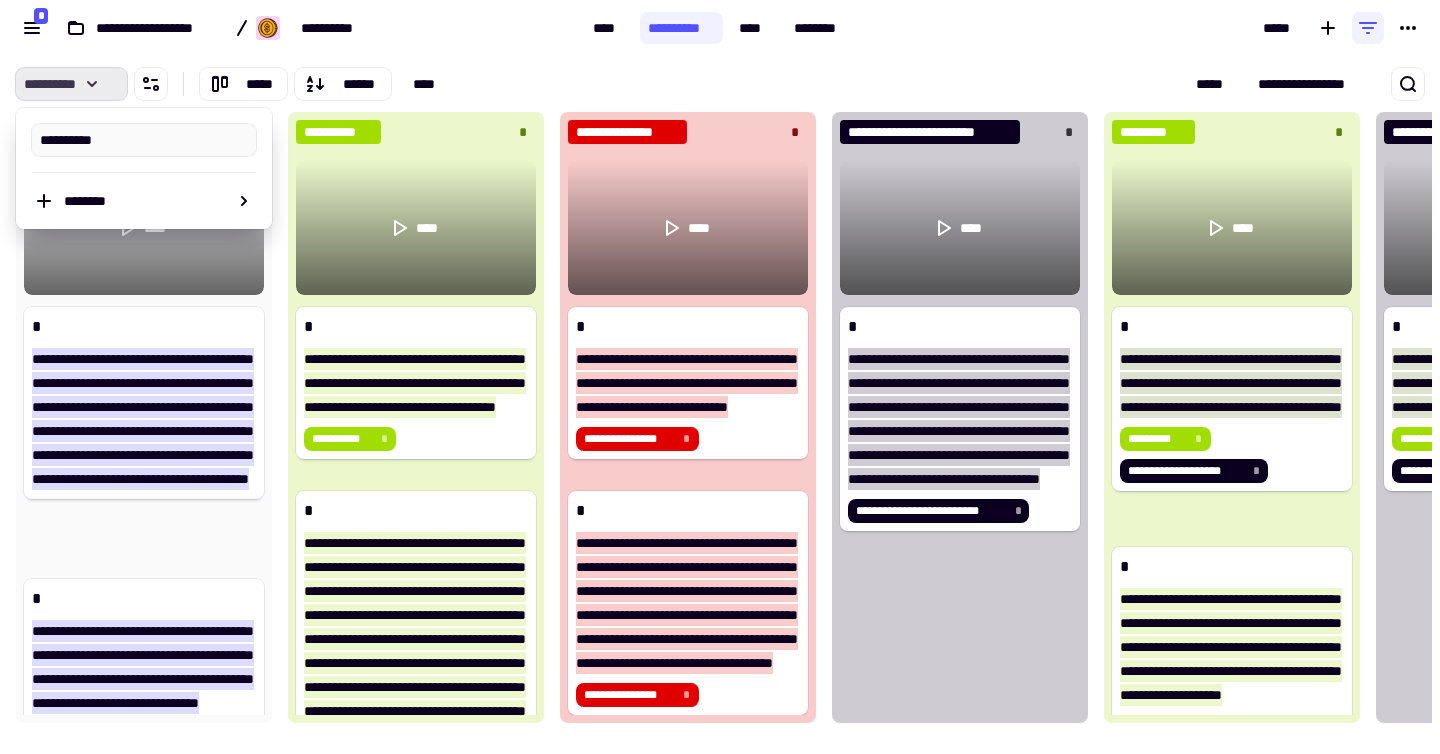 click 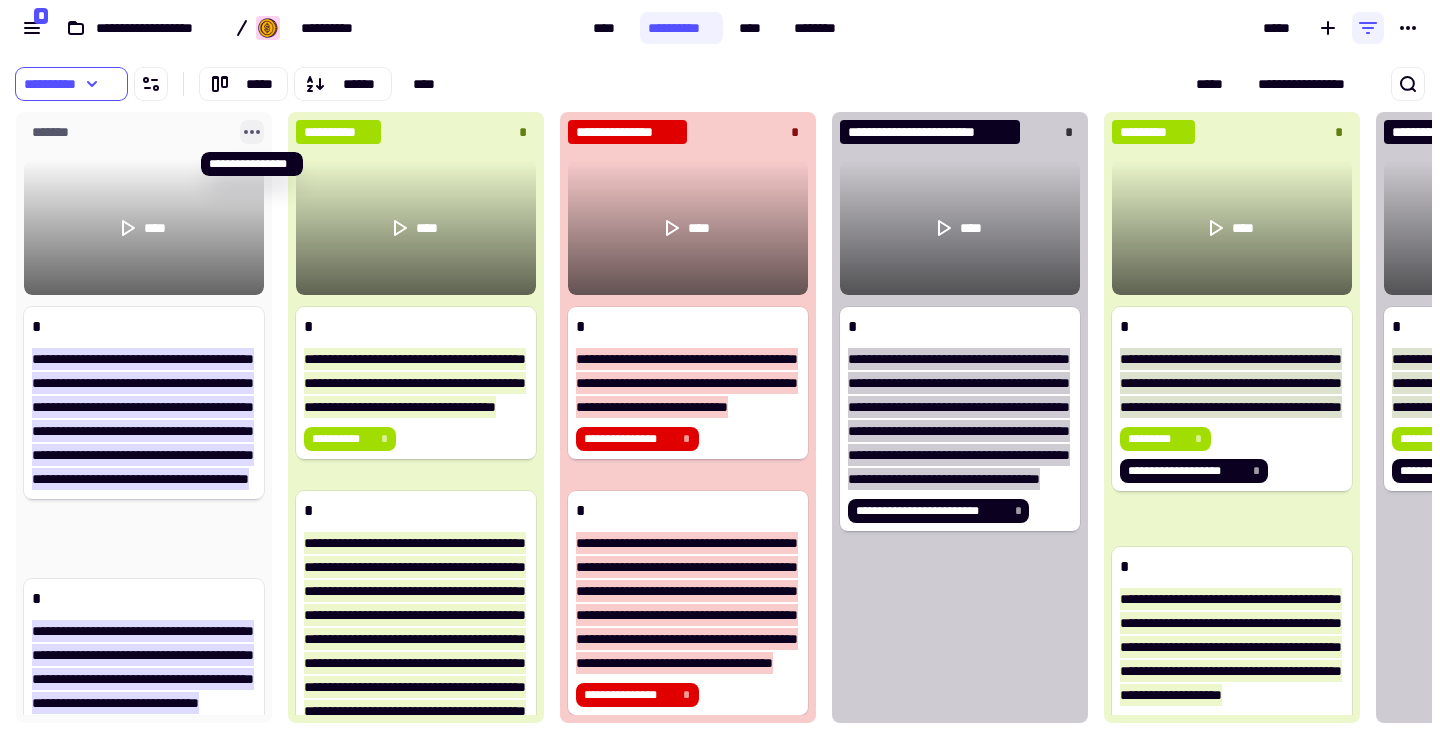 click 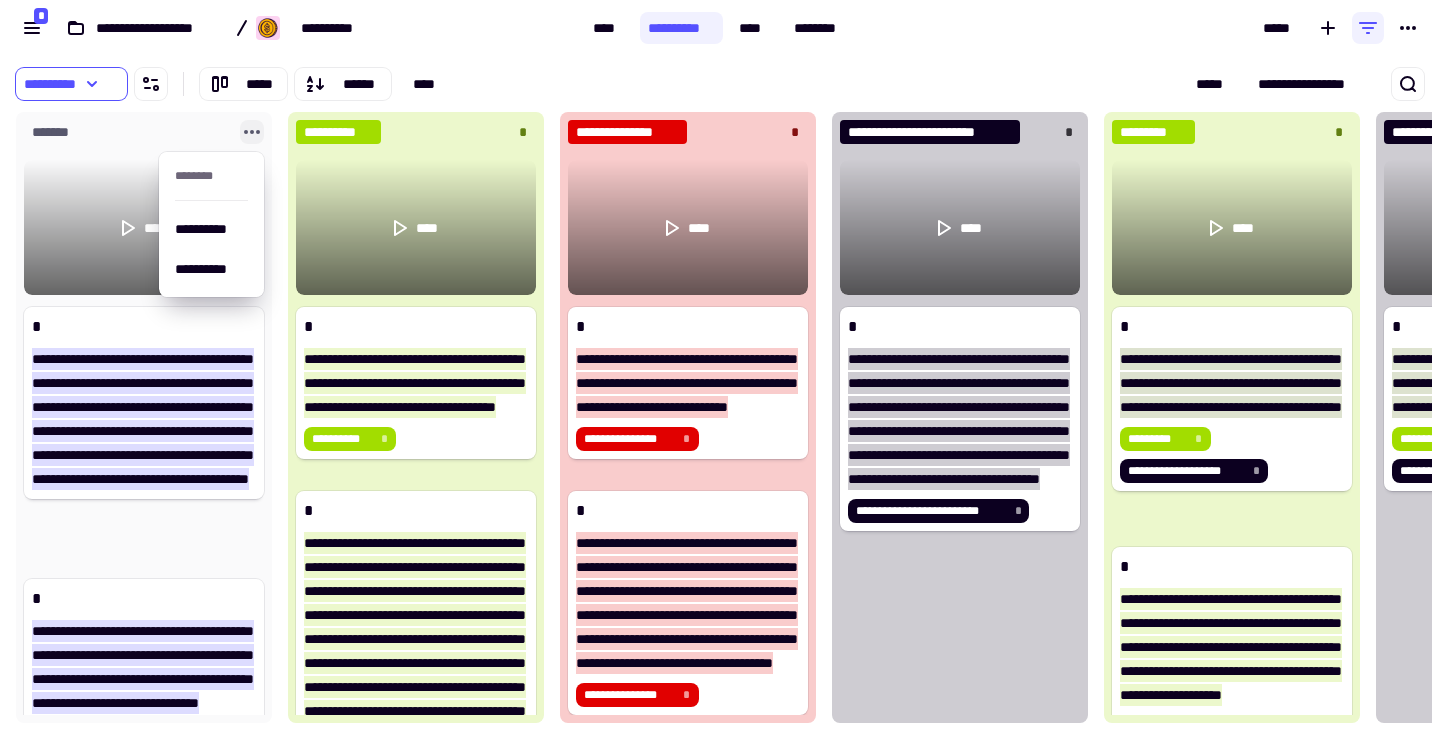 click 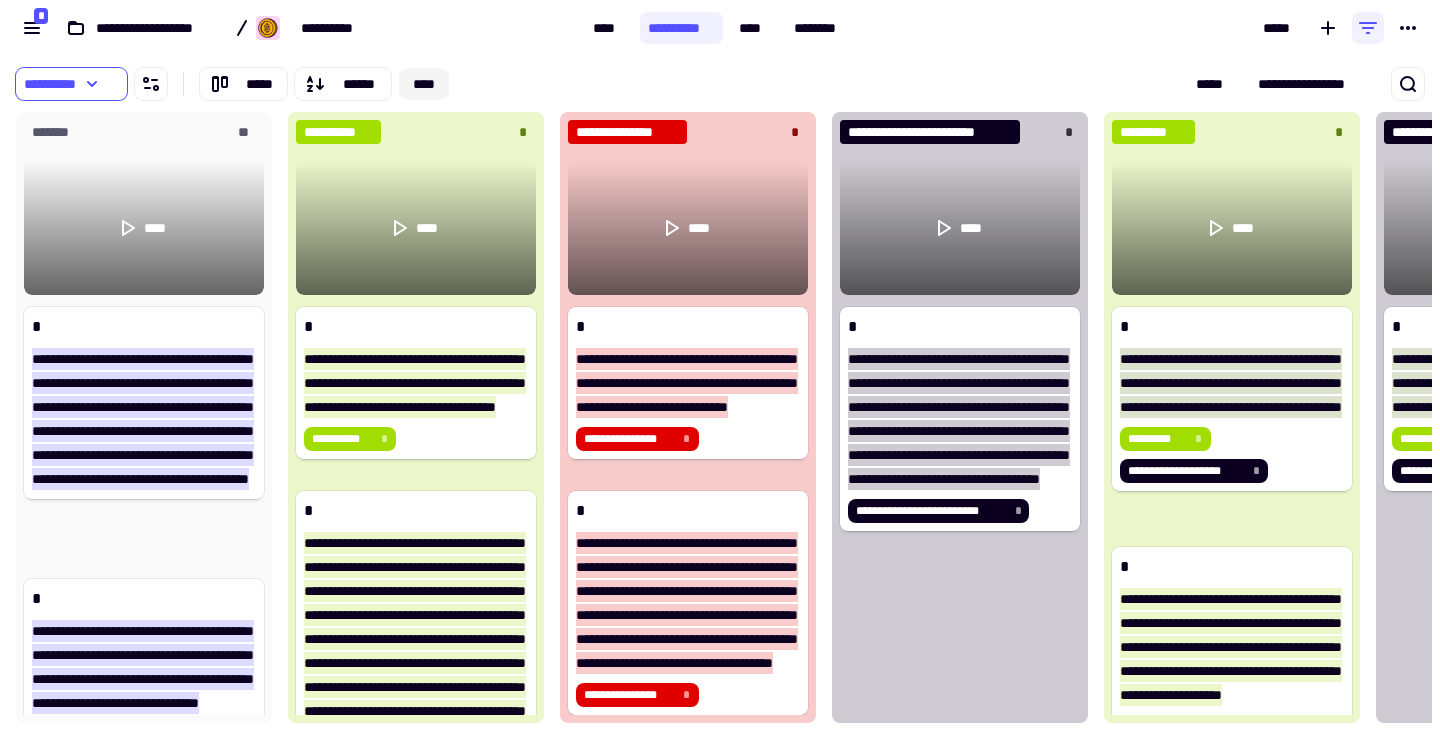 click on "****" 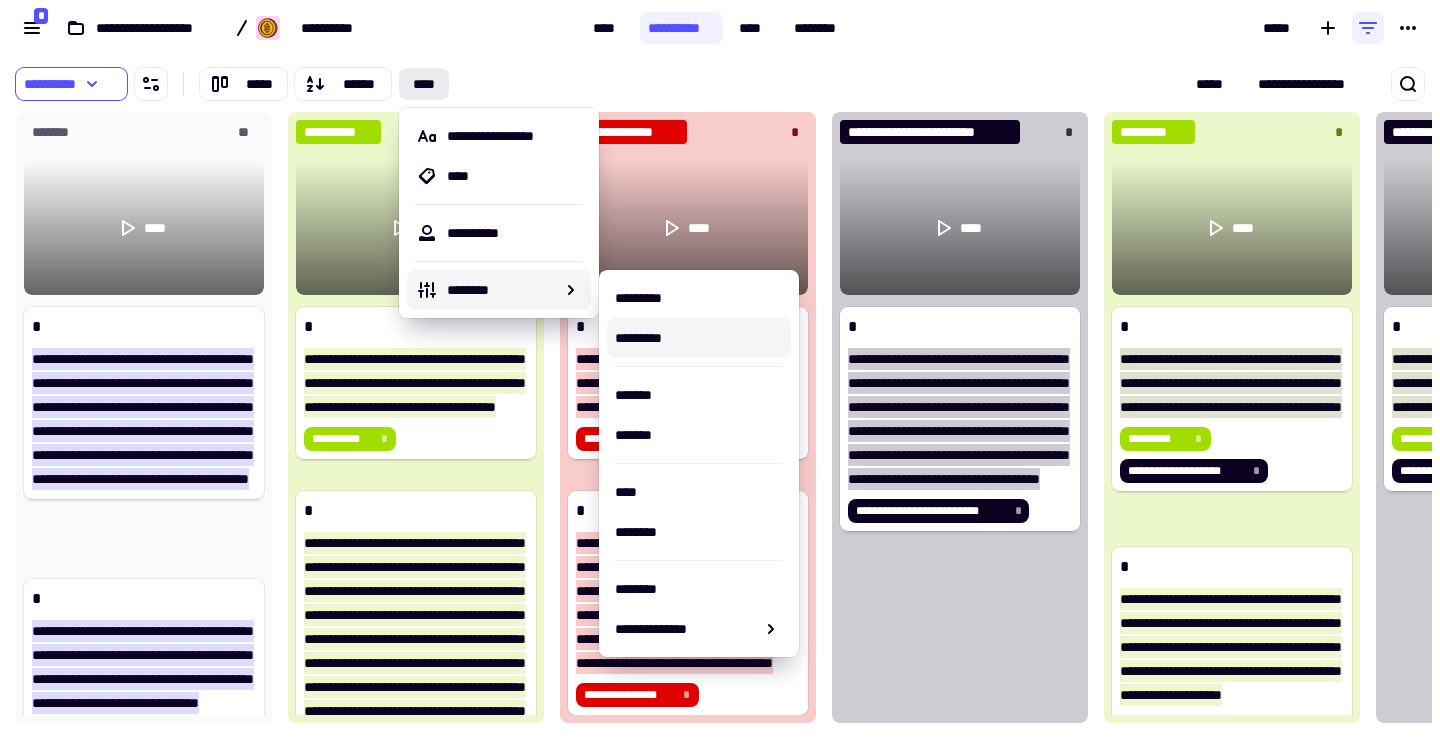 click on "*********" at bounding box center [699, 338] 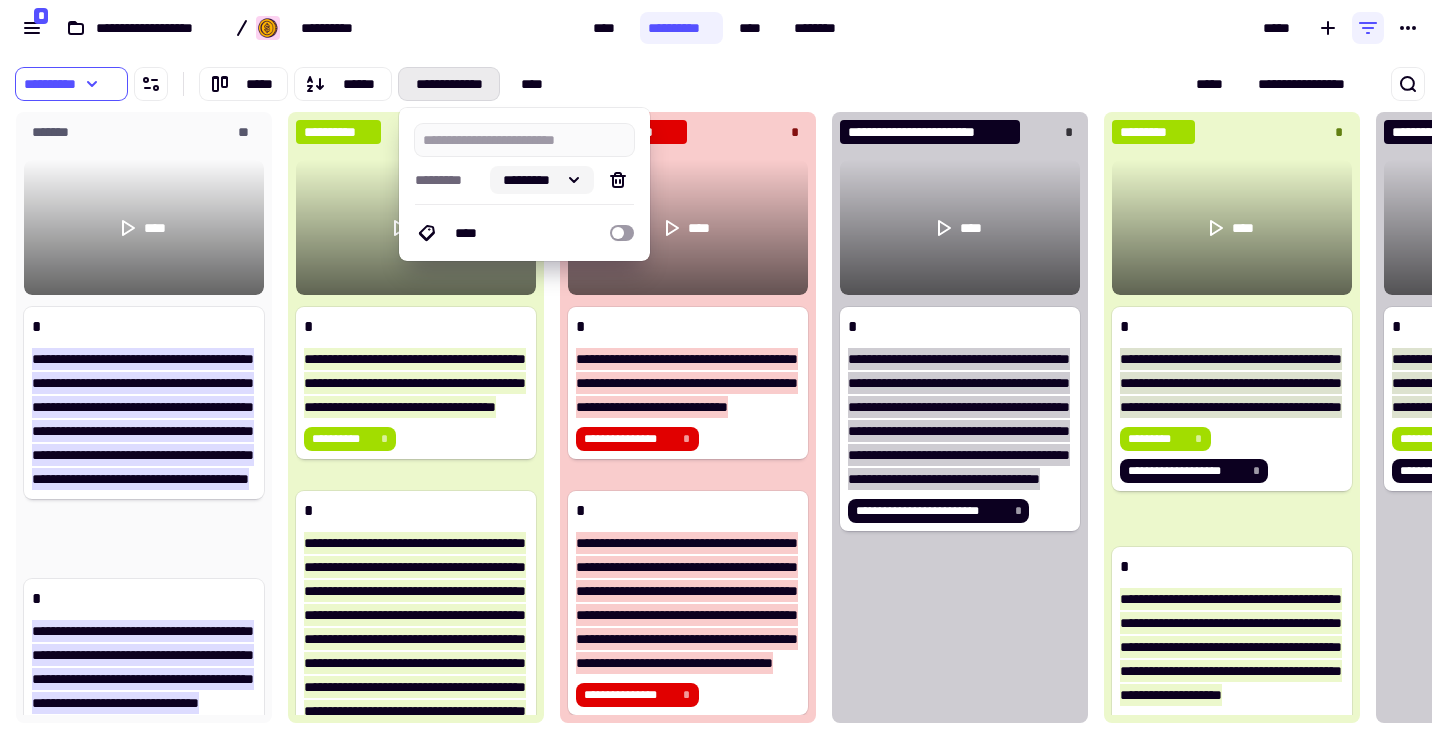 click 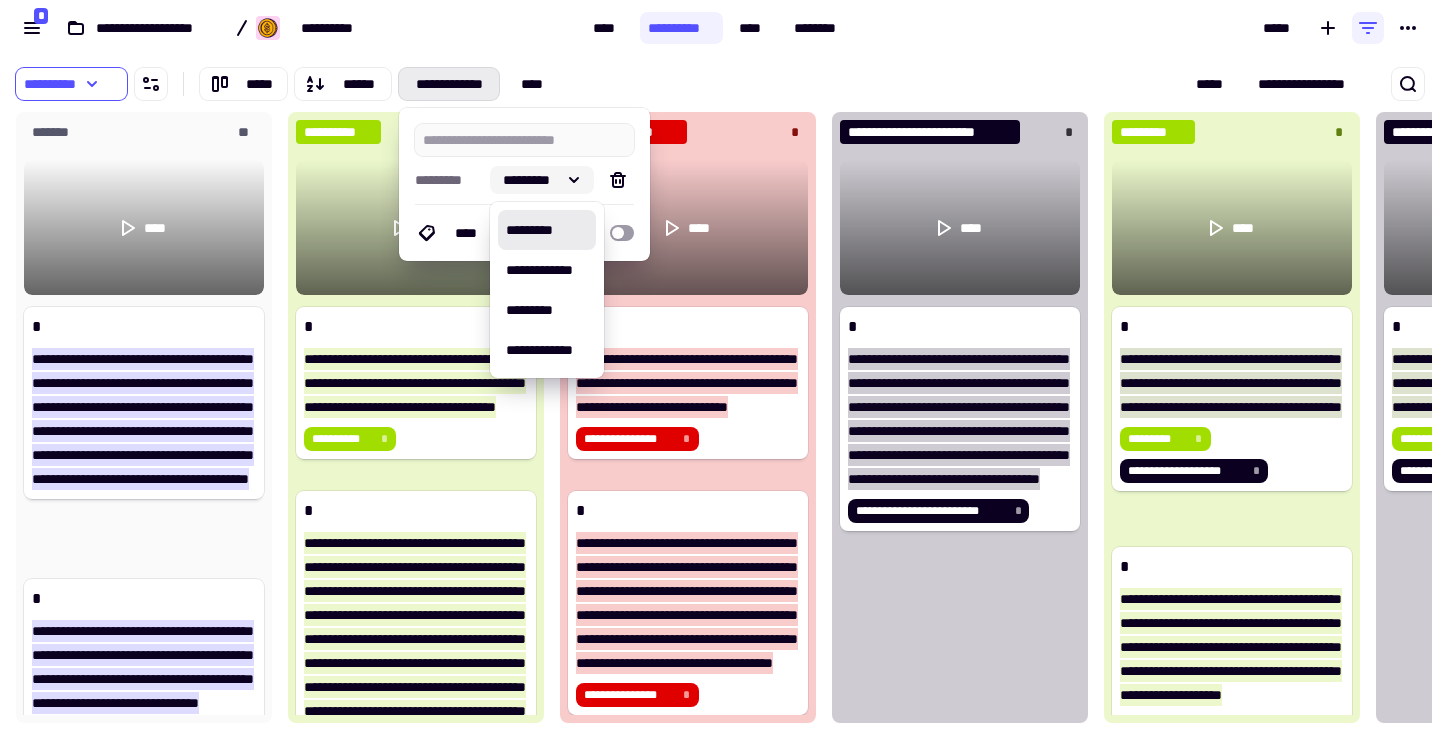 click 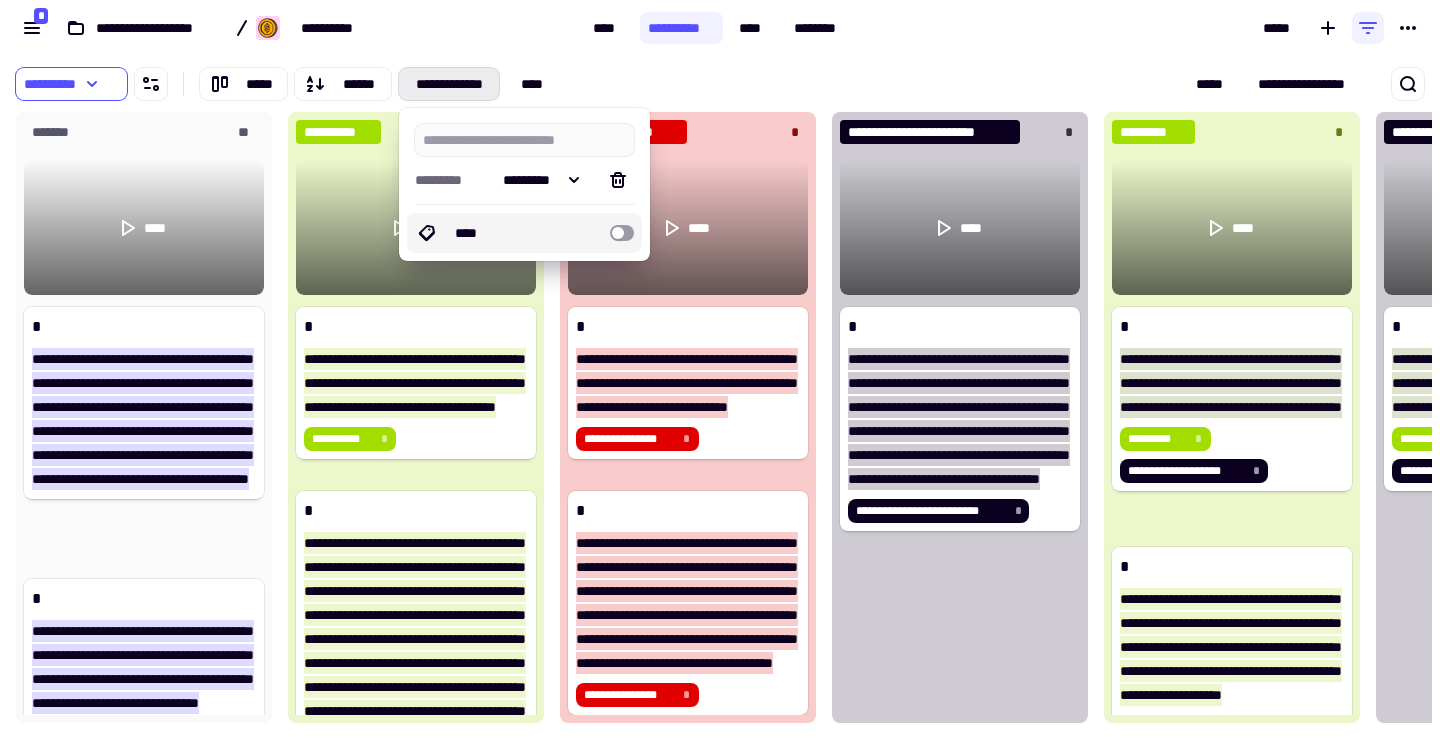 click on "****" at bounding box center (470, 233) 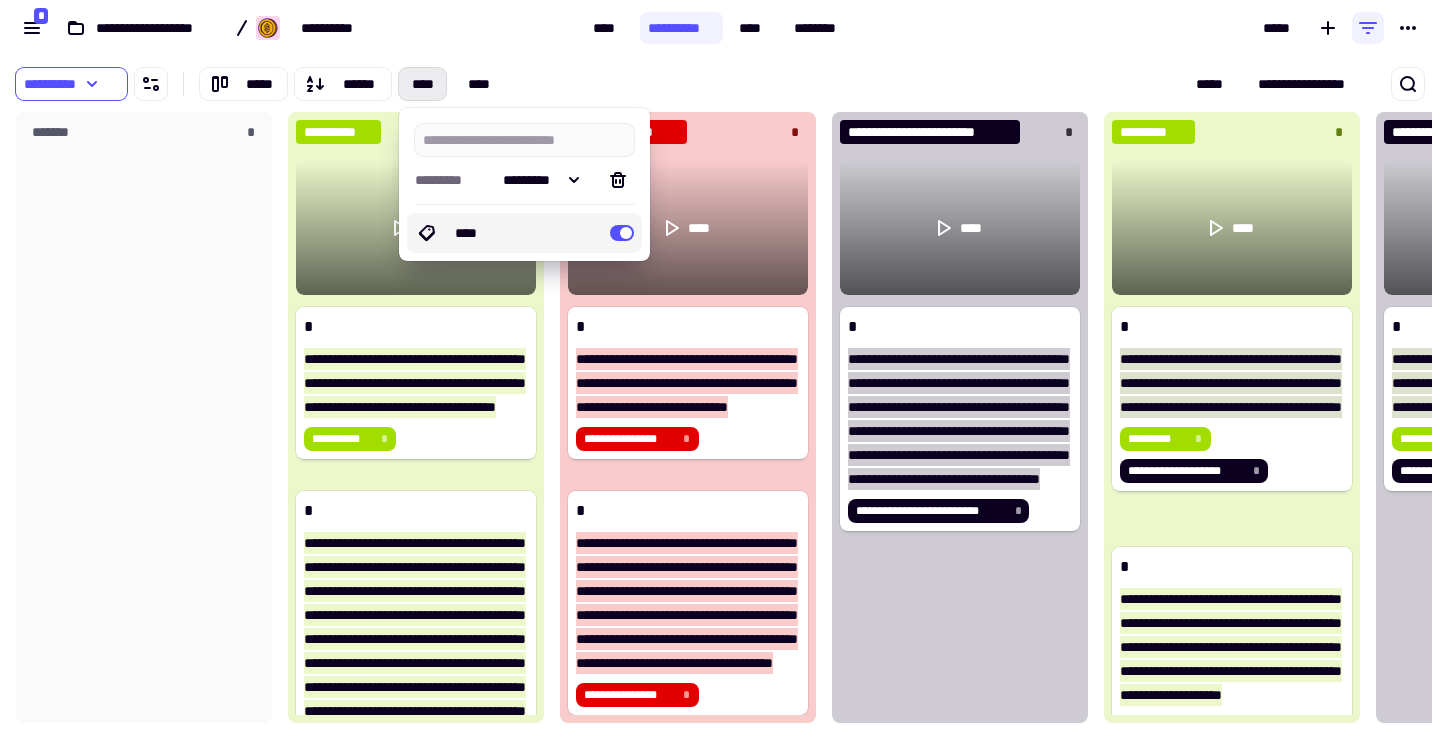 click on "****" at bounding box center (470, 233) 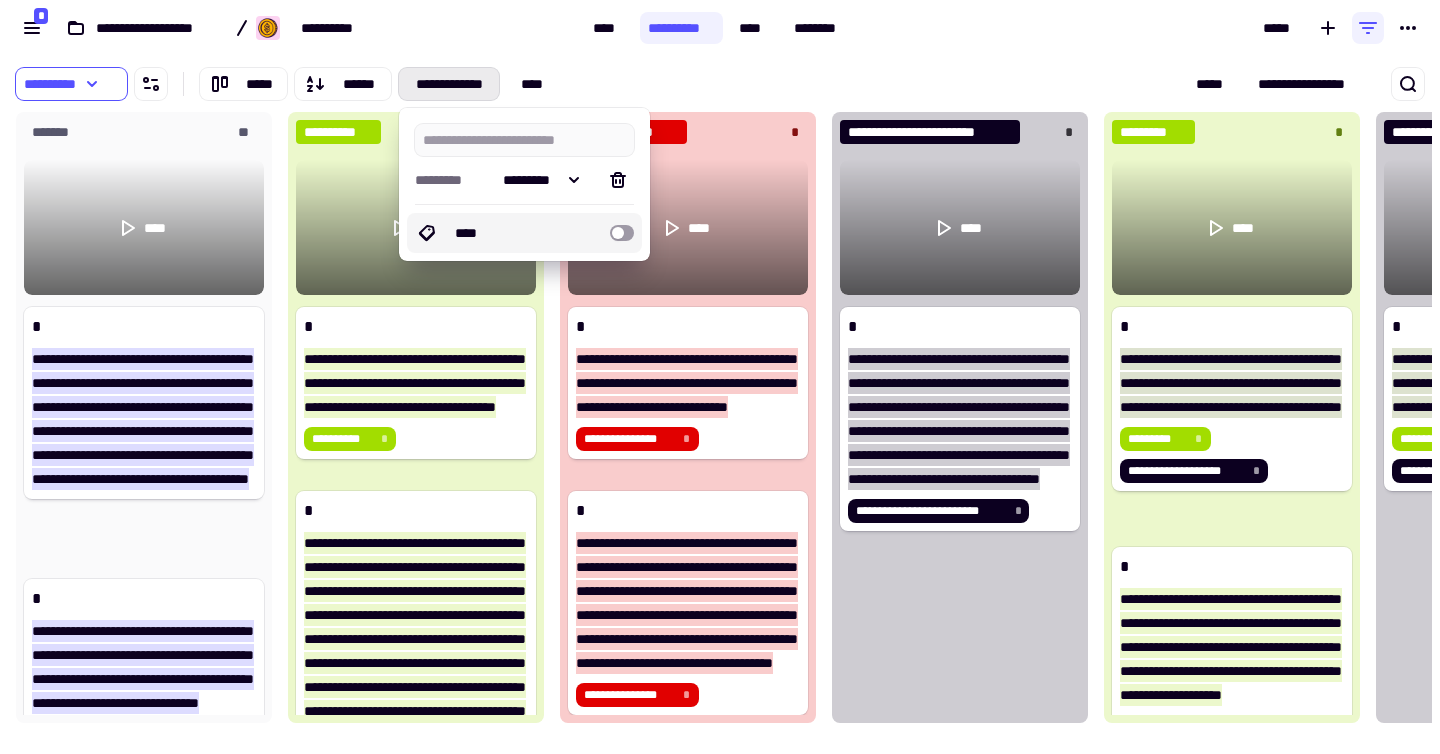 click on "****" at bounding box center (470, 233) 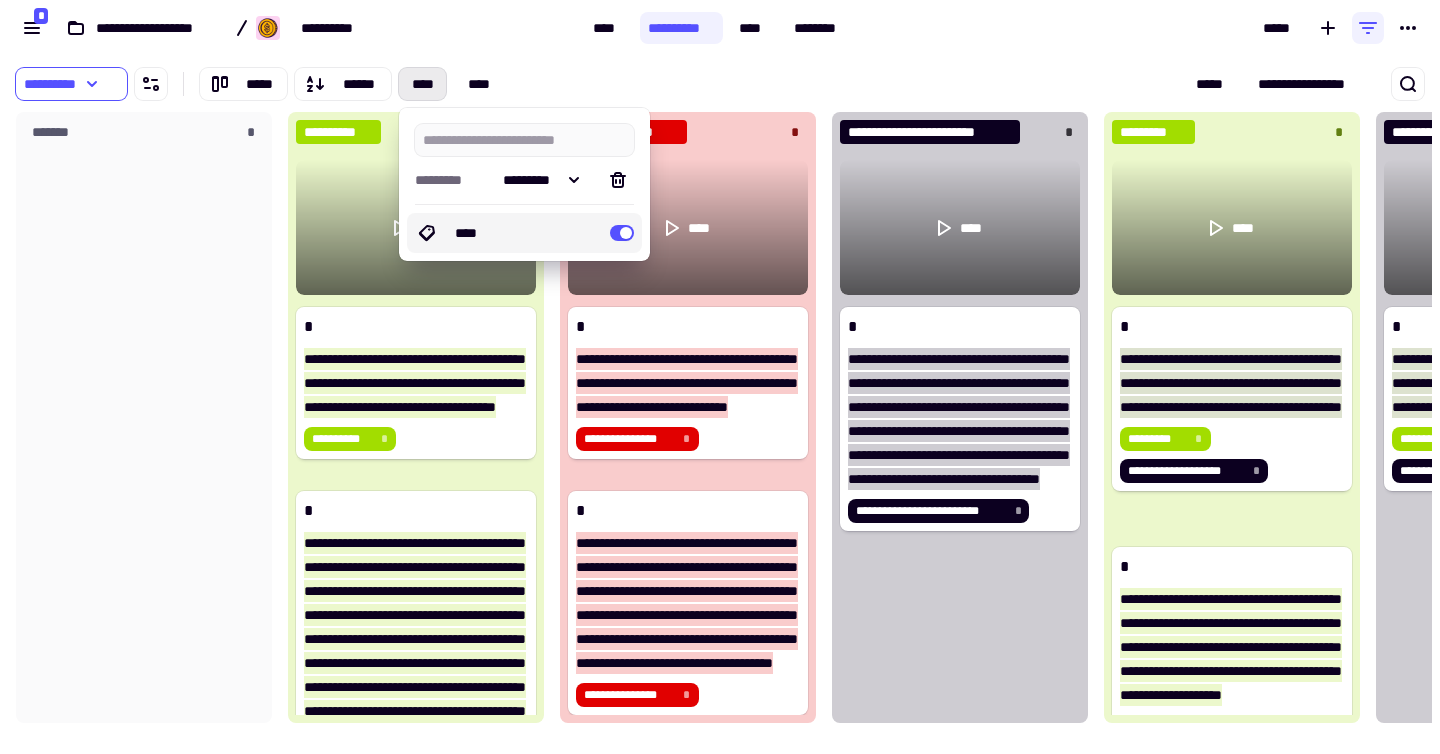 click on "****" at bounding box center (470, 233) 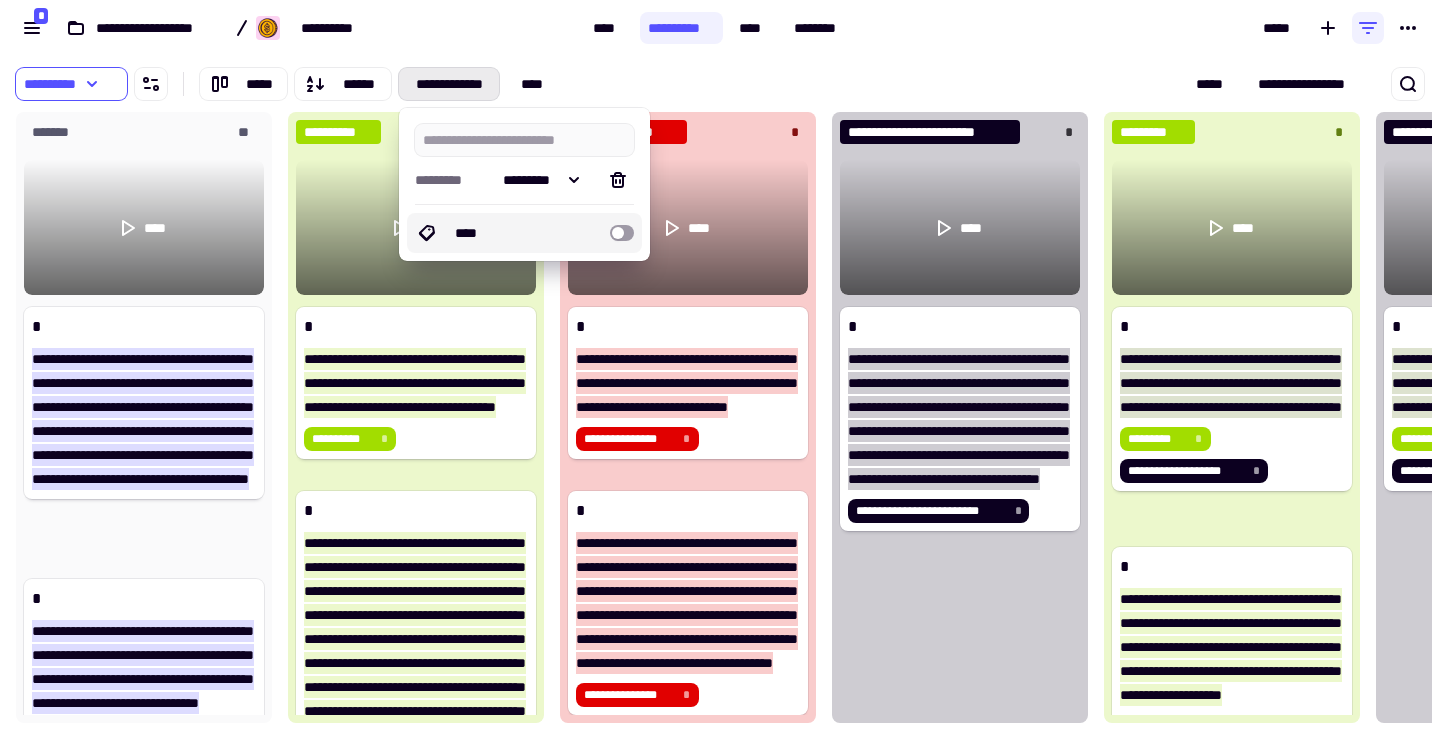 click on "****" at bounding box center [508, 233] 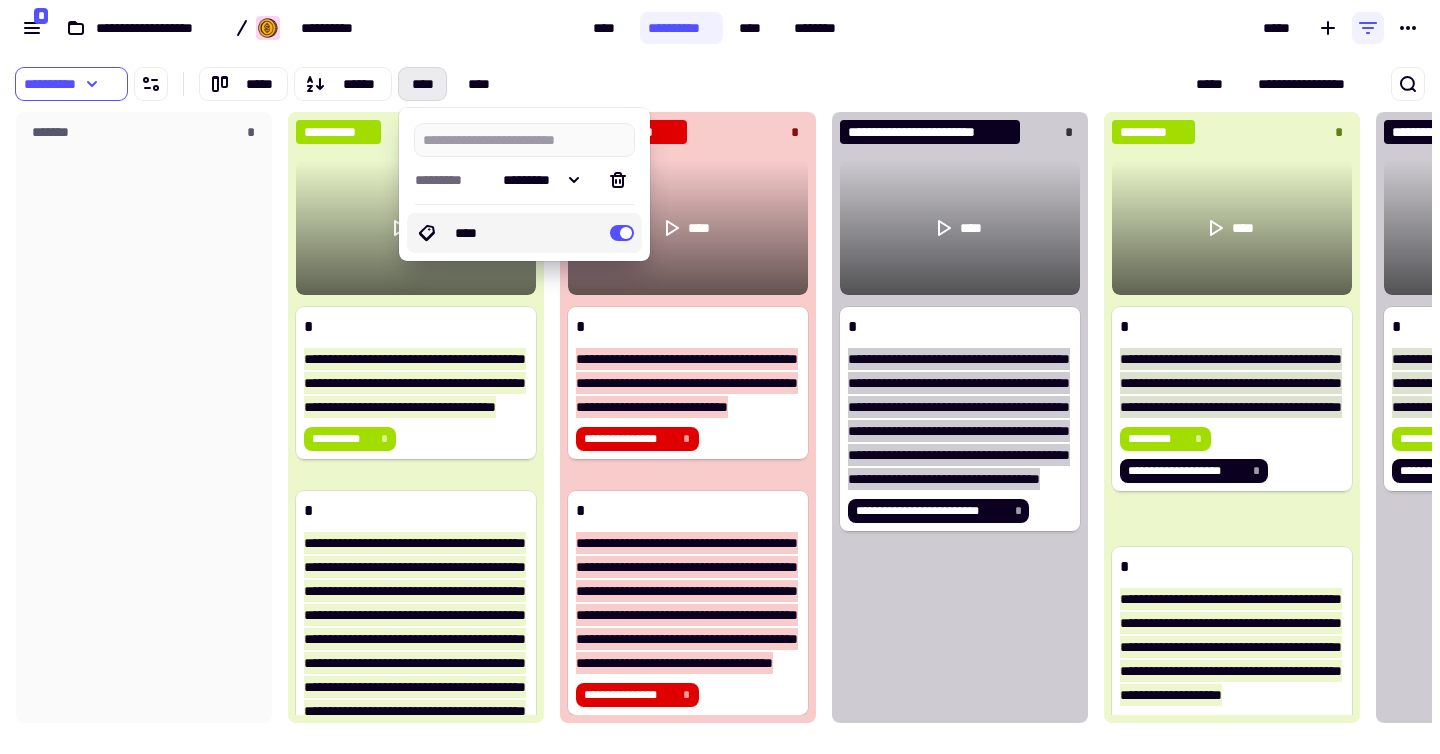 click on "****" at bounding box center [508, 233] 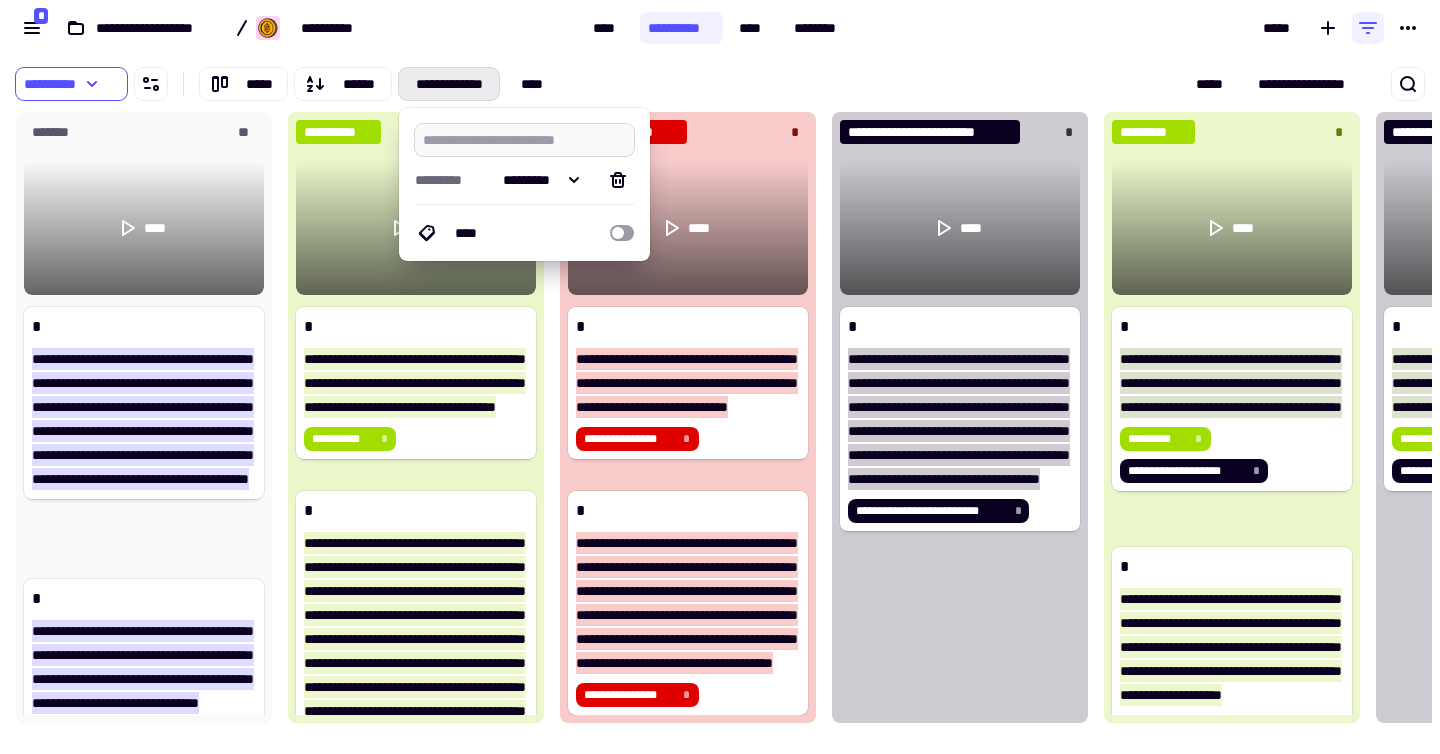 click at bounding box center (524, 140) 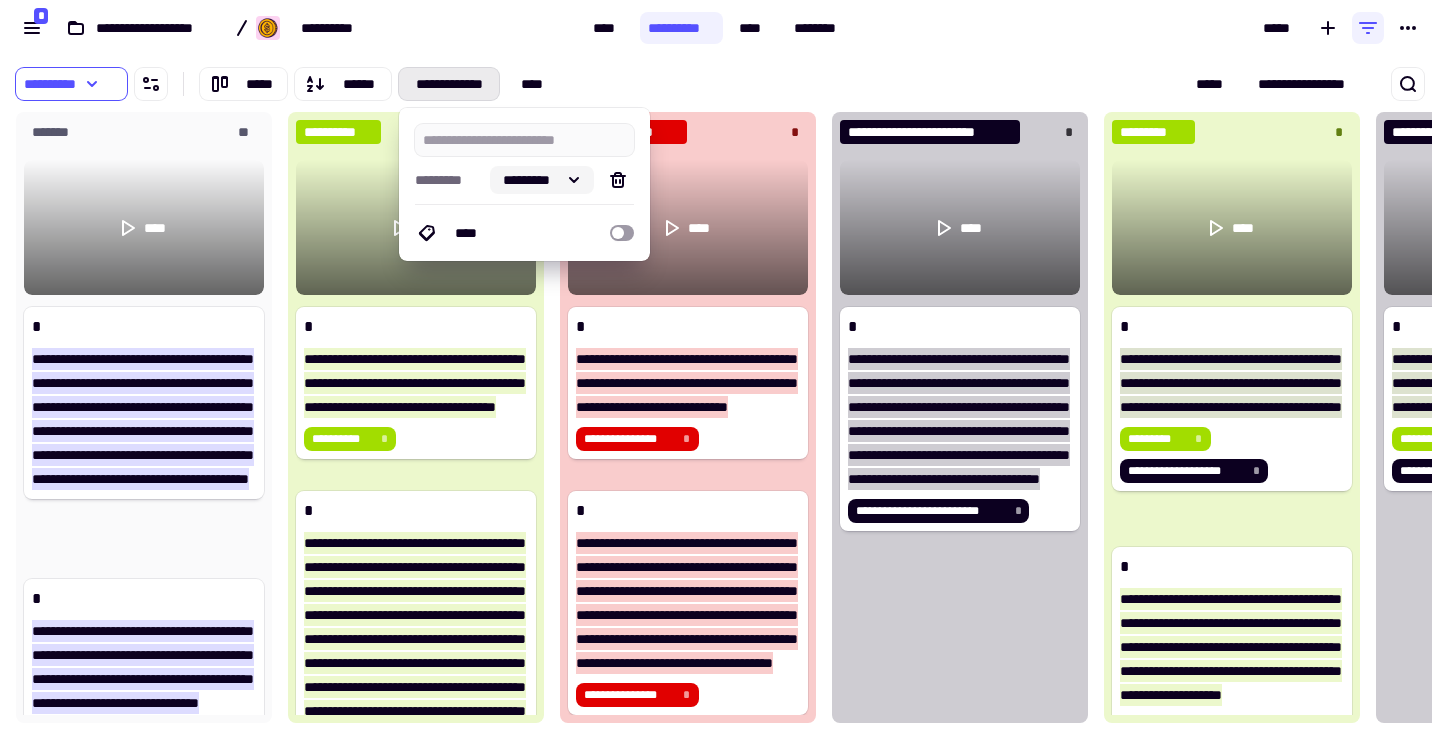 click on "*********" 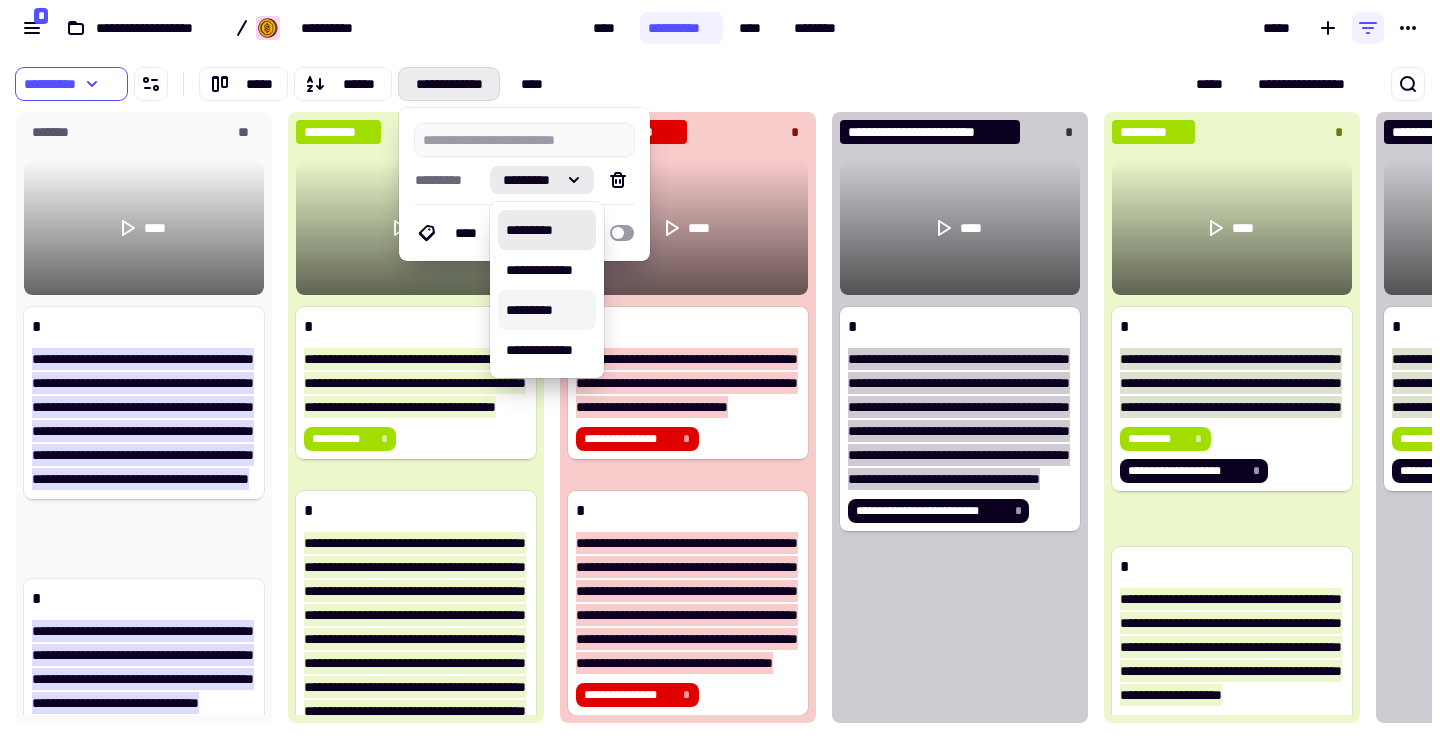 click on "*********" at bounding box center [546, 310] 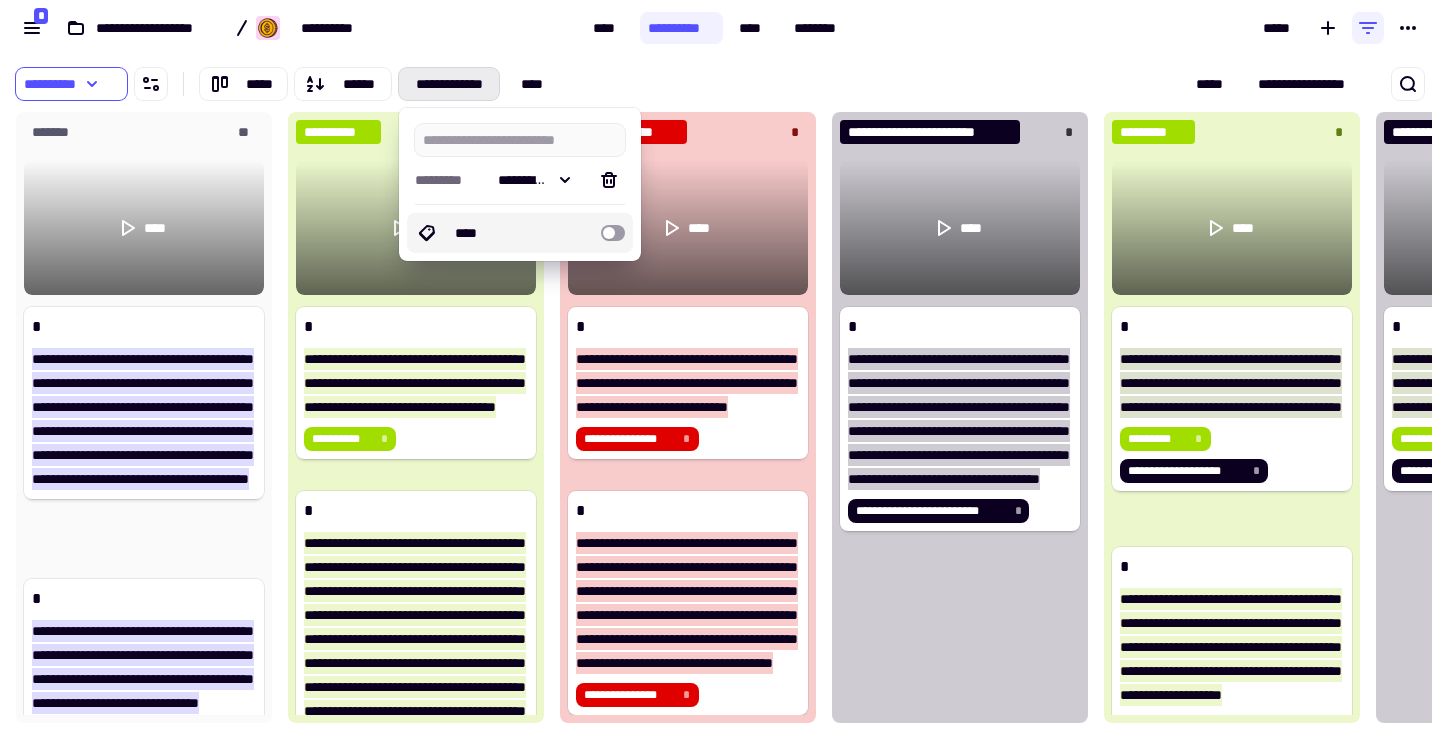 click on "****" at bounding box center [504, 233] 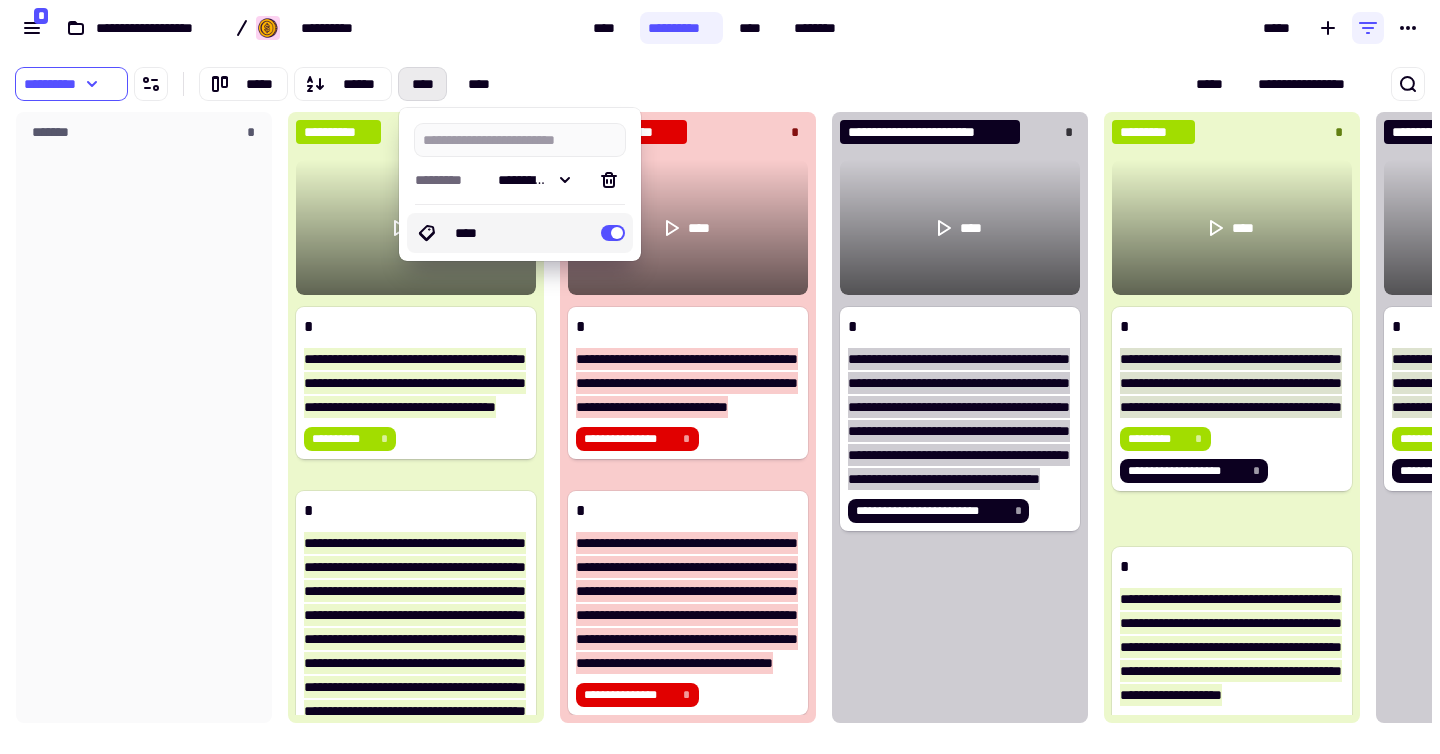 click on "****" at bounding box center (504, 233) 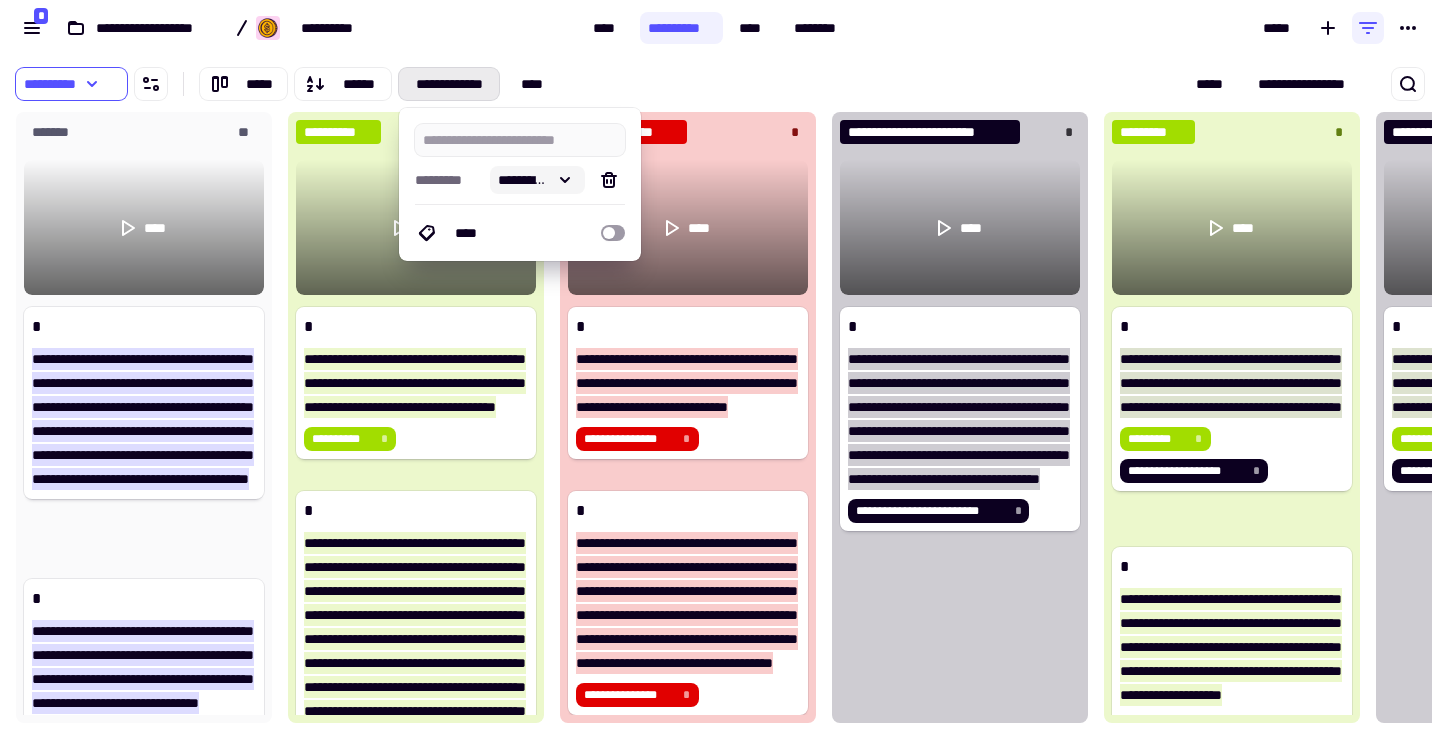 click on "*********" 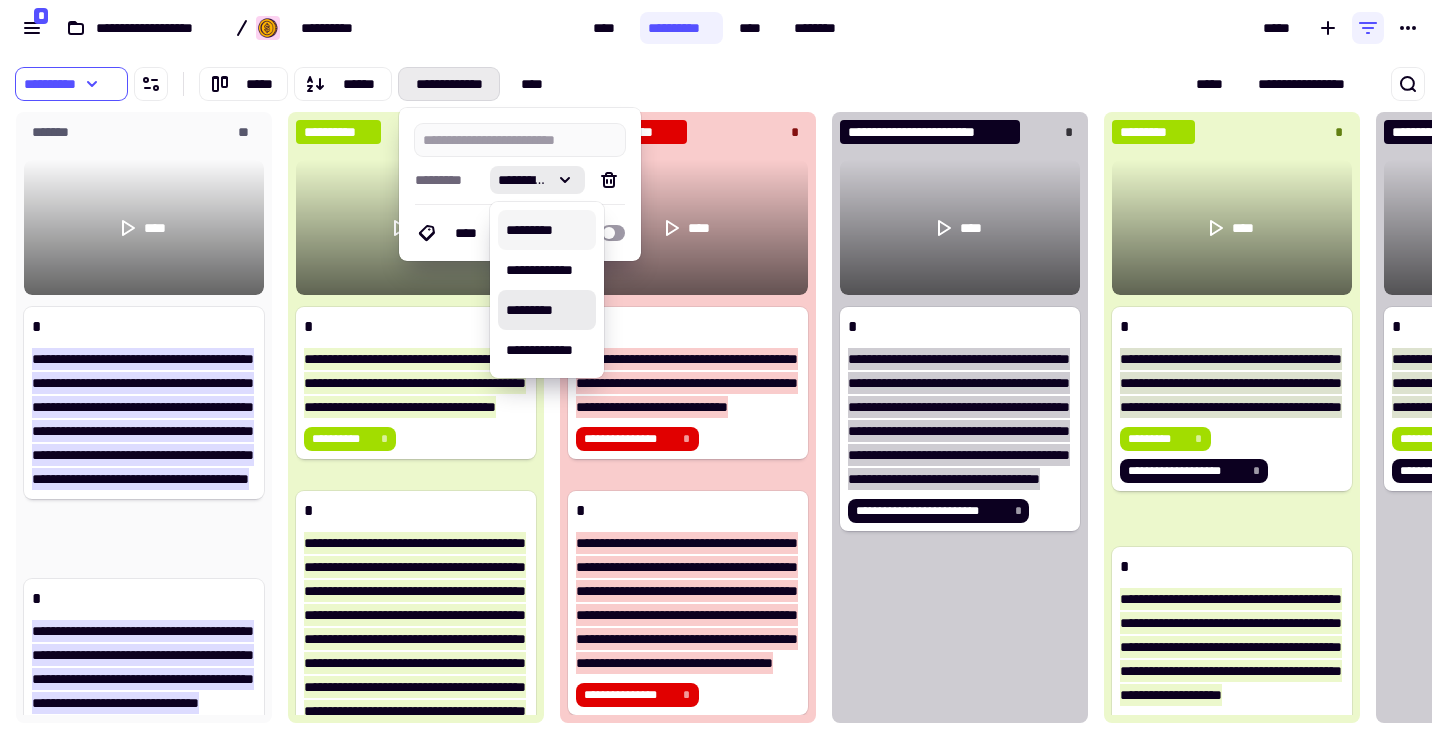 click on "*********" at bounding box center [546, 230] 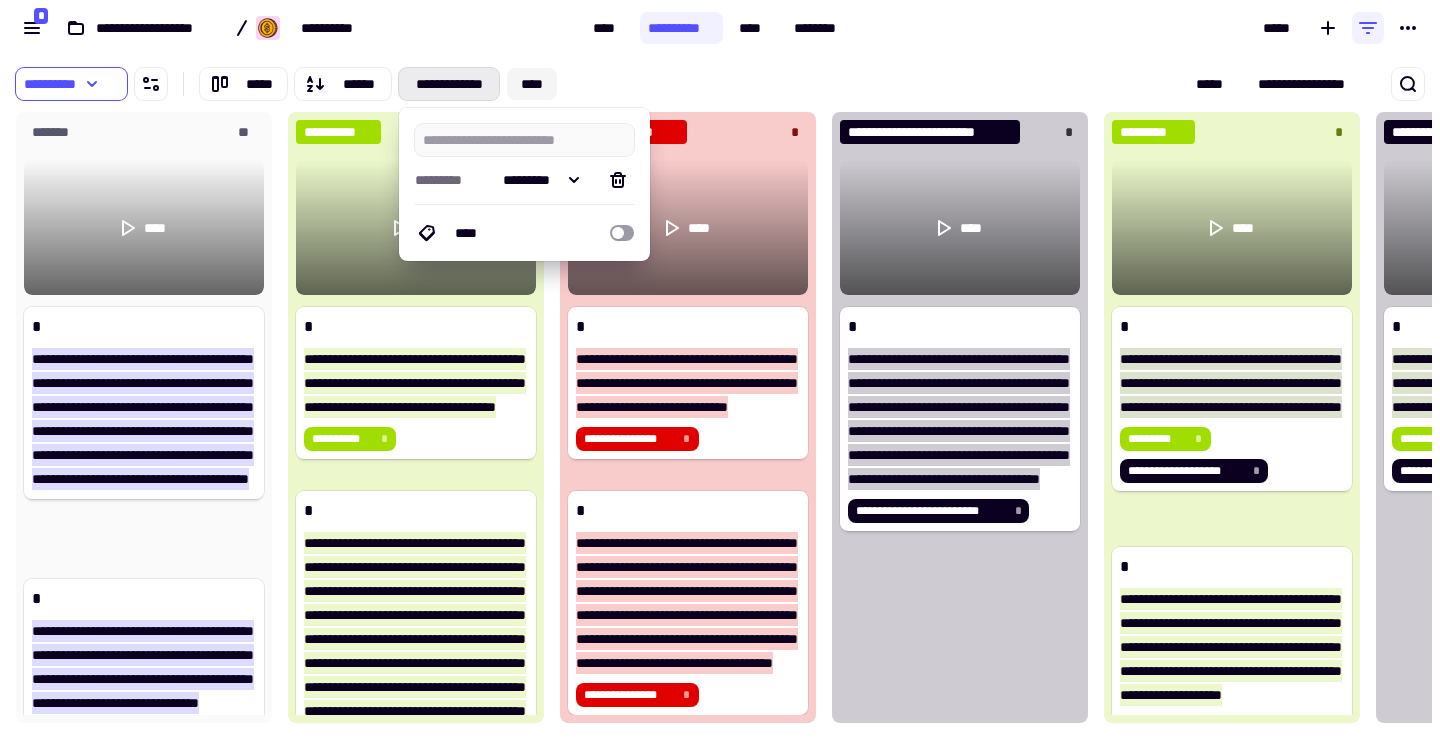 click on "****" 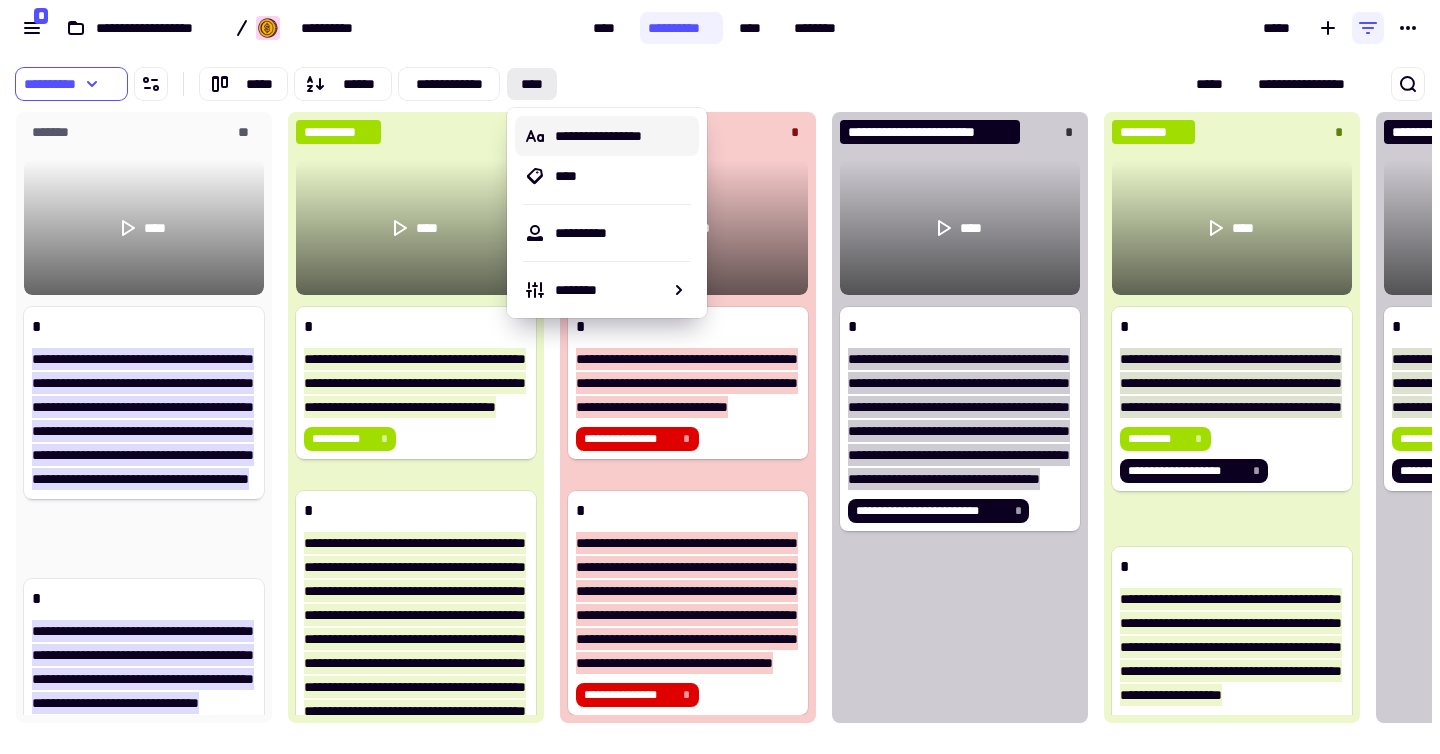 click on "**********" at bounding box center (440, 84) 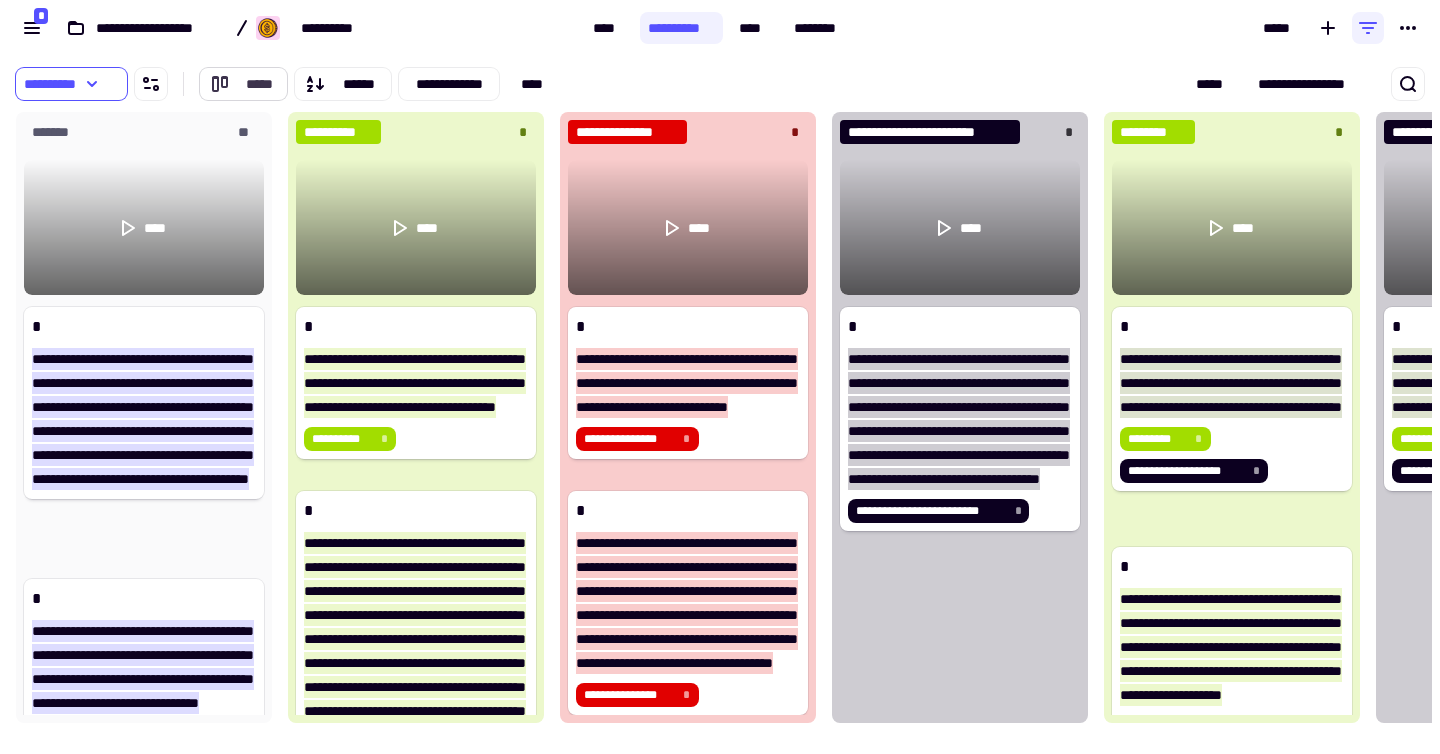 click on "*****" 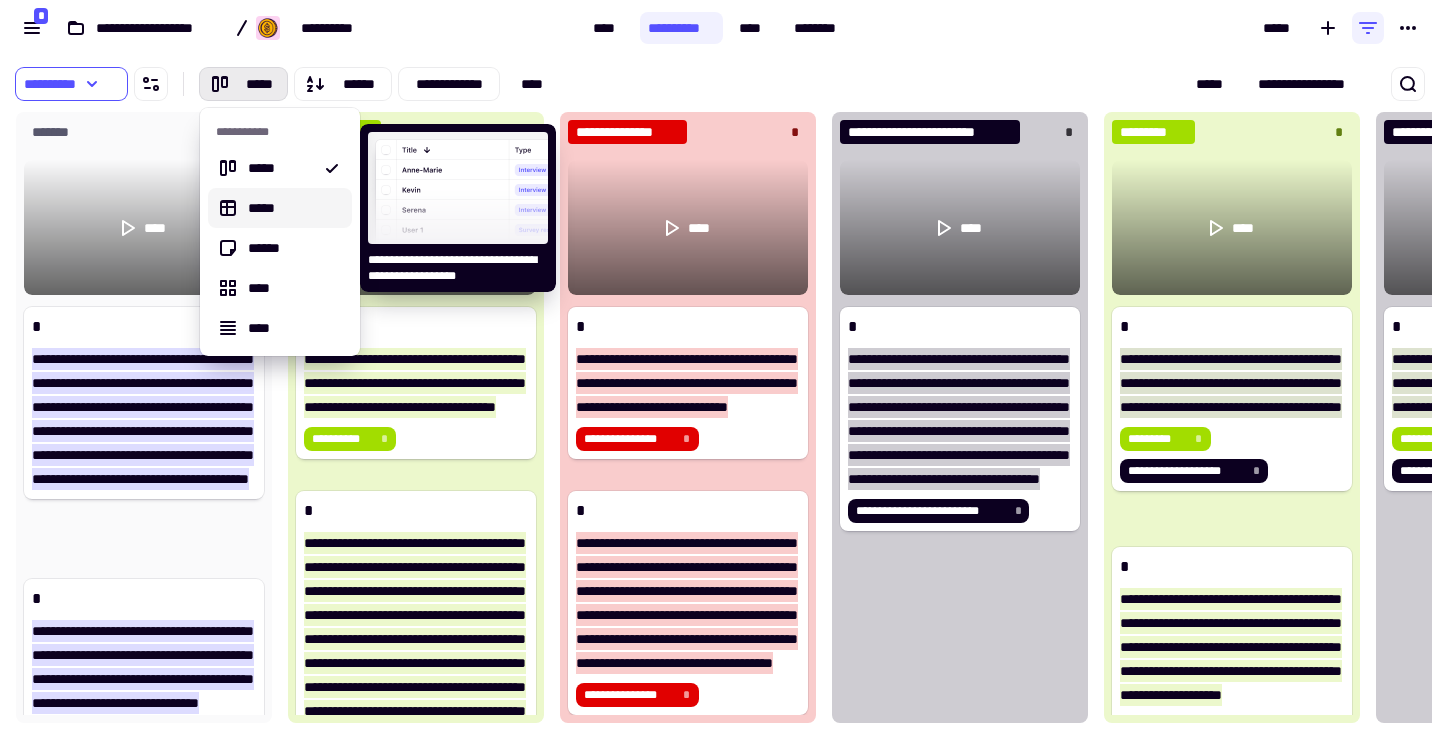 click on "*****" at bounding box center (292, 208) 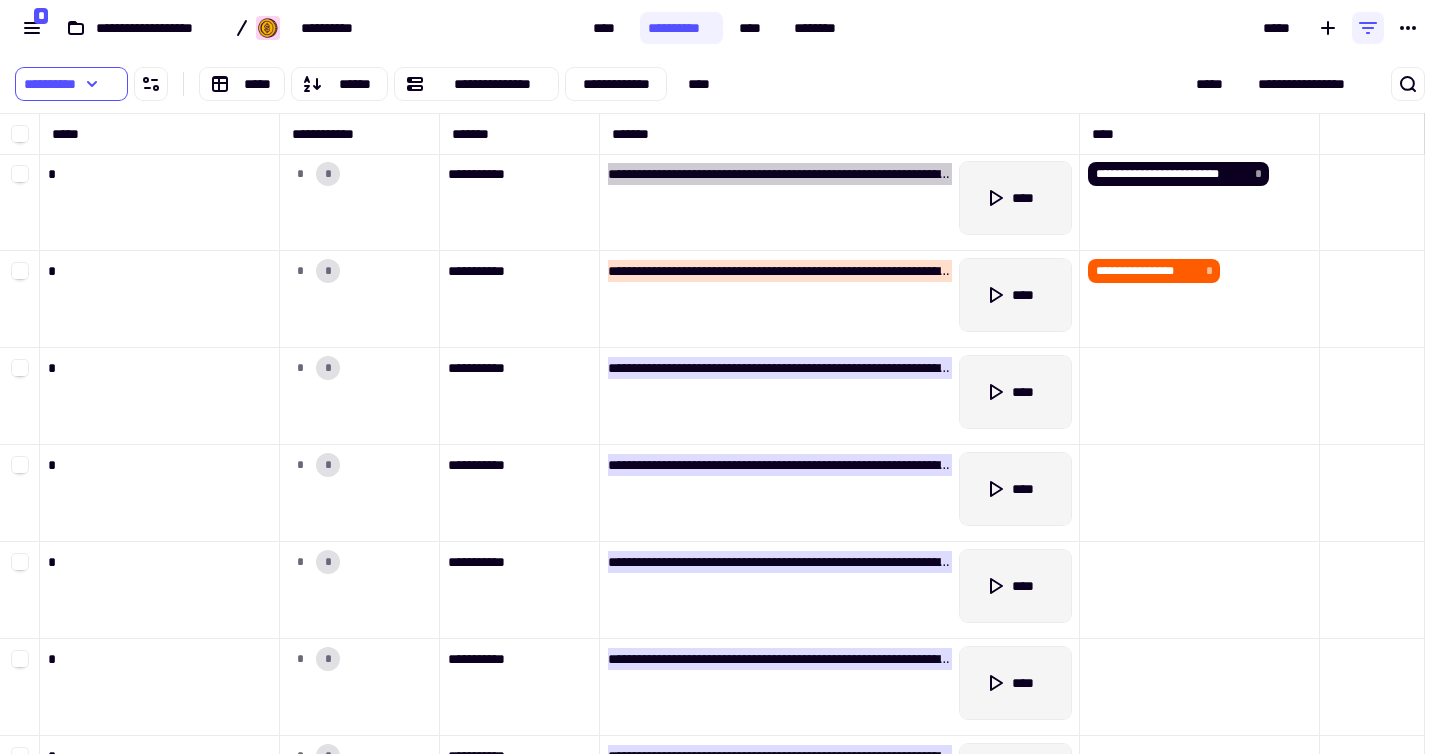 scroll, scrollTop: 16, scrollLeft: 16, axis: both 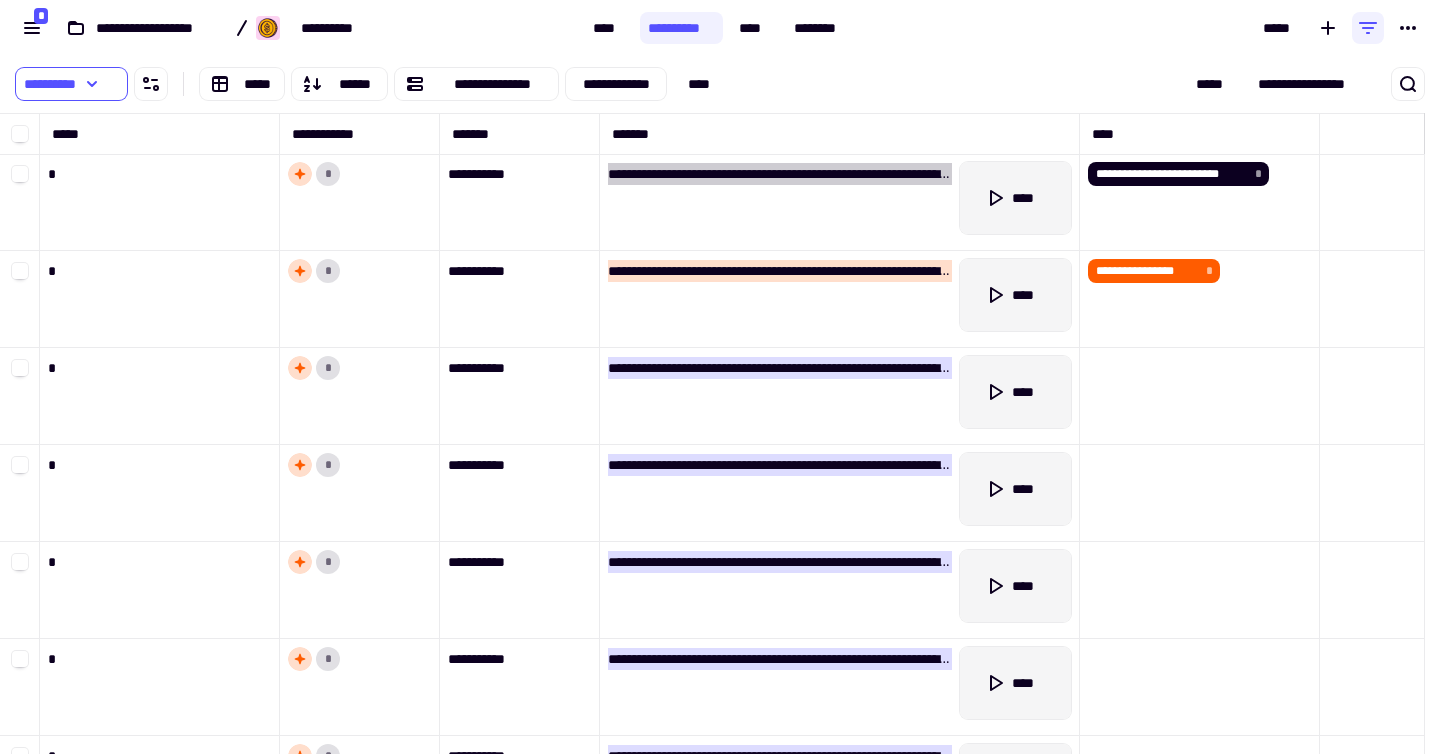 click at bounding box center (1372, 133) 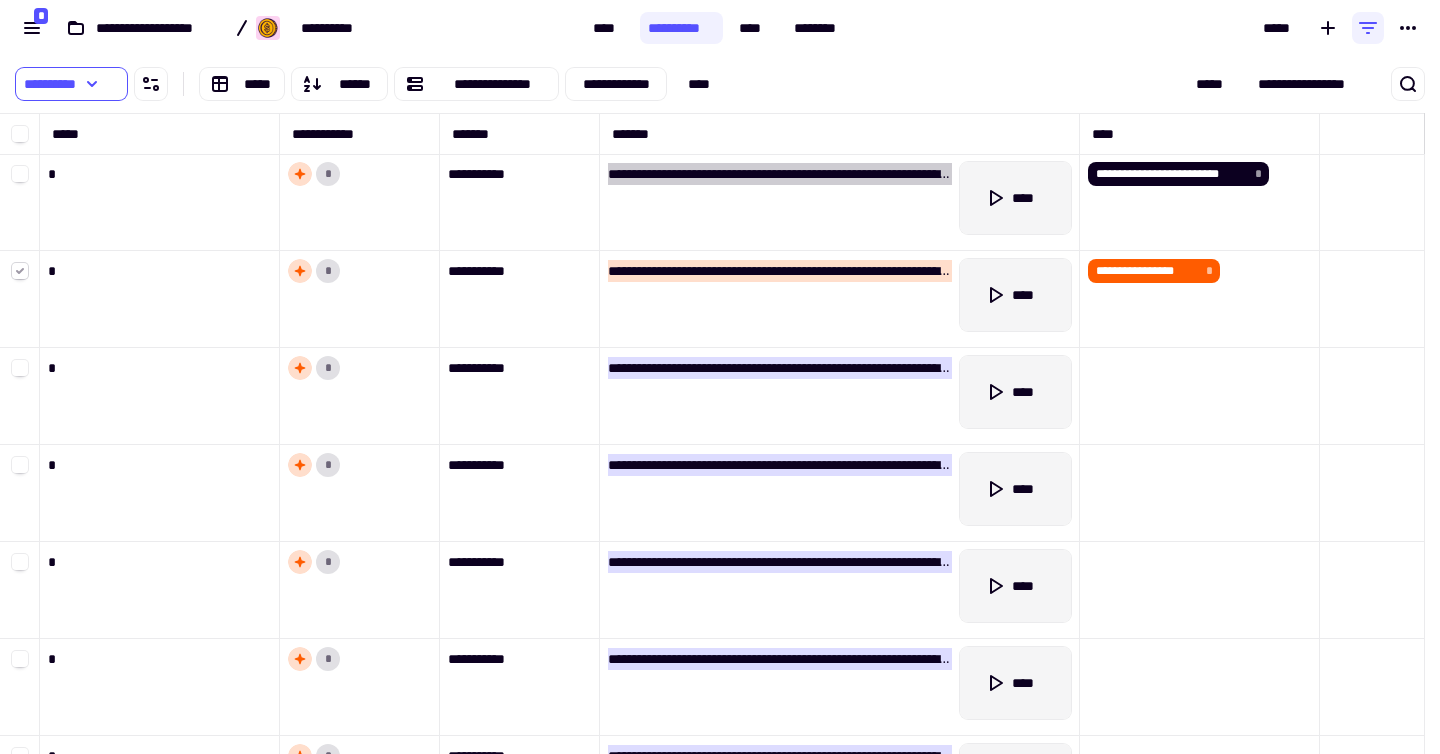 click 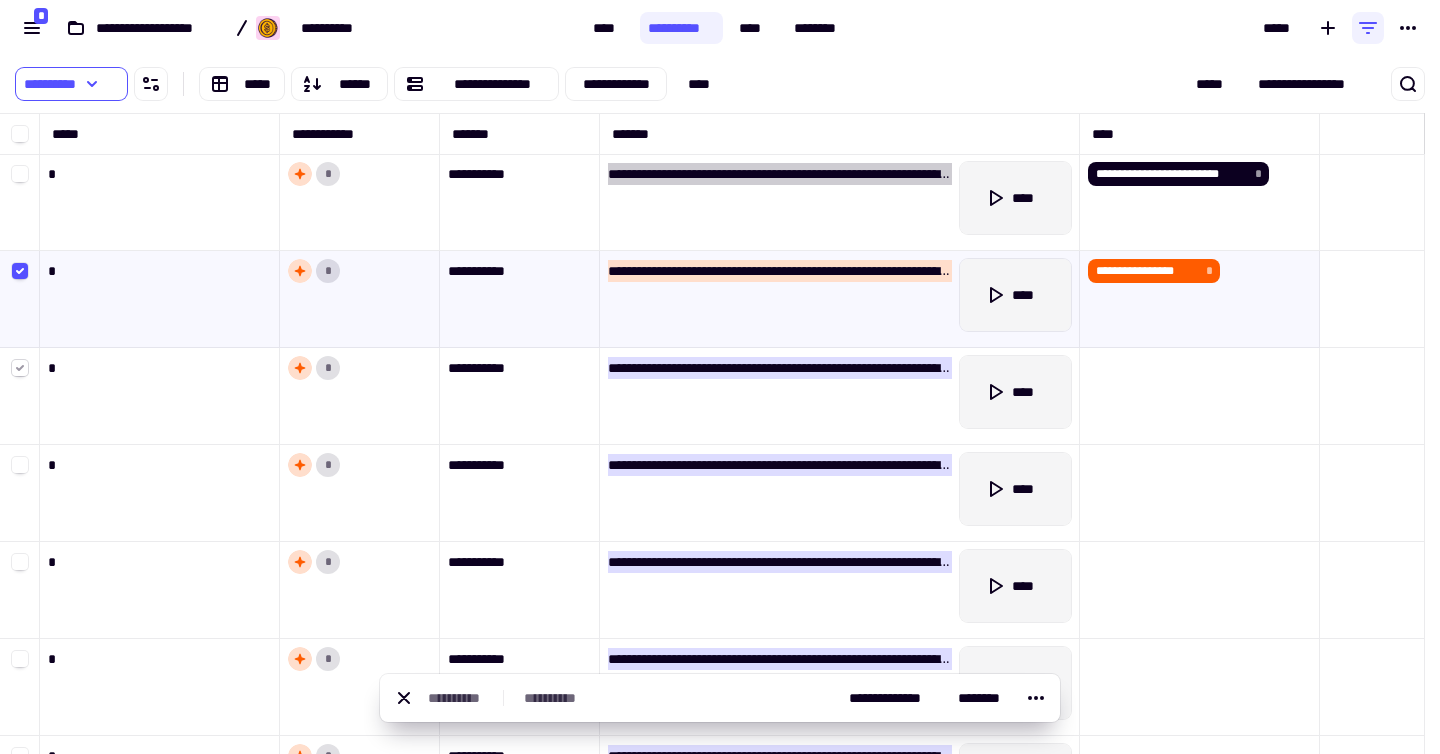 click 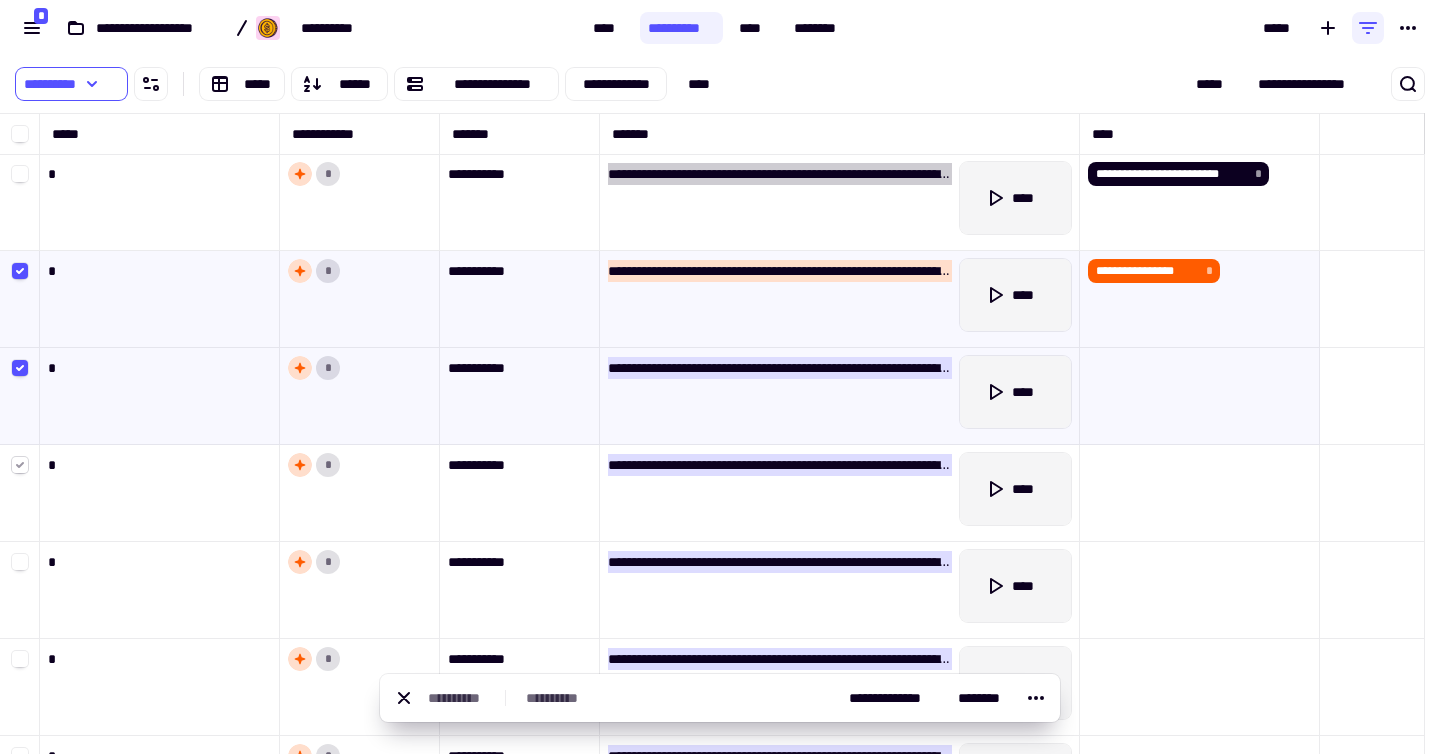 click 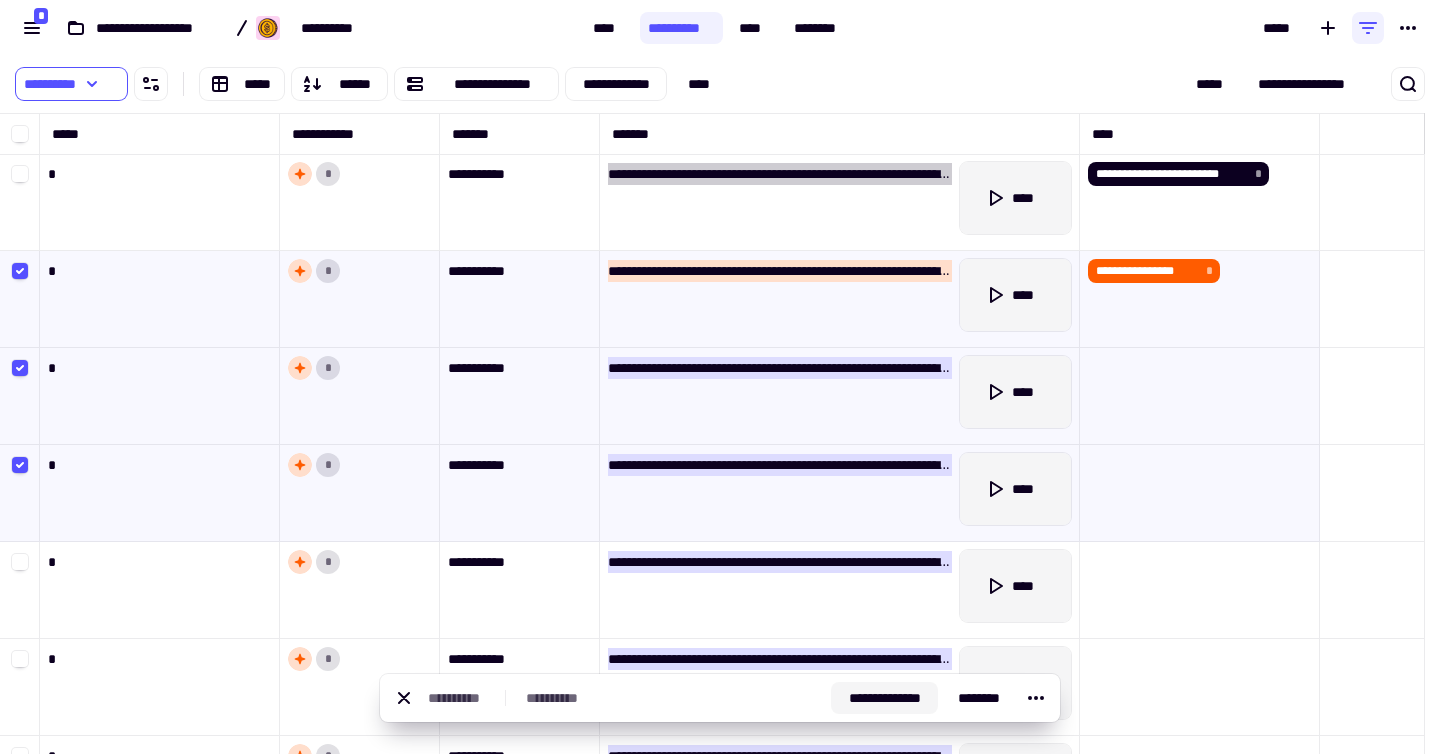 click on "**********" 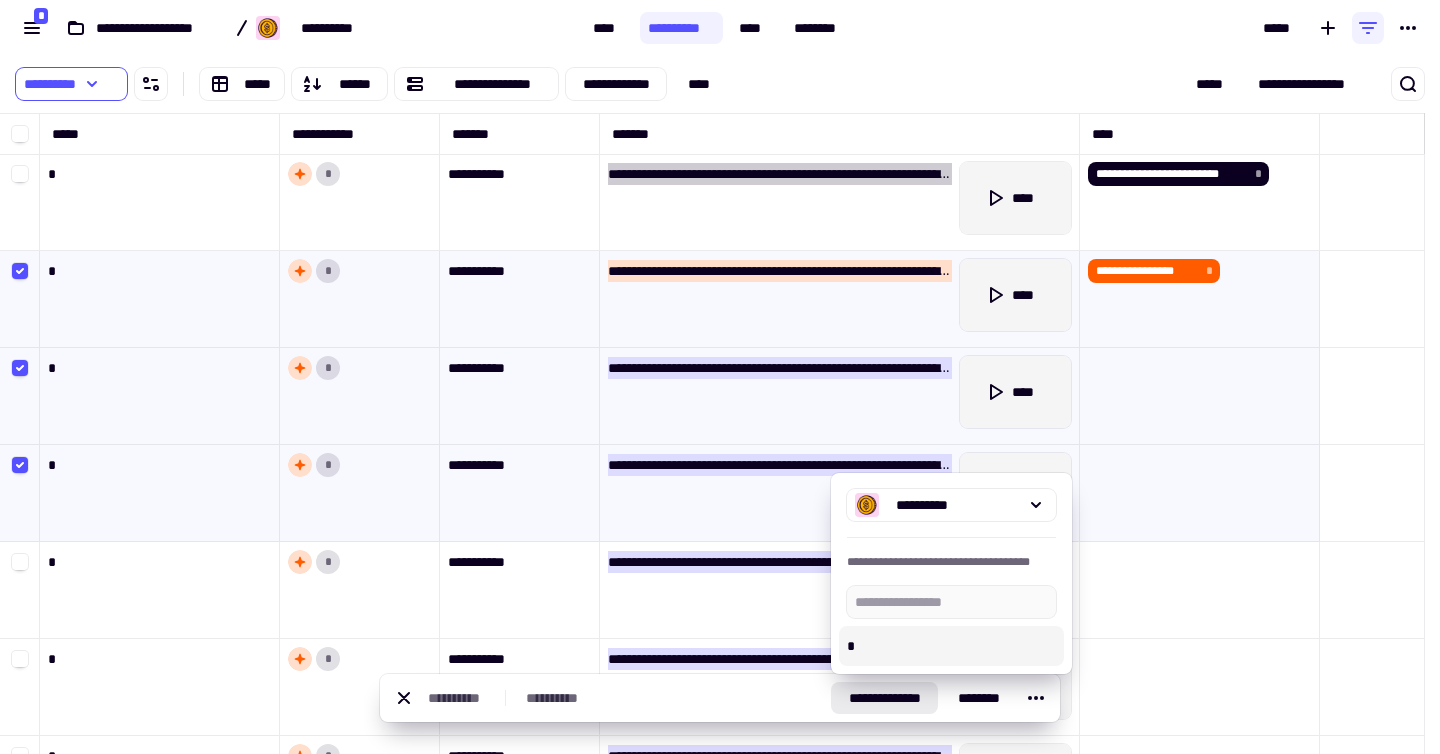 click 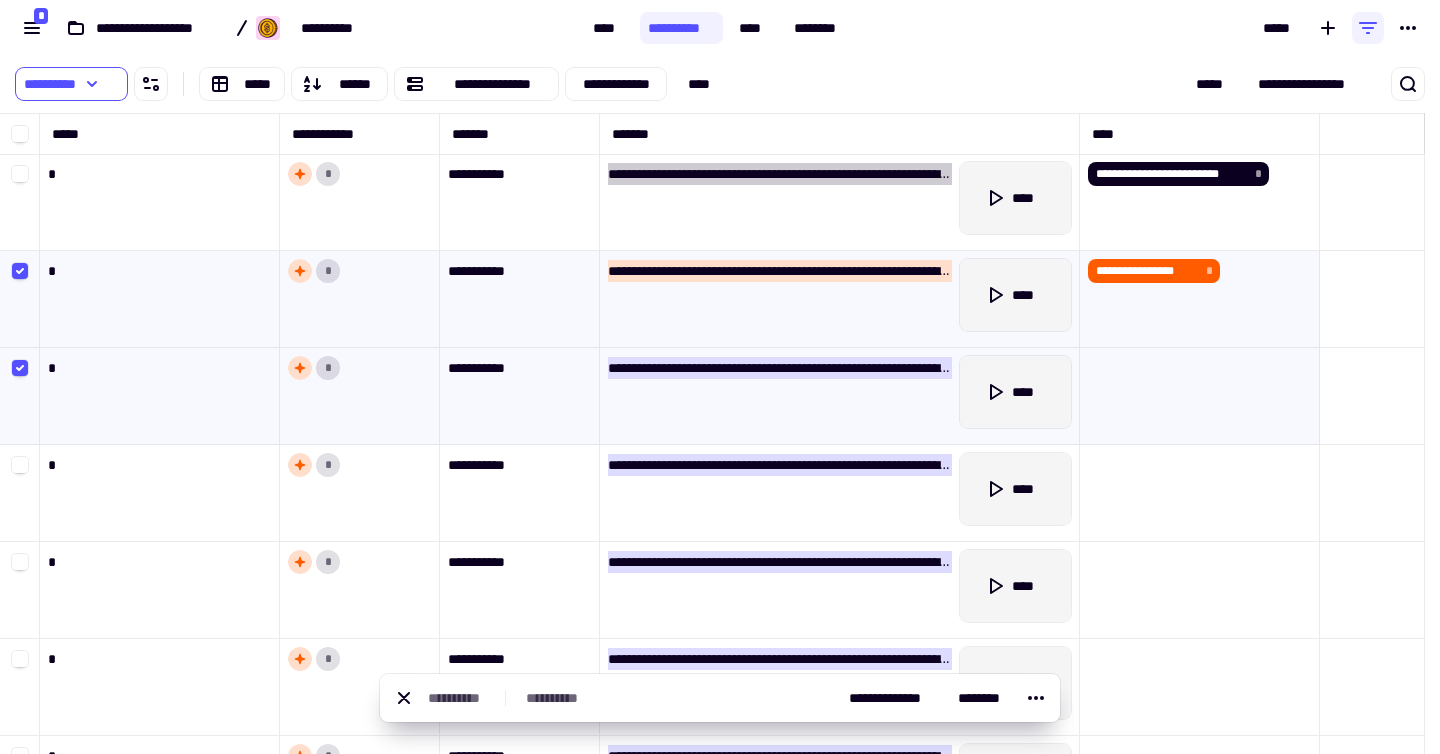 click 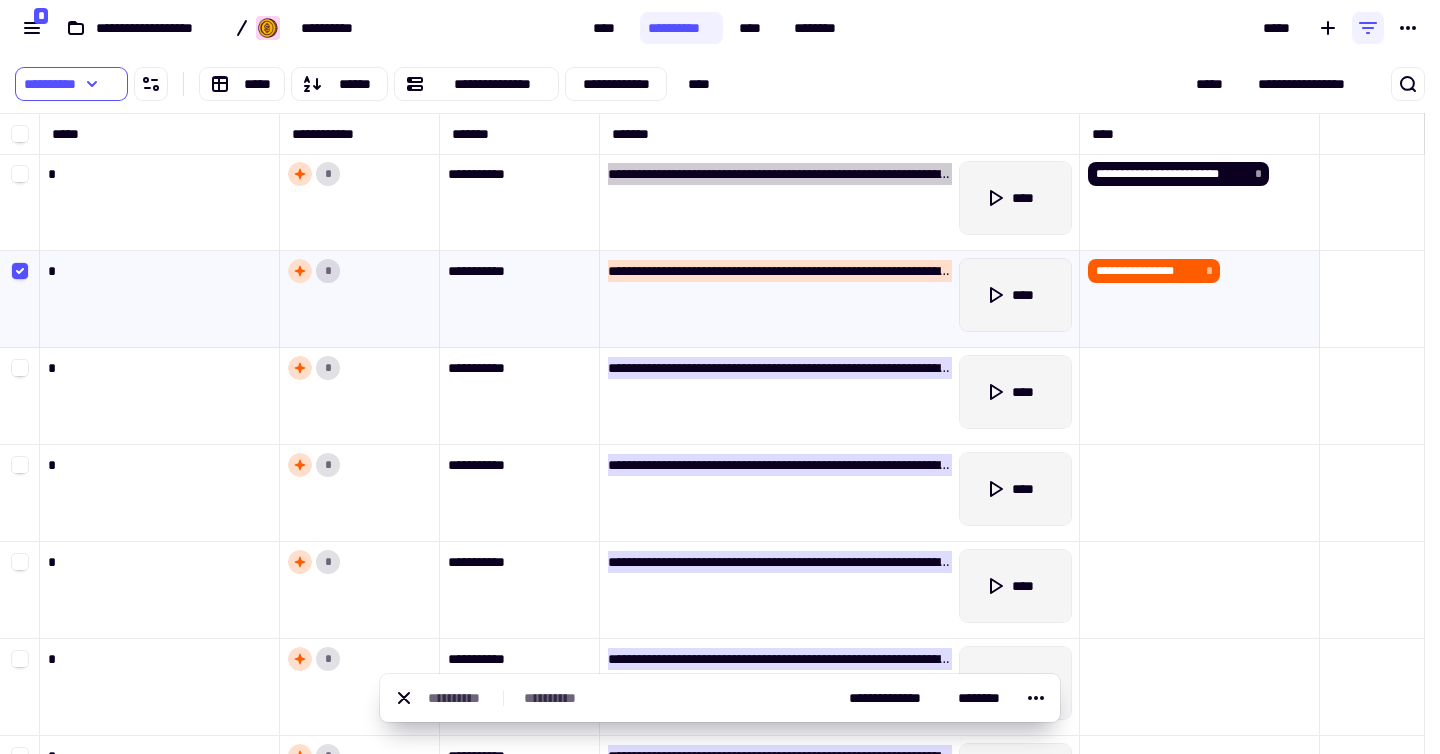 click 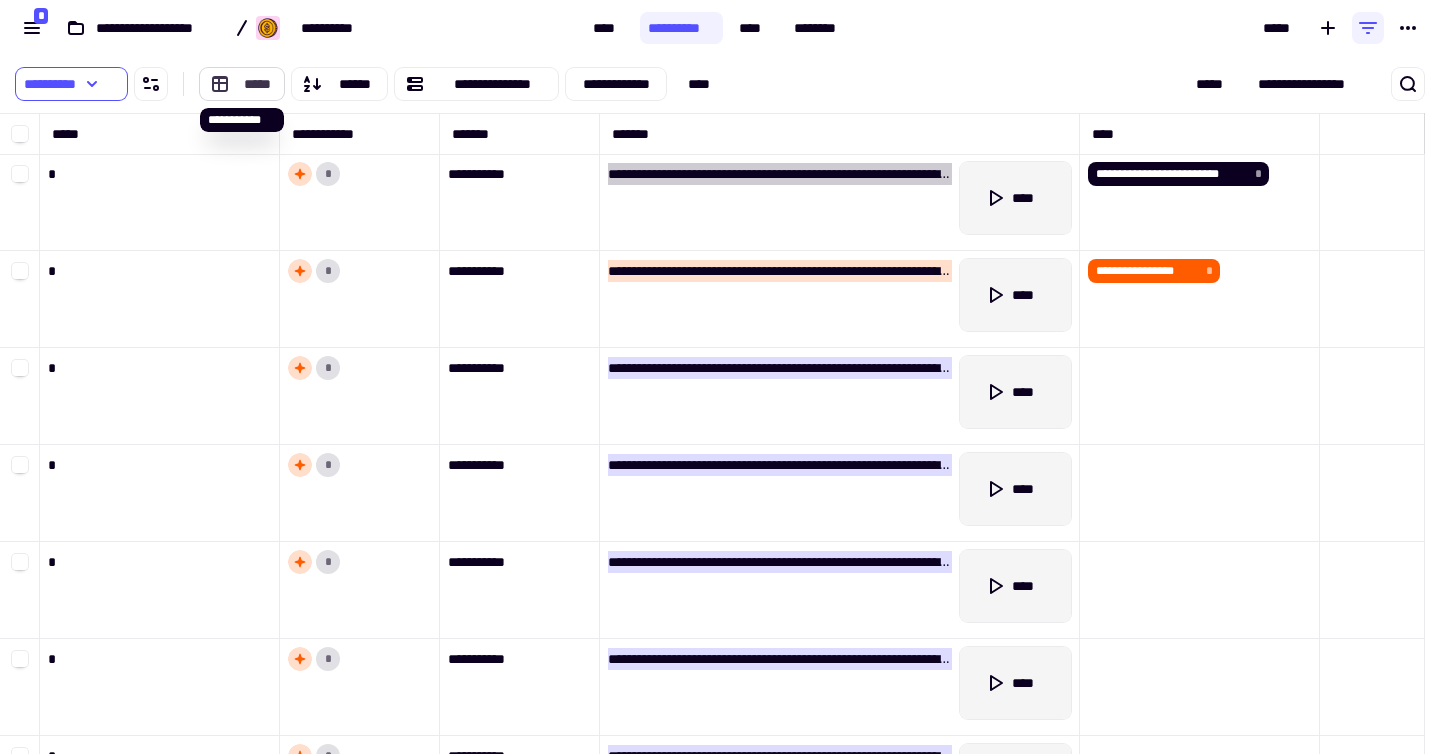 click 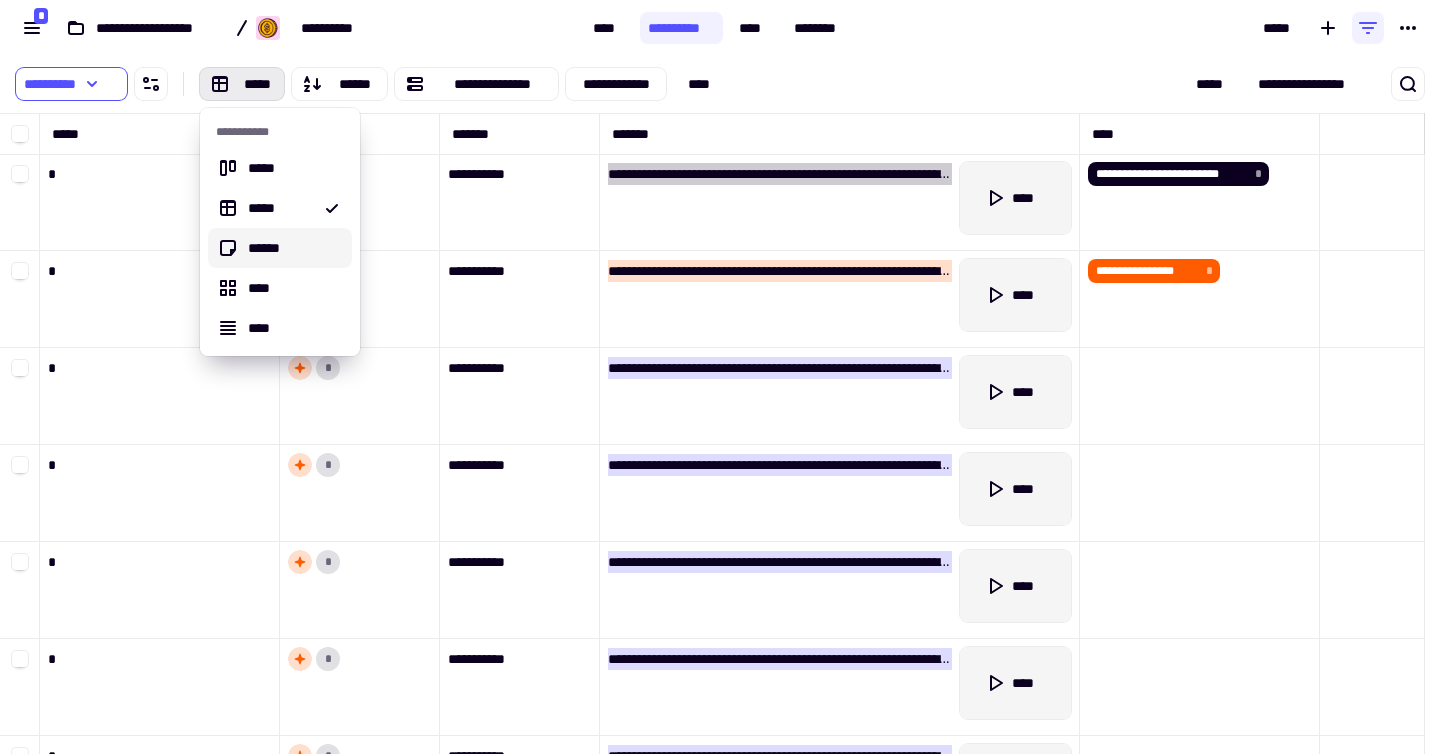 click on "******" at bounding box center [280, 248] 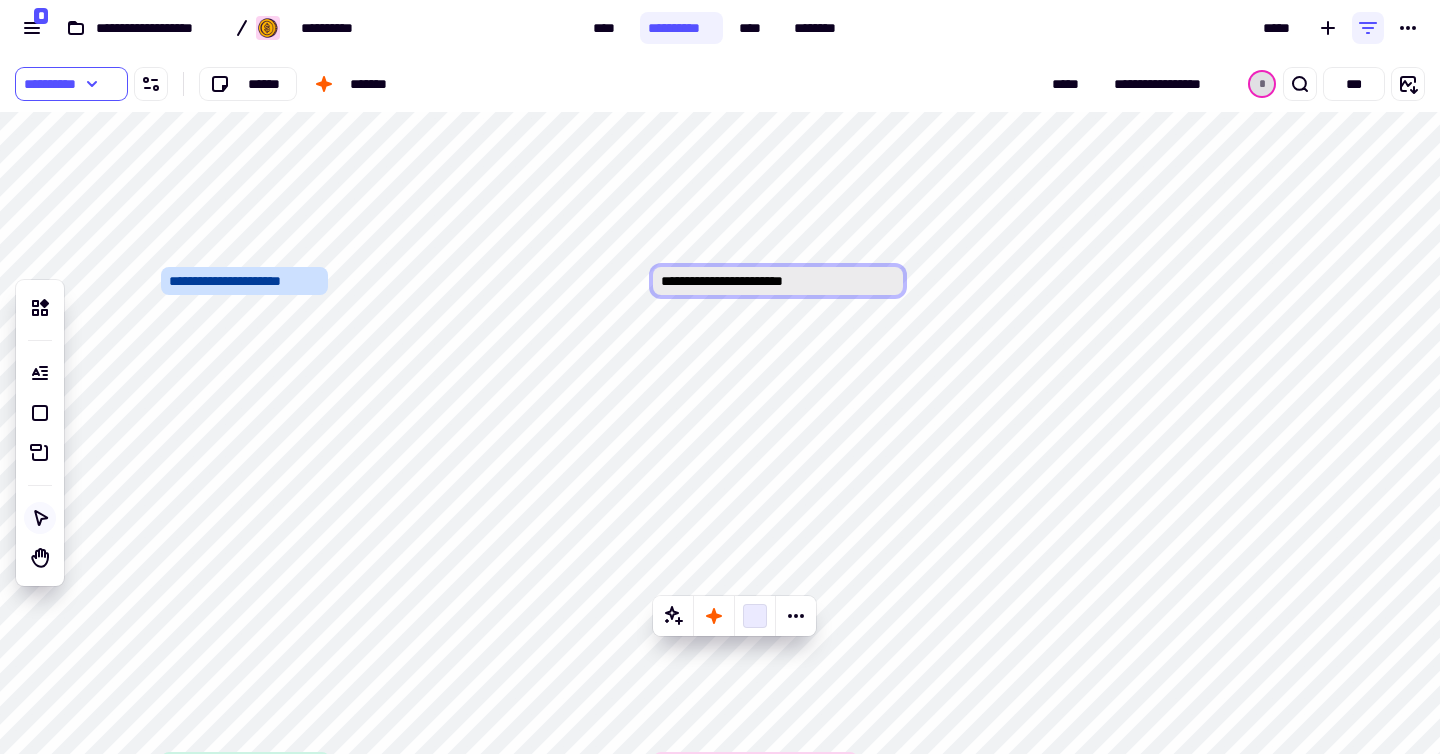 click on "**********" at bounding box center [778, 281] 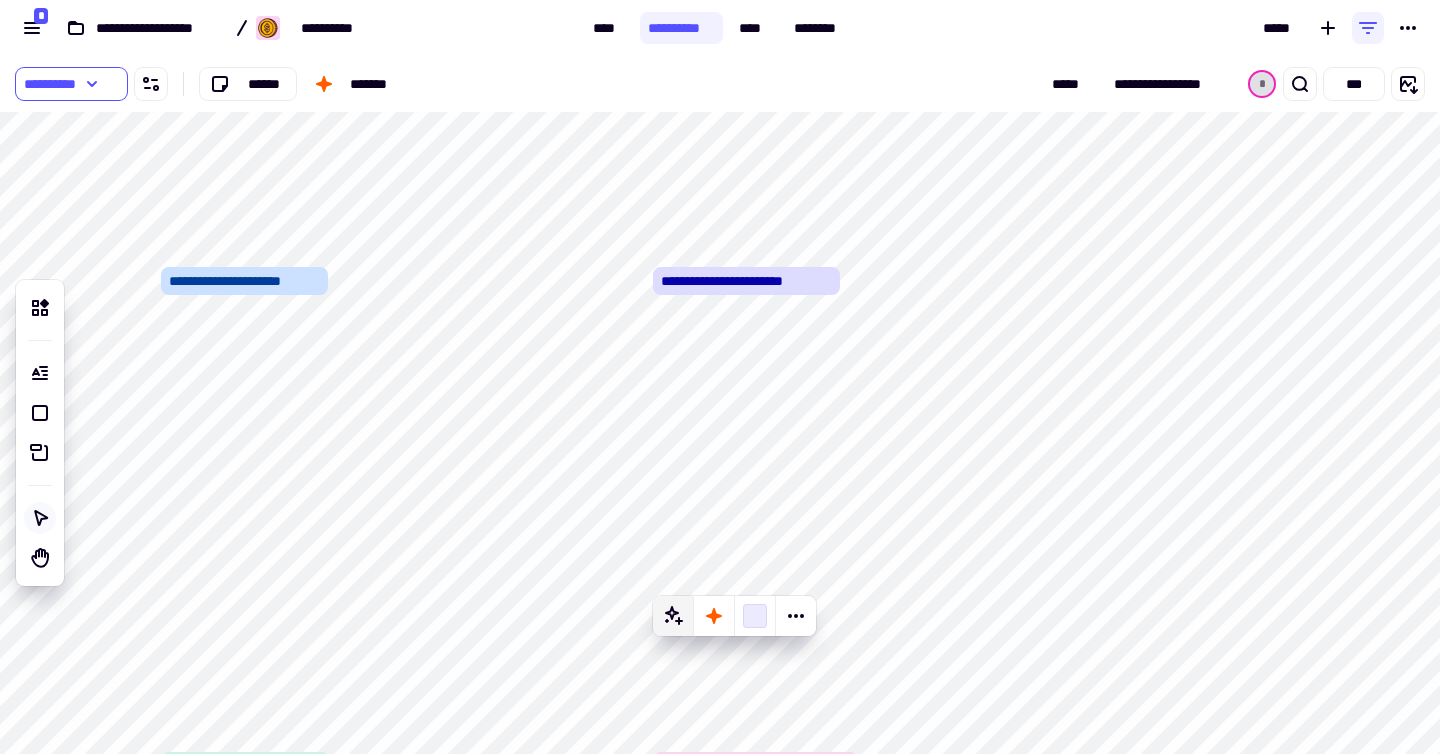 click 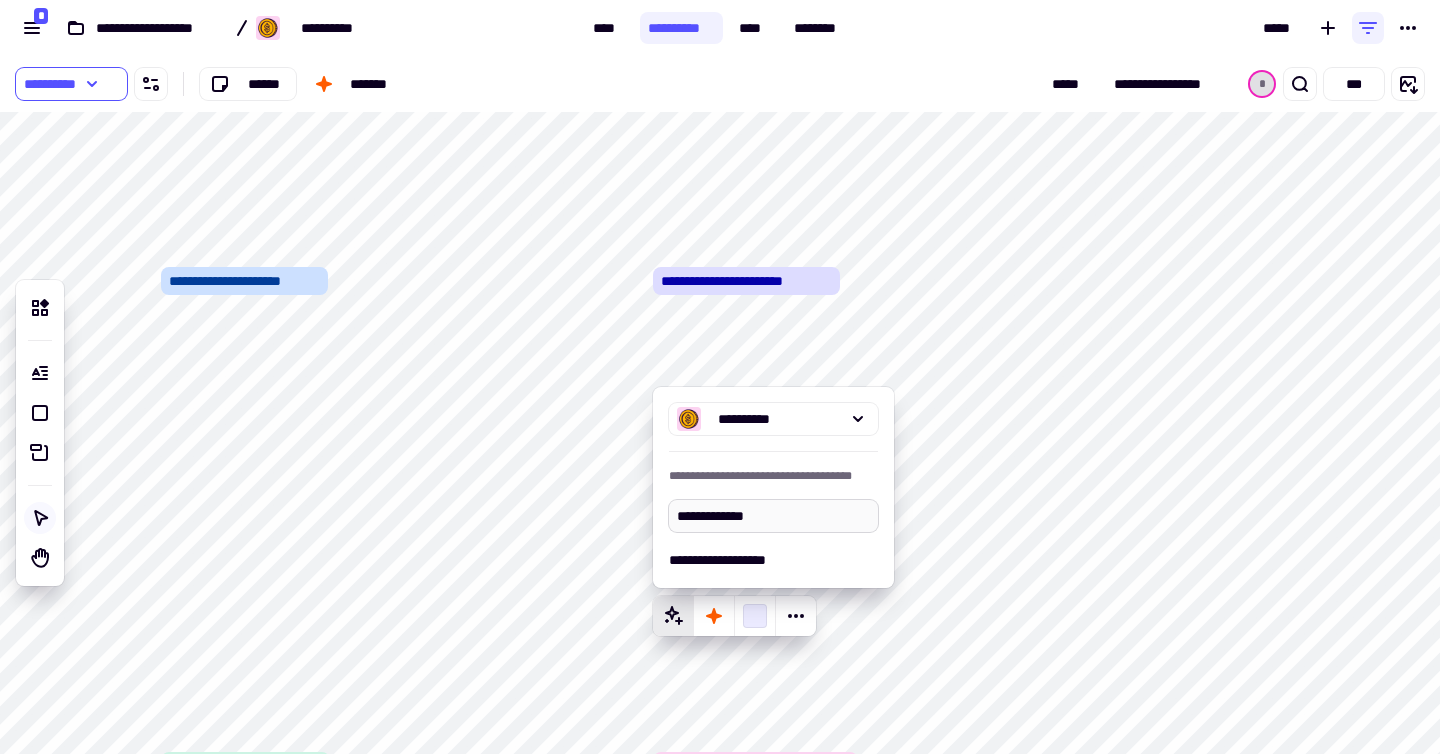 type on "**********" 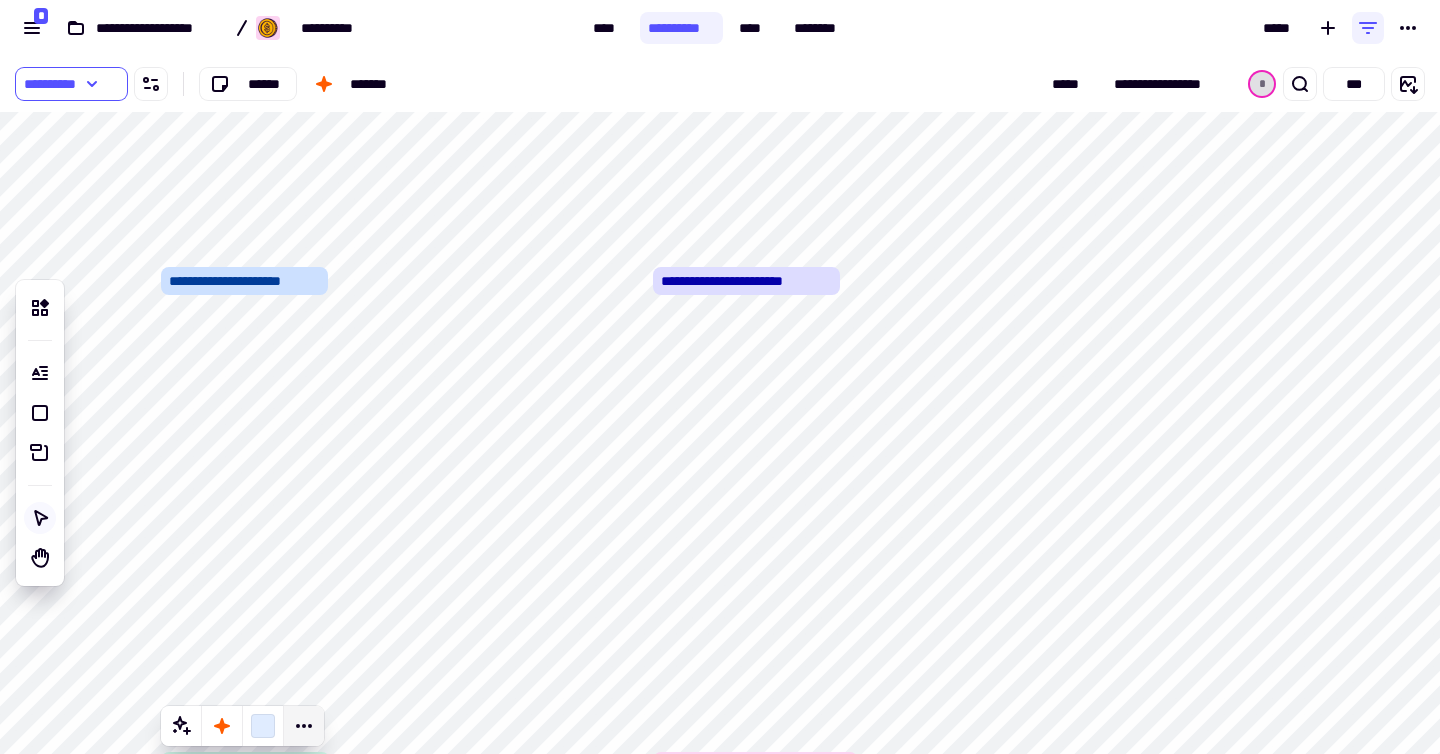 click 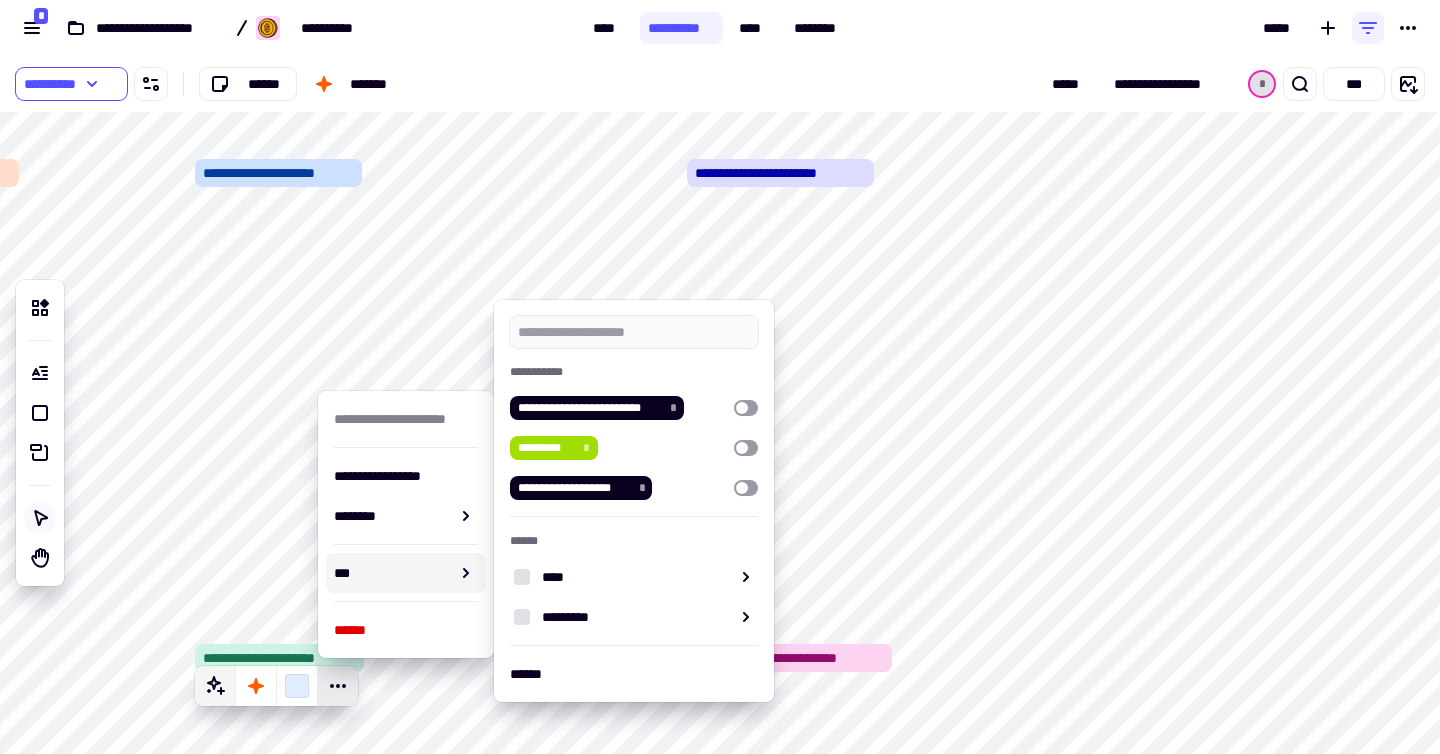 click 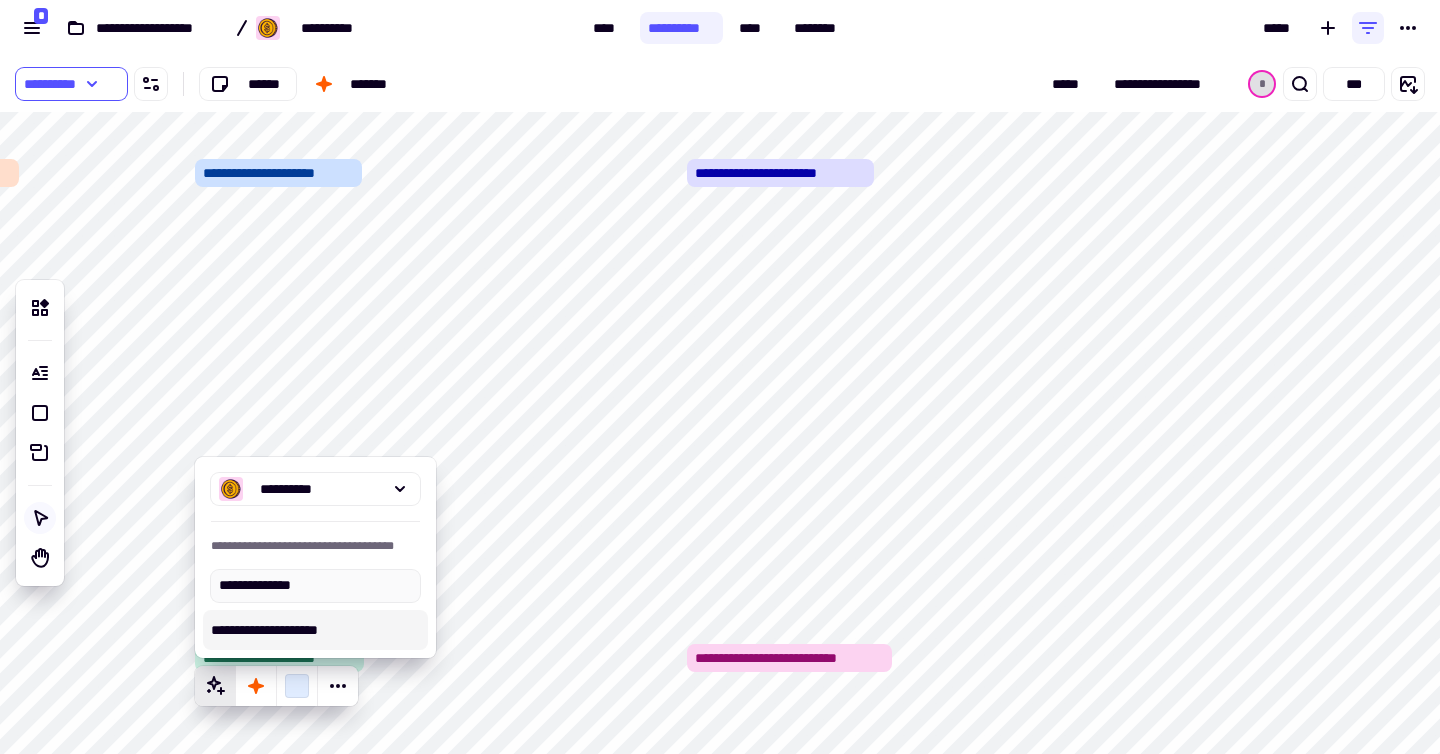 type on "**********" 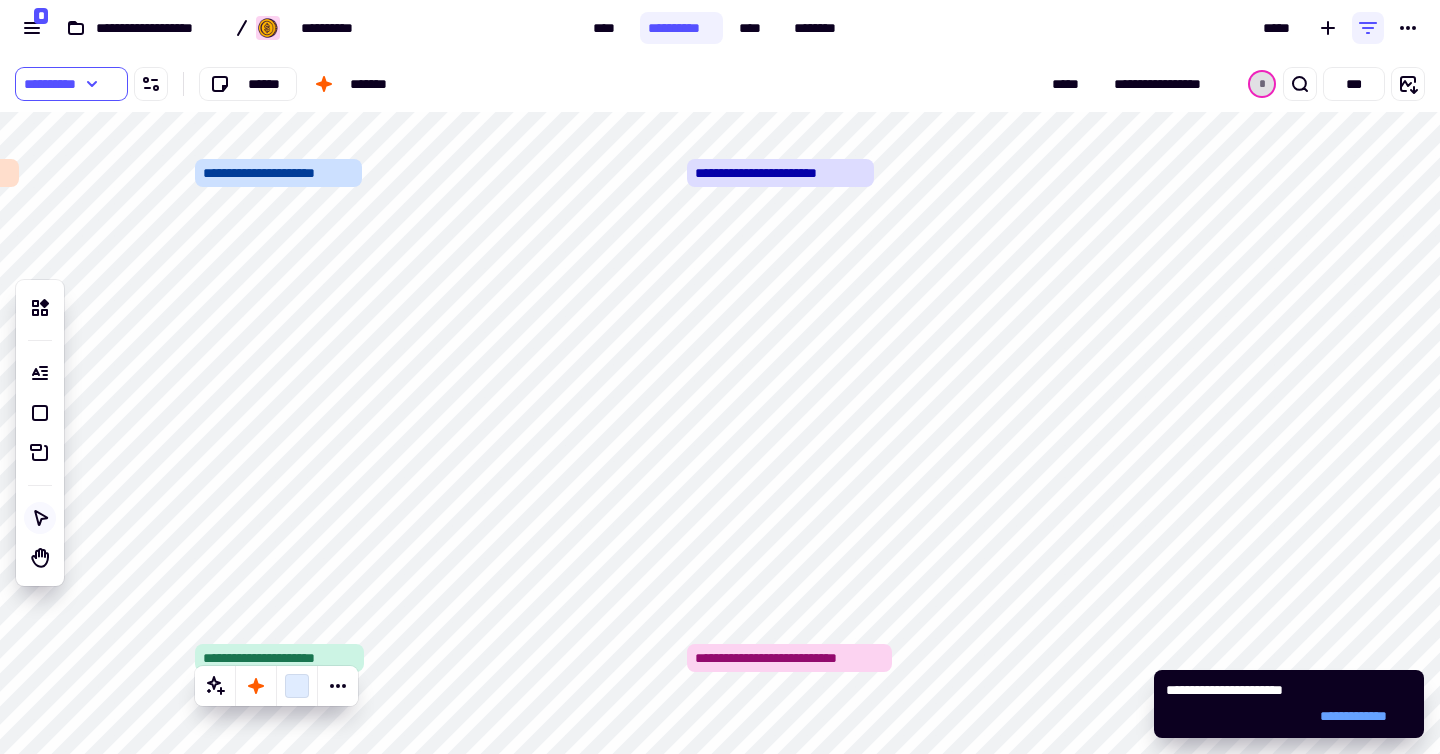 click on "**********" at bounding box center [91, 84] 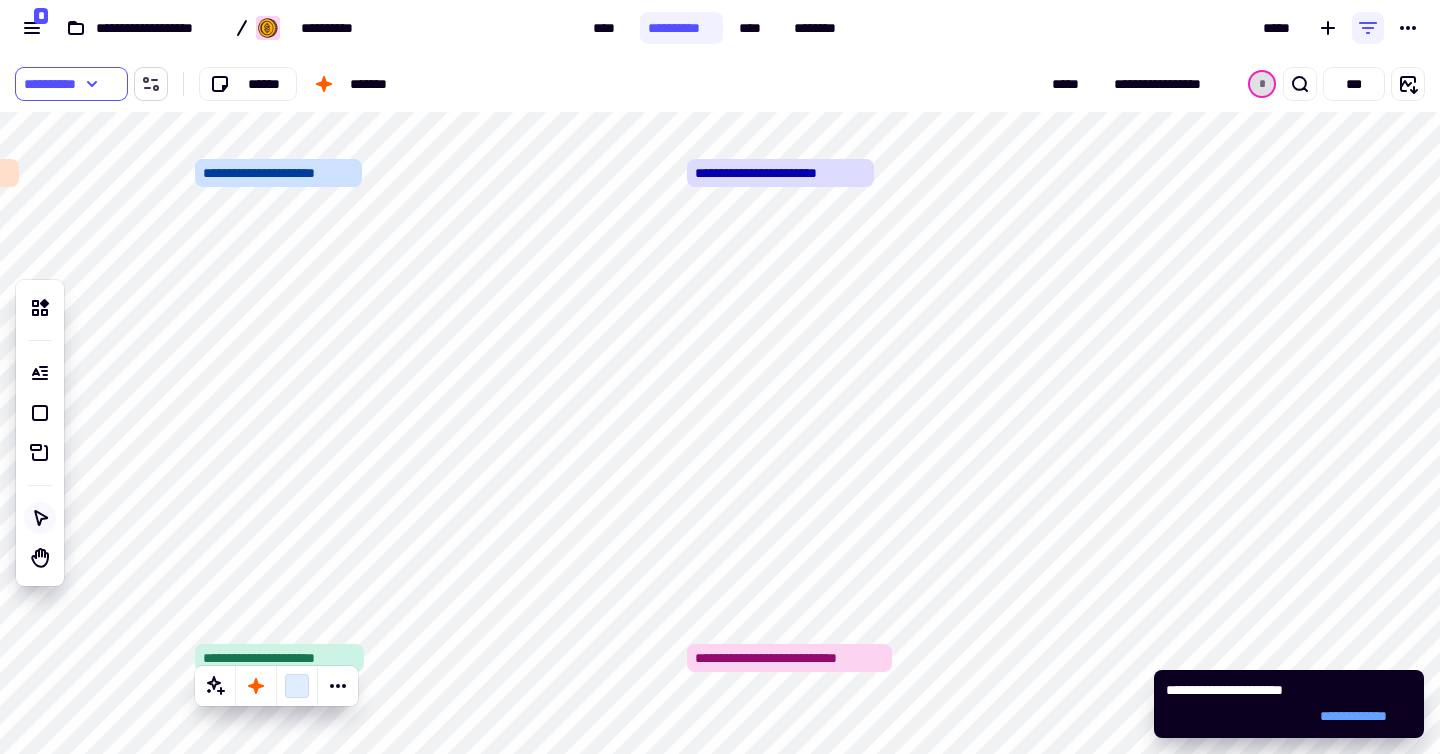 click 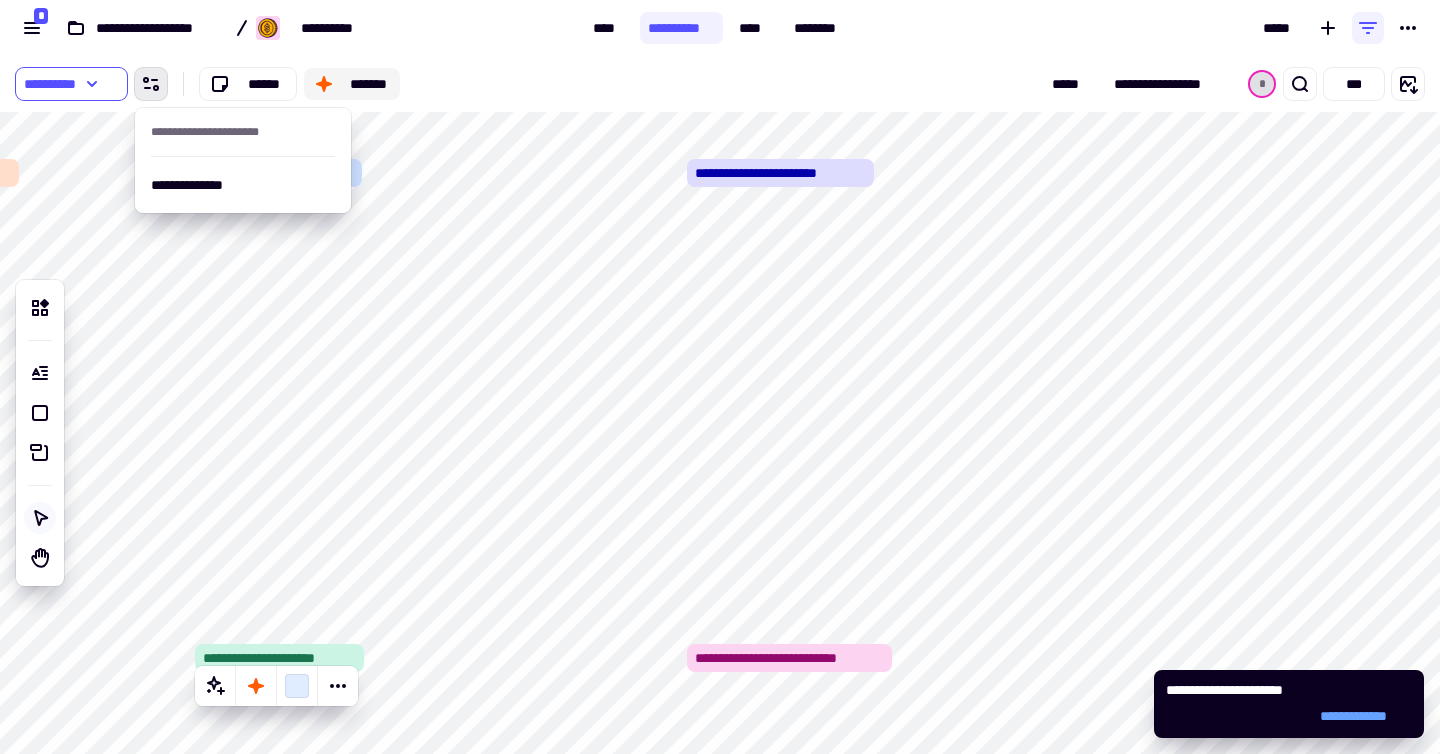 click 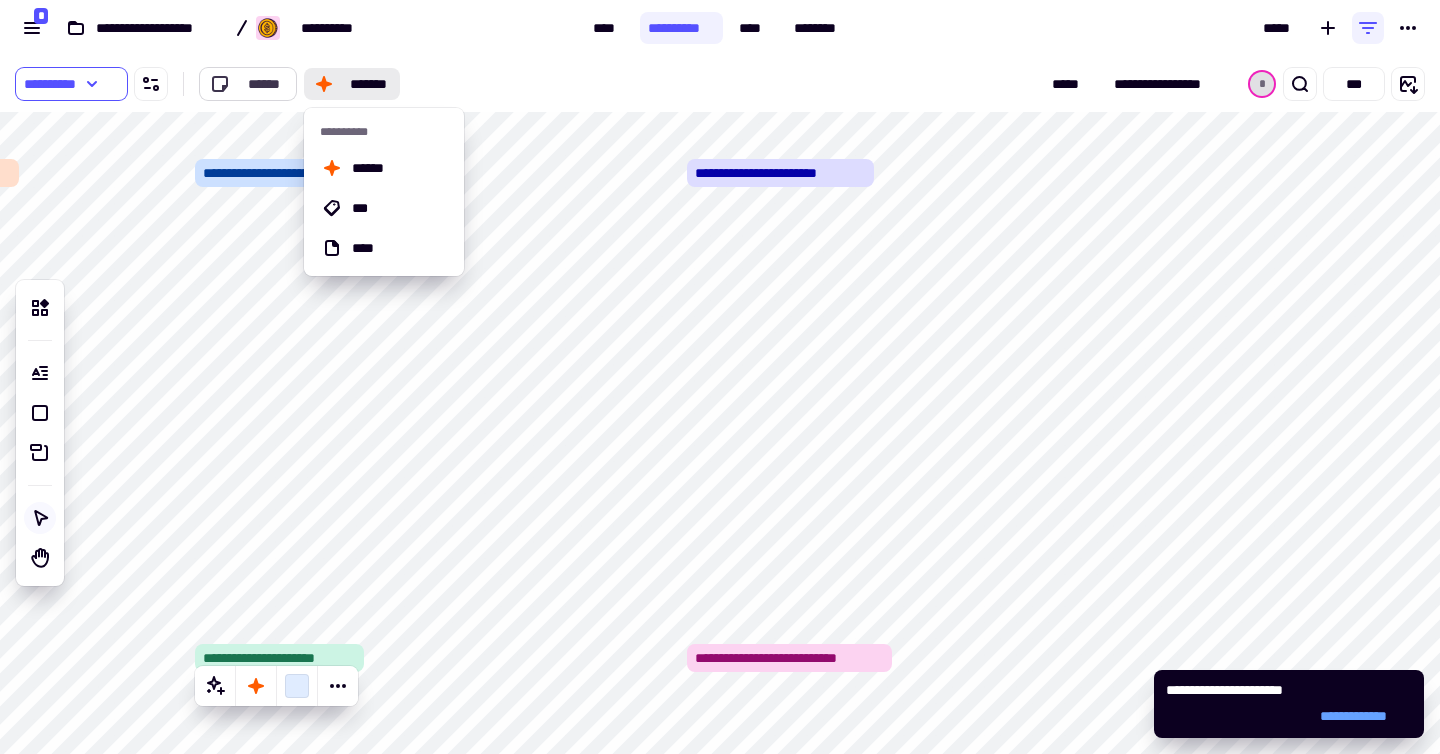 click on "******" 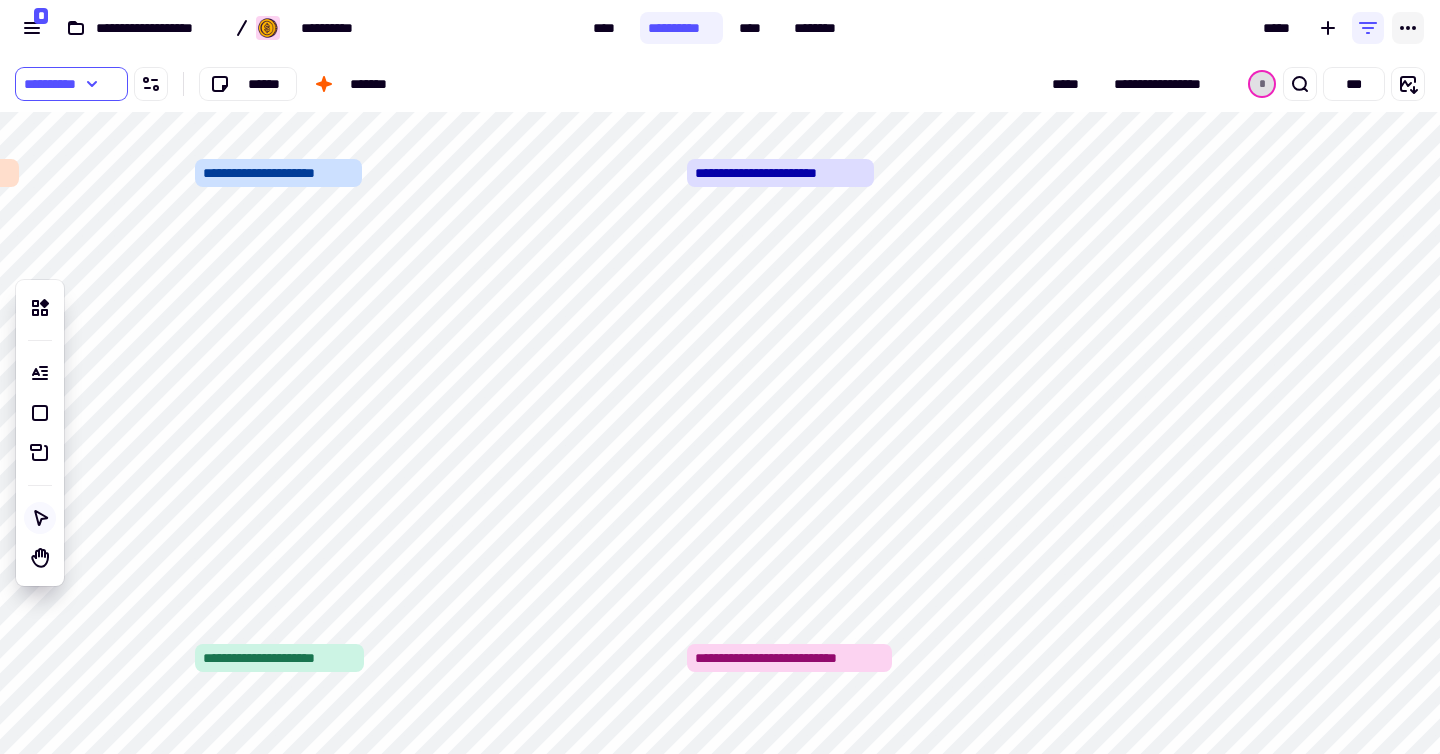 click 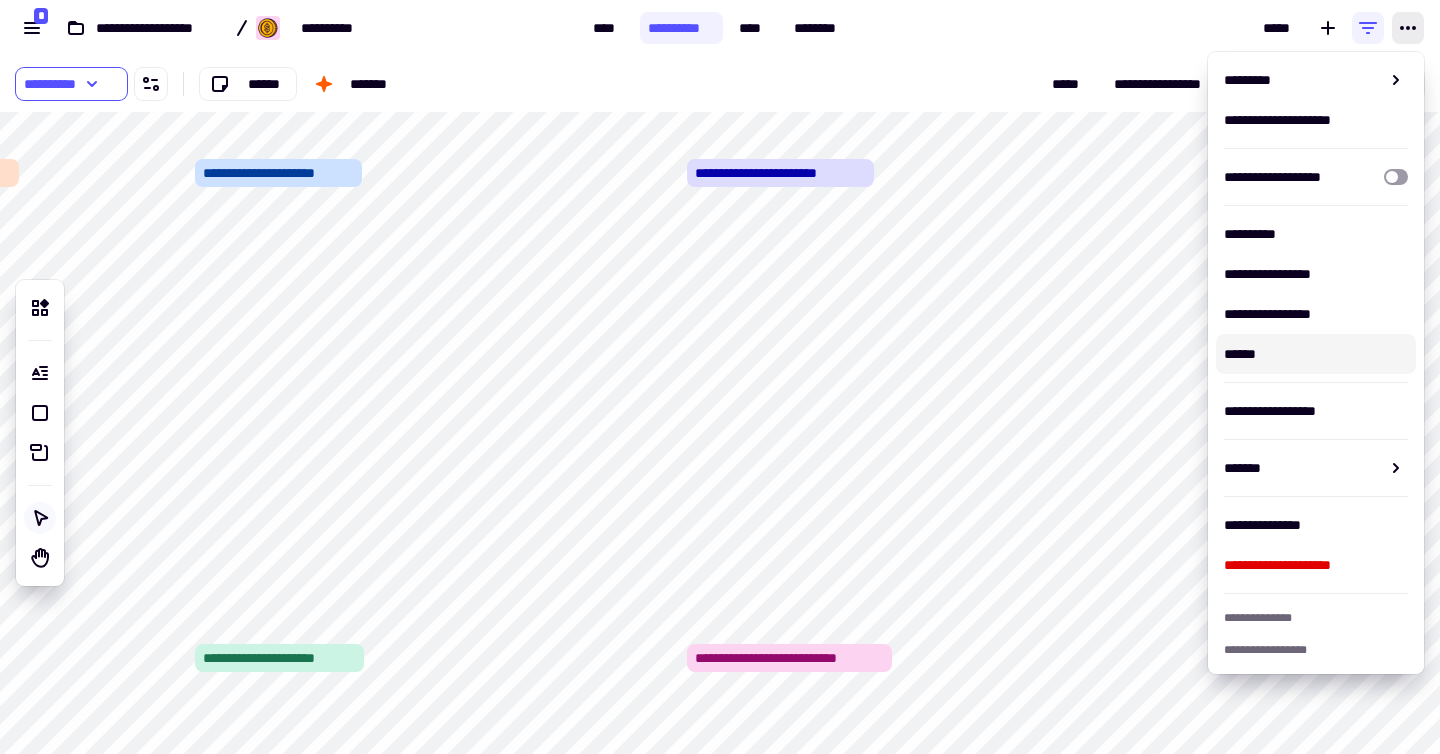 click on "******" at bounding box center (1316, 354) 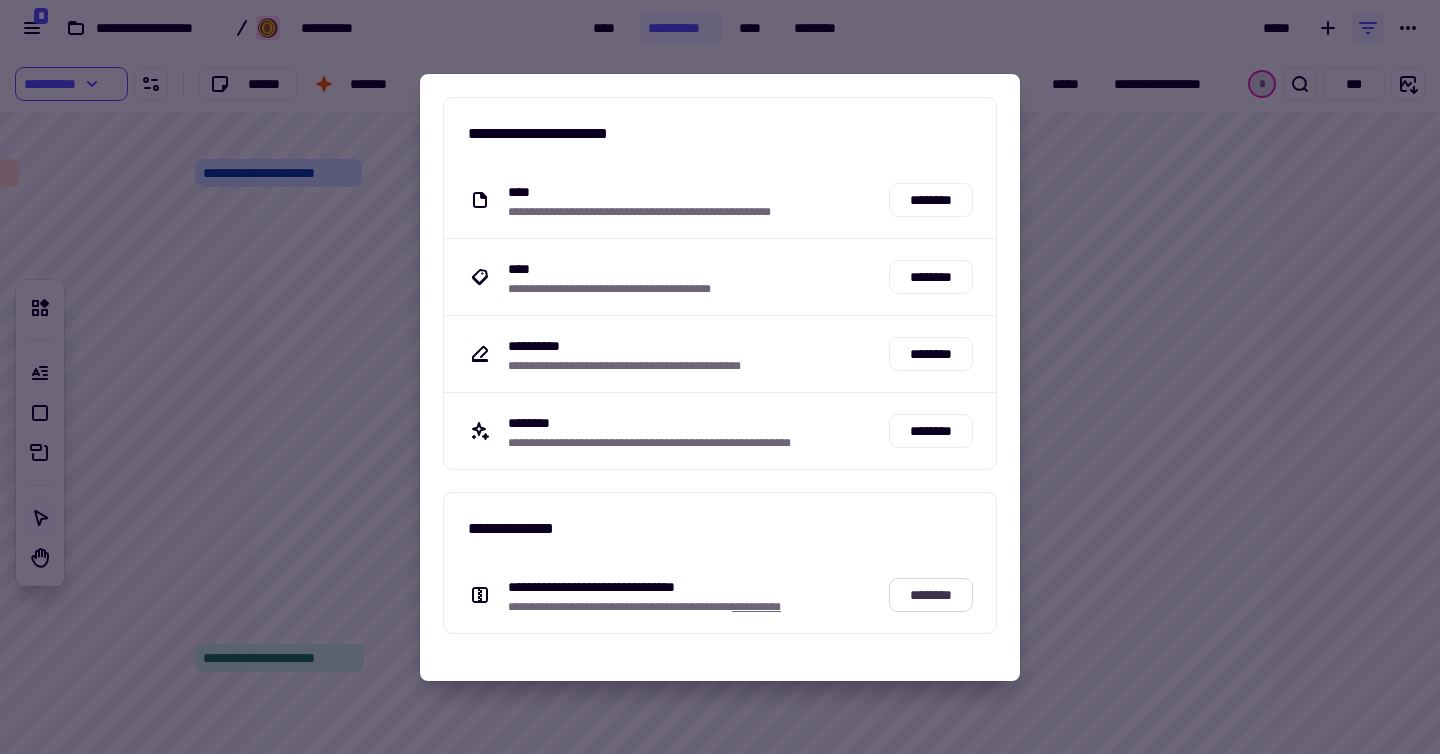 click on "********" 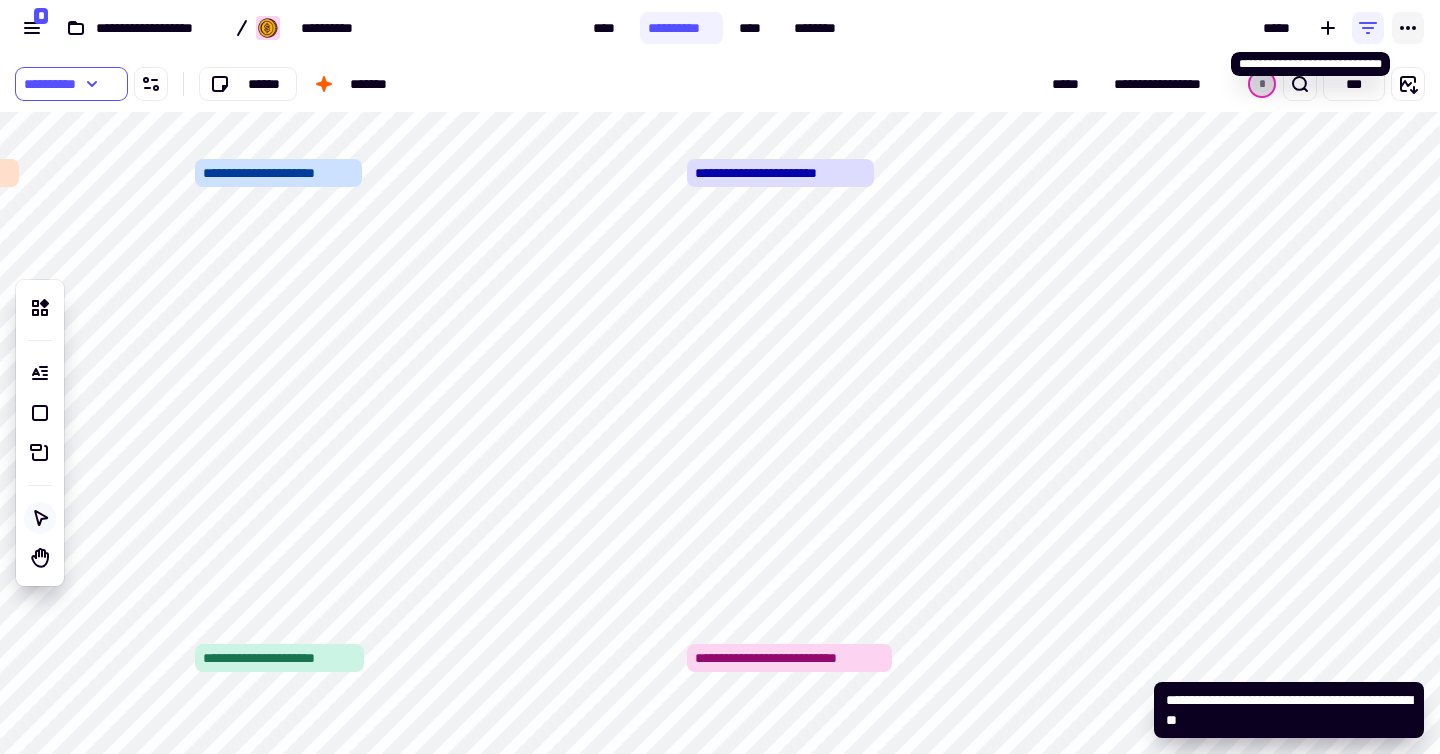 click 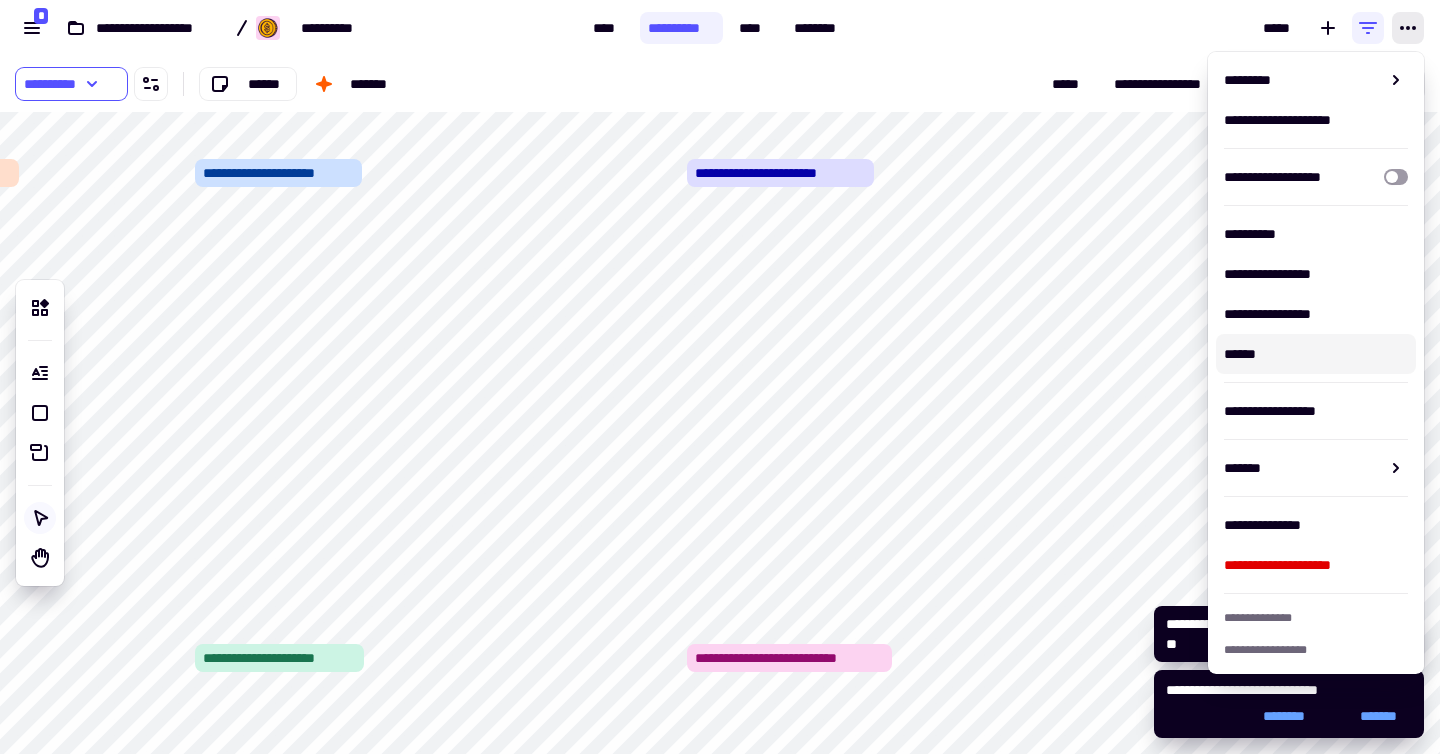 click on "******" at bounding box center (1316, 354) 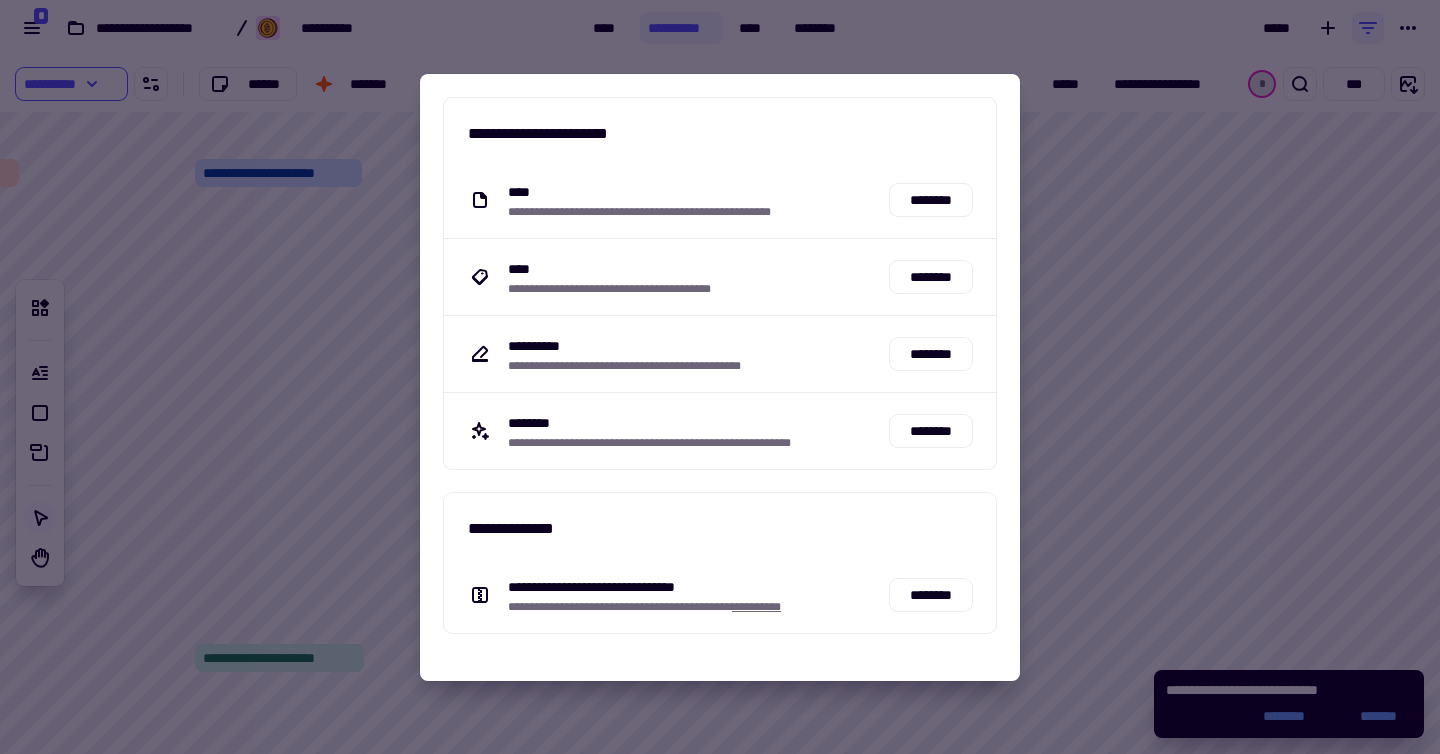 click at bounding box center (720, 377) 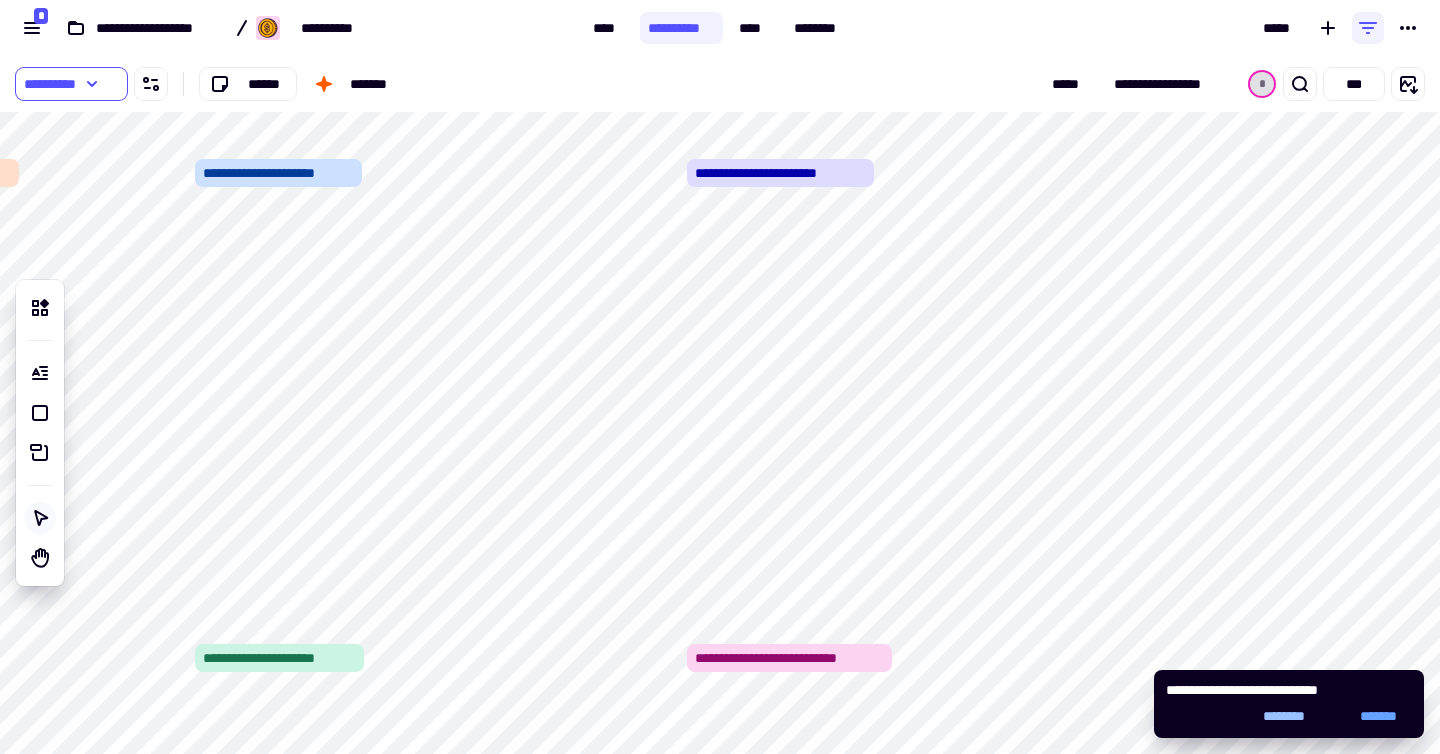 click on "********" 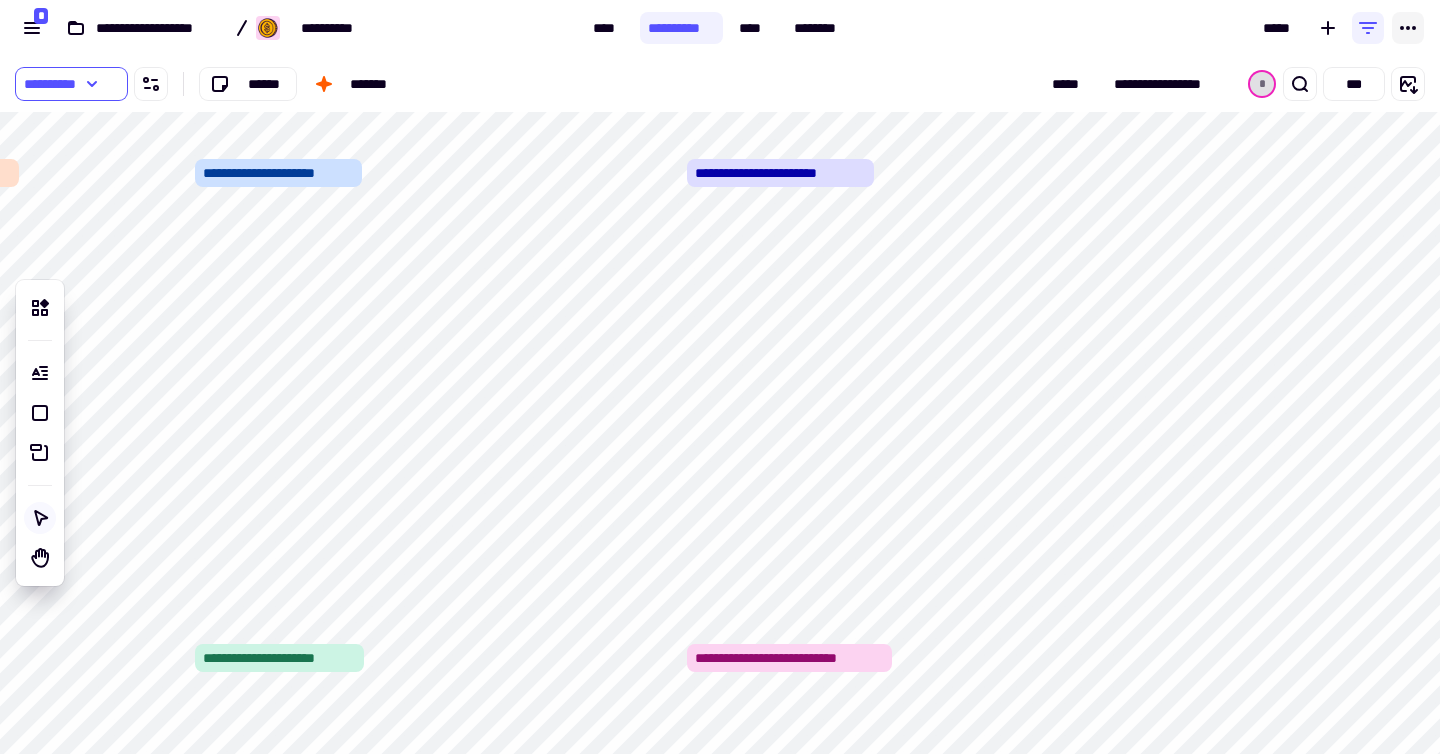 click 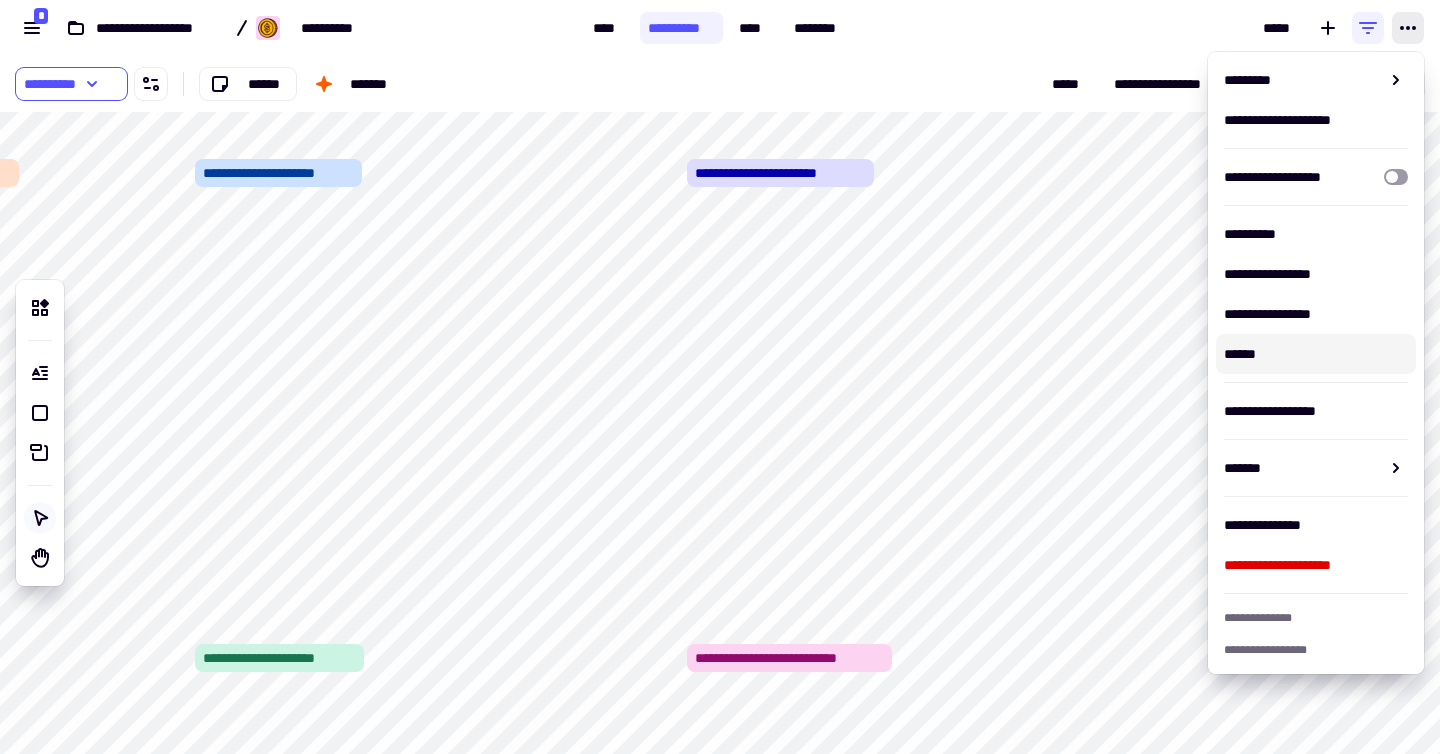 click on "******" at bounding box center (1316, 354) 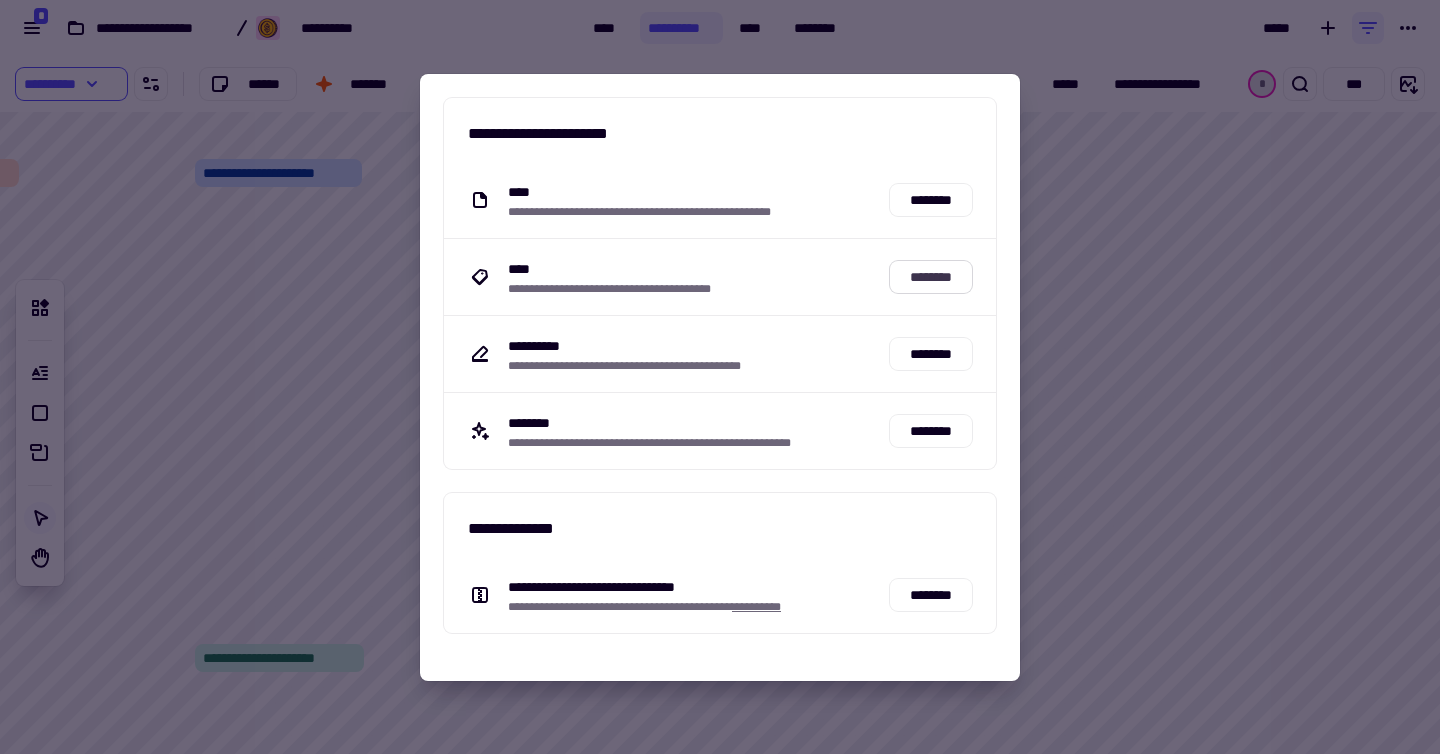 click on "********" 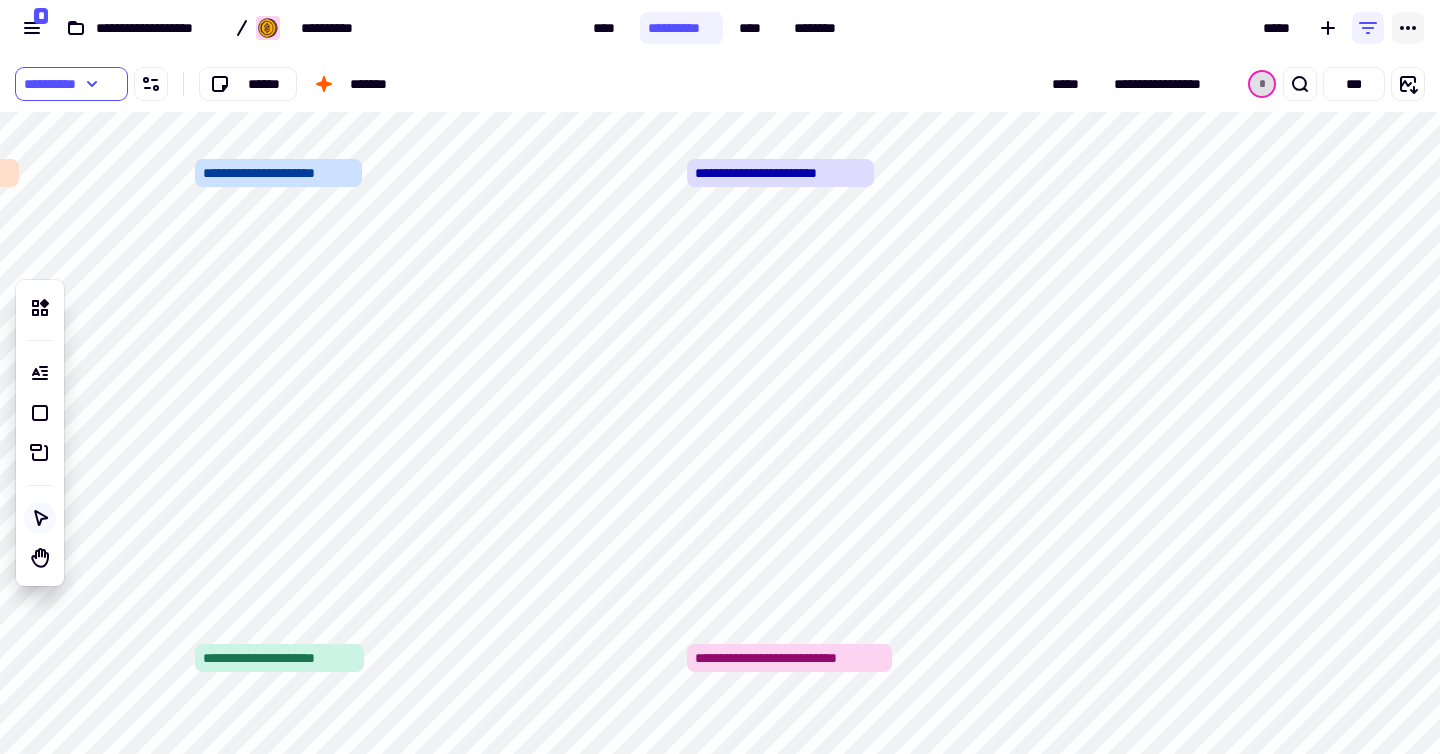 click 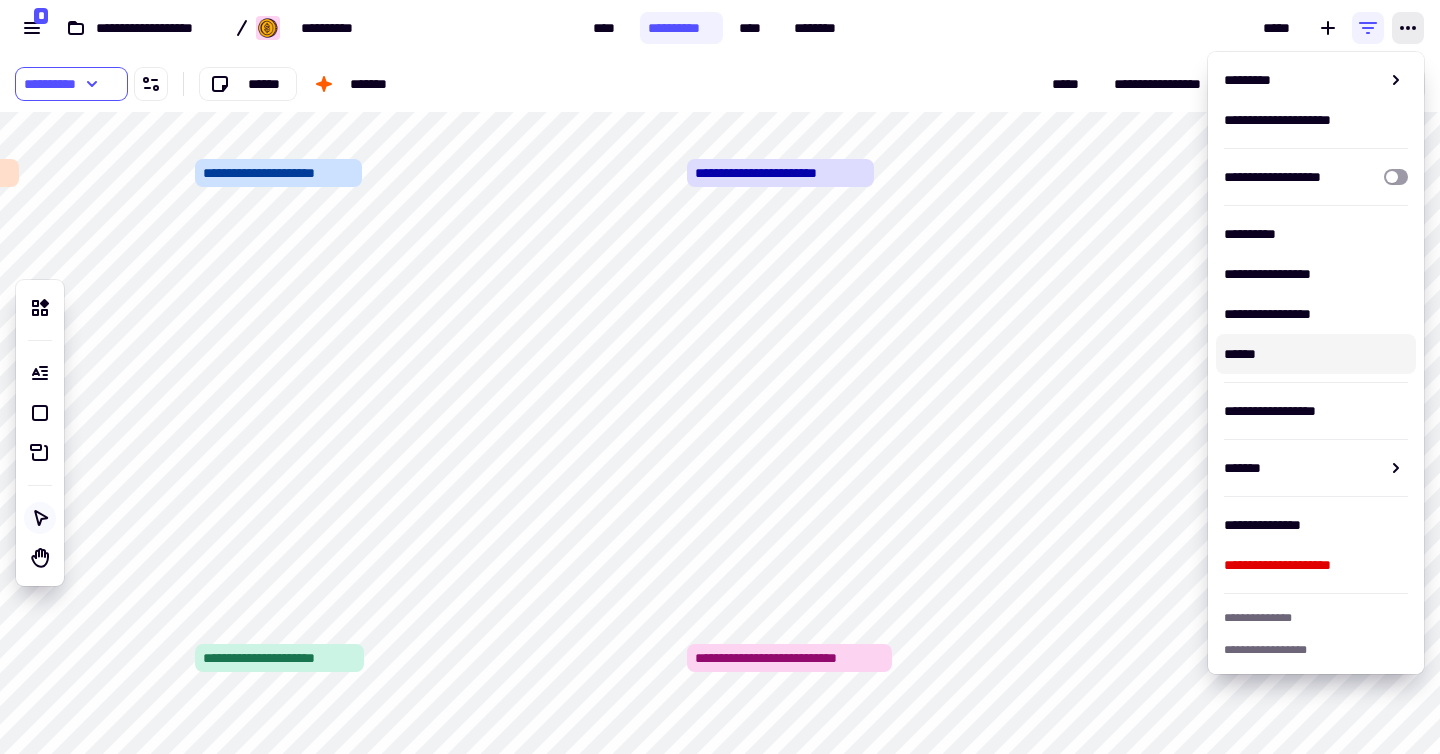 click on "******" at bounding box center (1316, 354) 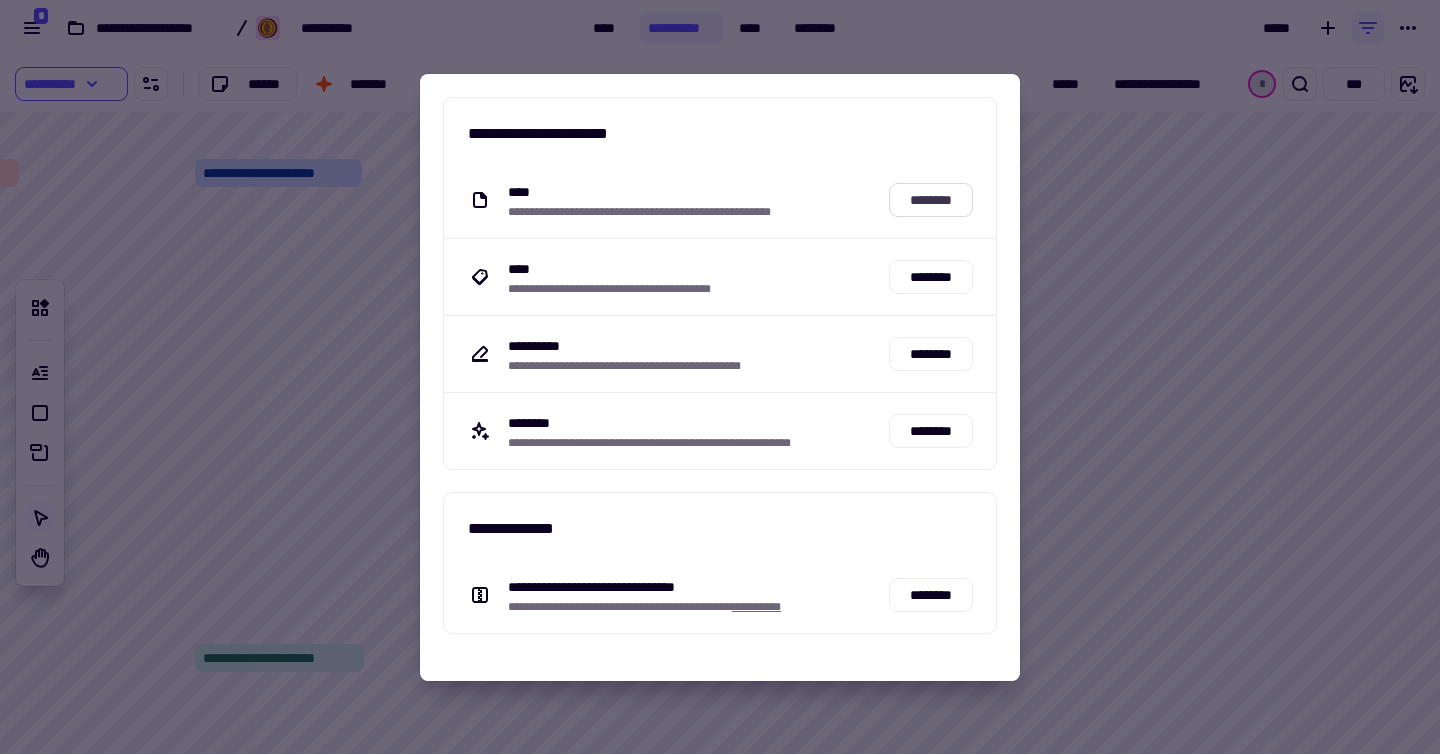 click on "********" 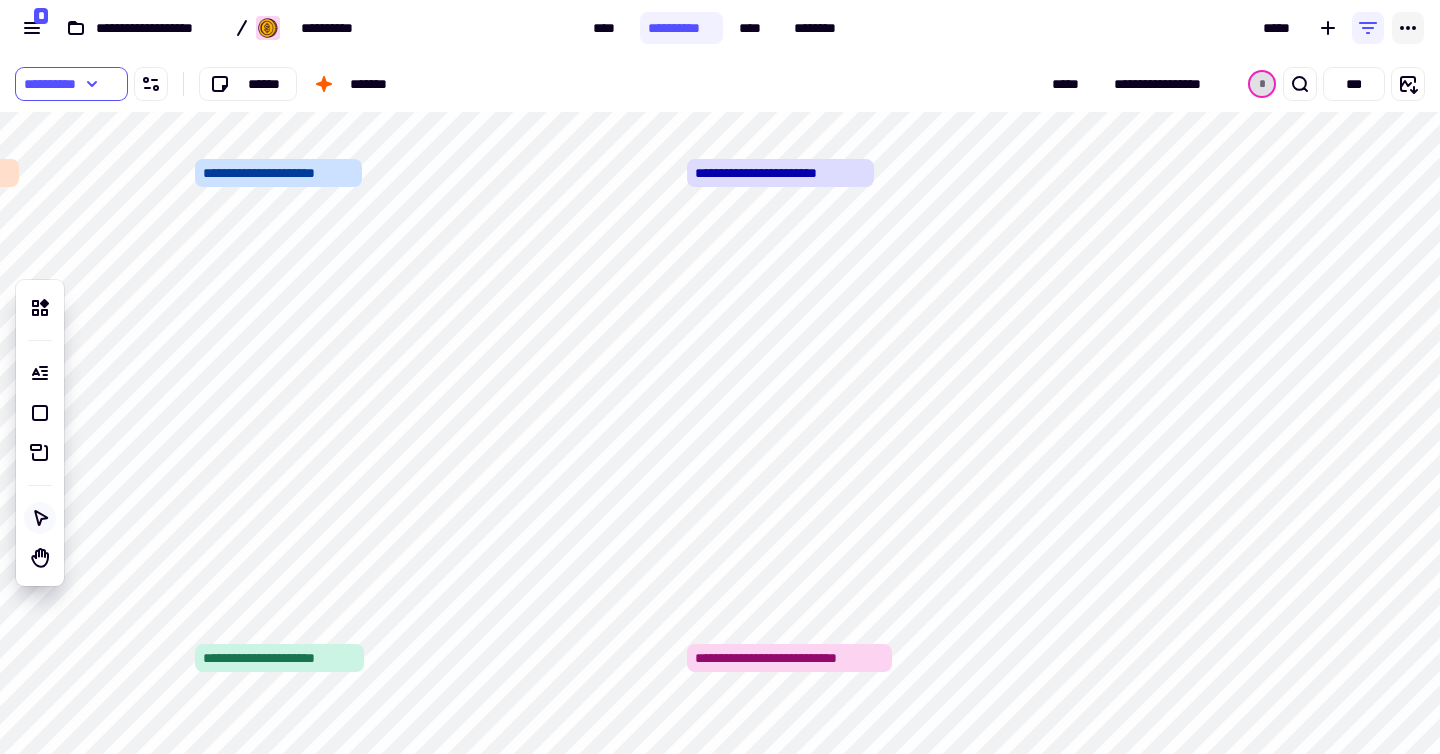 click 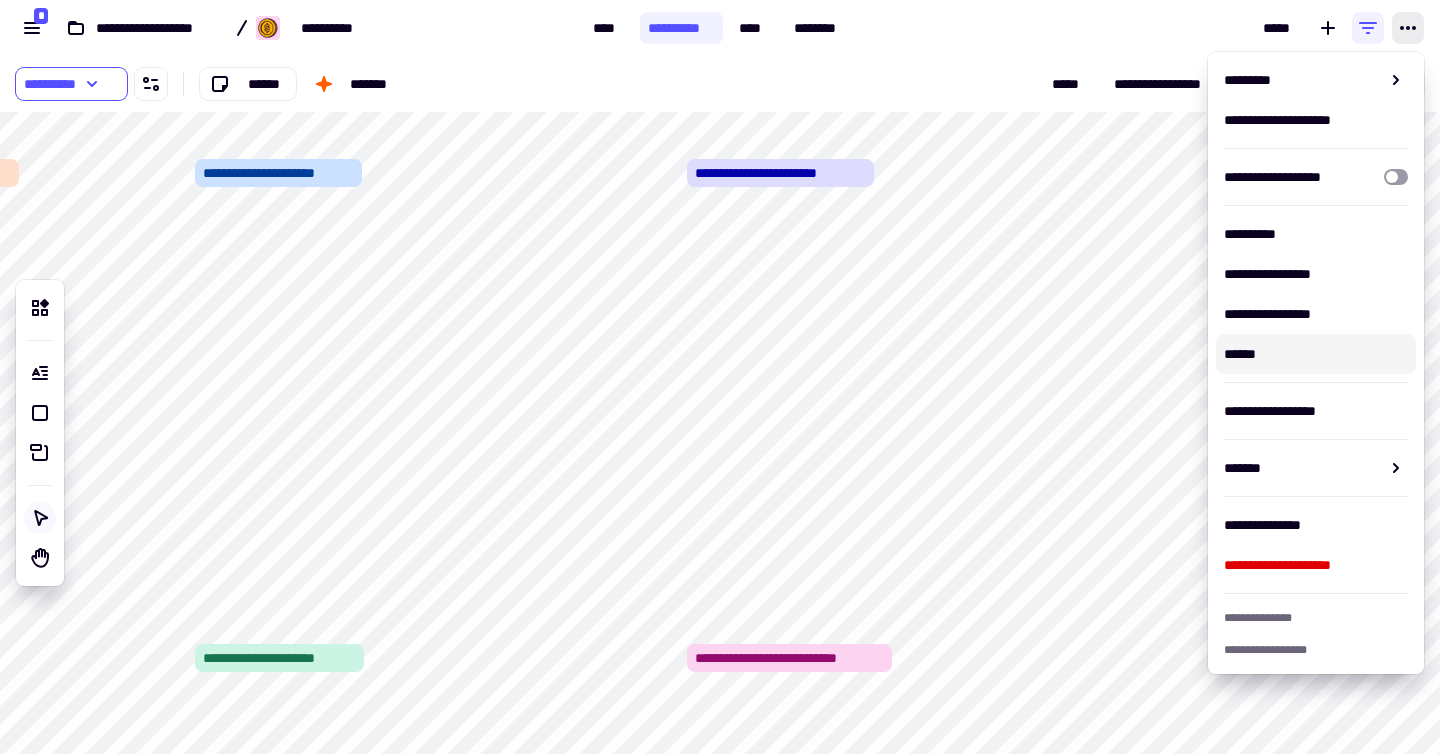 click on "******" at bounding box center [1316, 354] 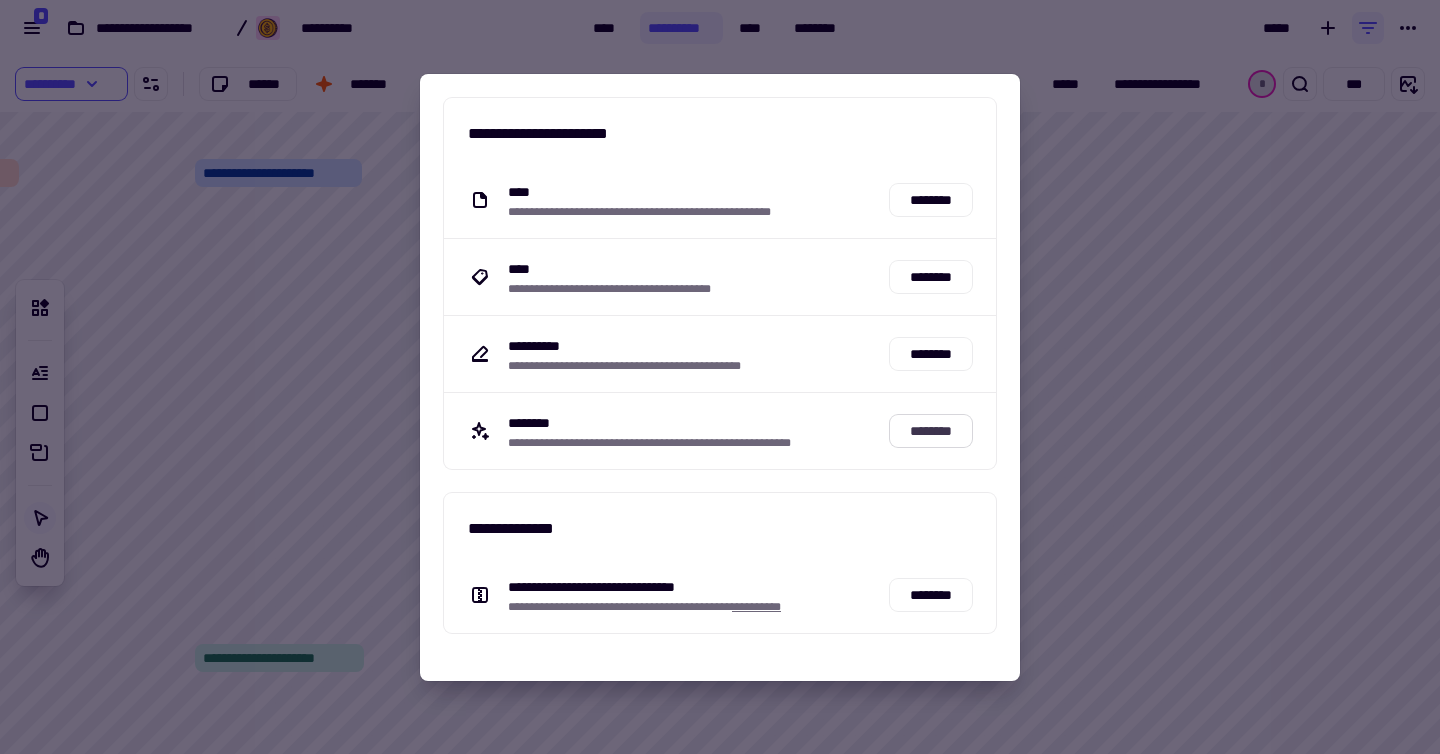 click on "********" 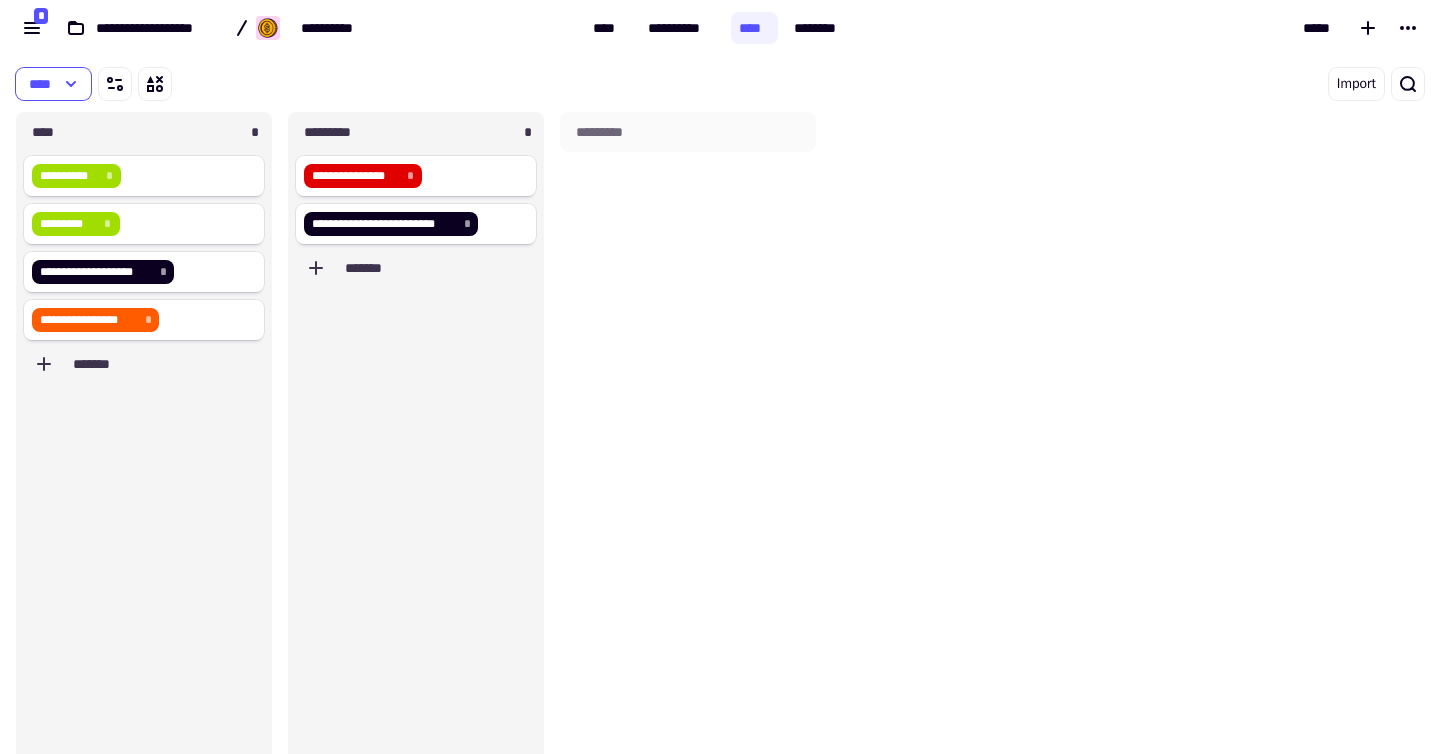 scroll, scrollTop: 16, scrollLeft: 16, axis: both 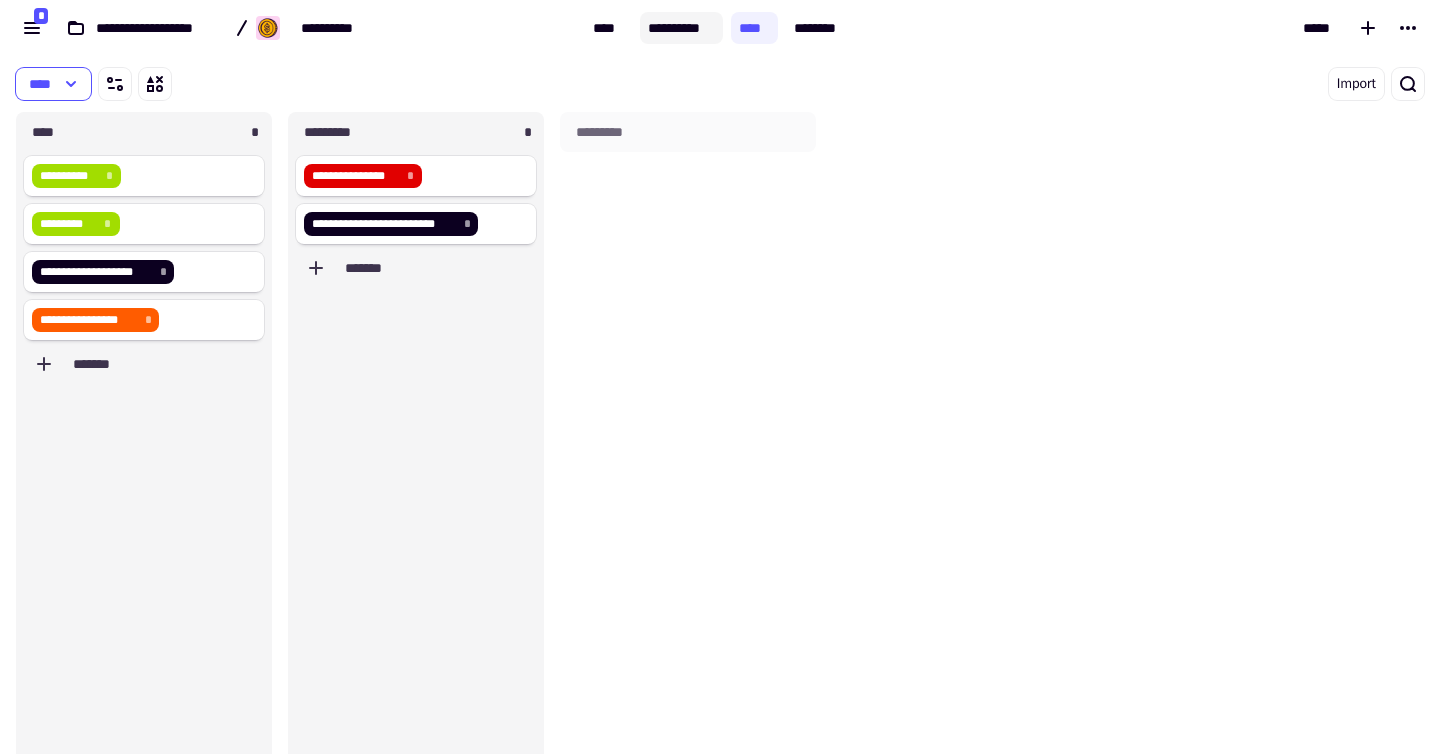 click on "**********" 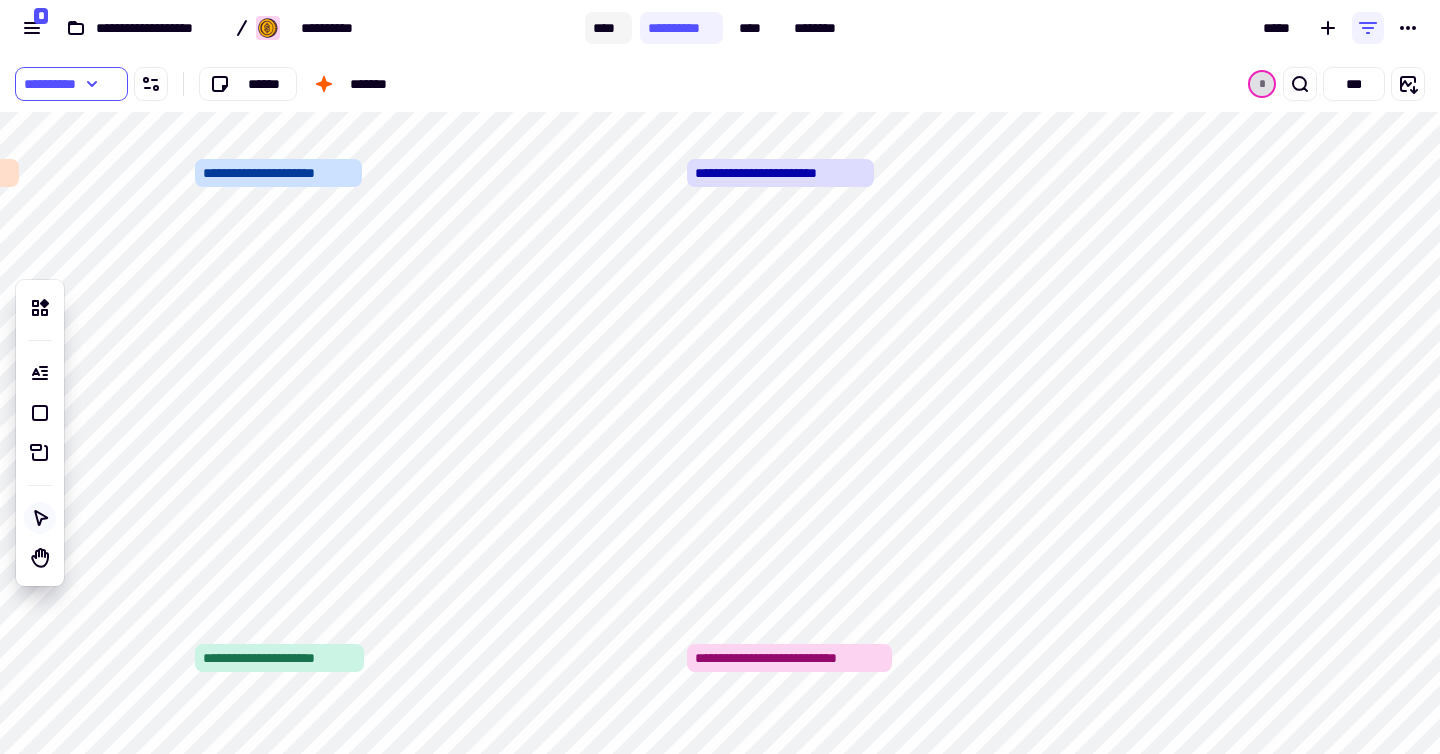click on "****" 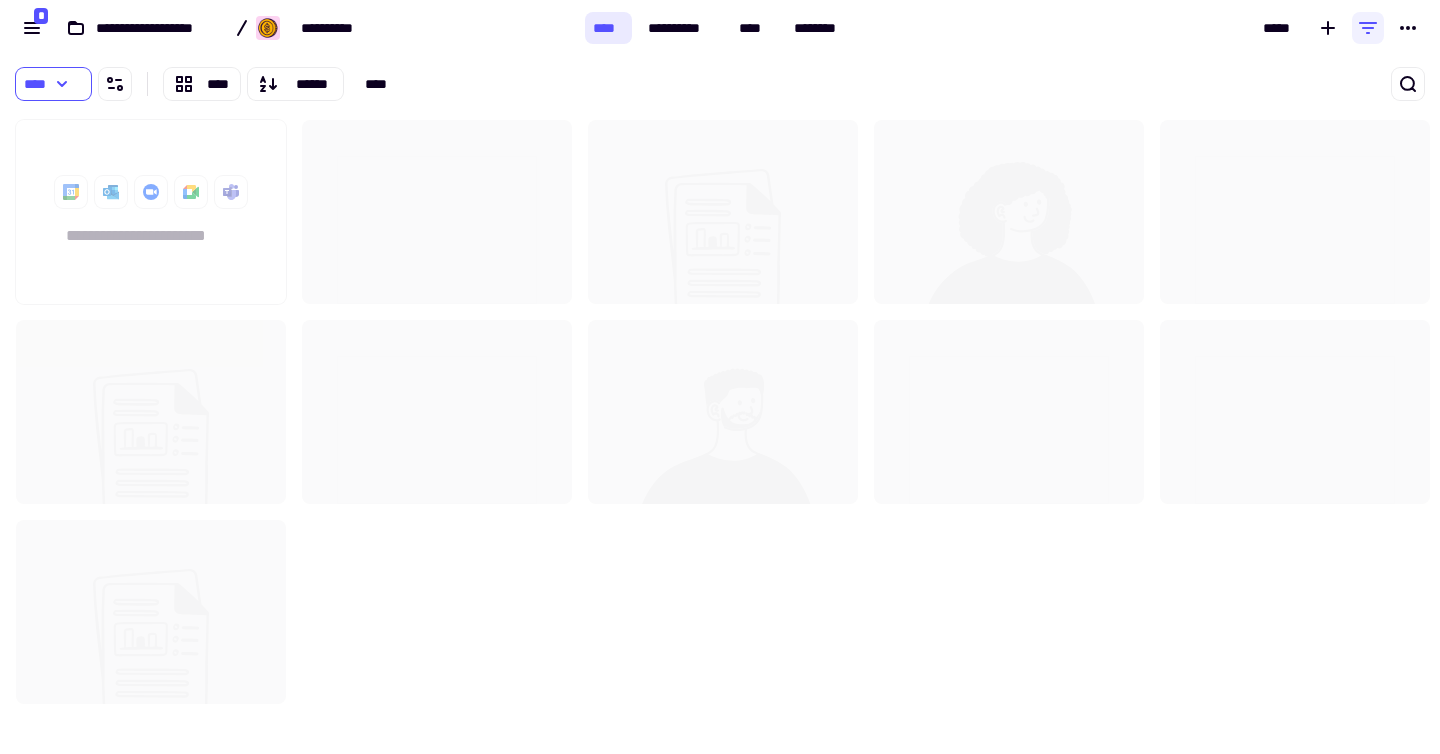 scroll, scrollTop: 16, scrollLeft: 16, axis: both 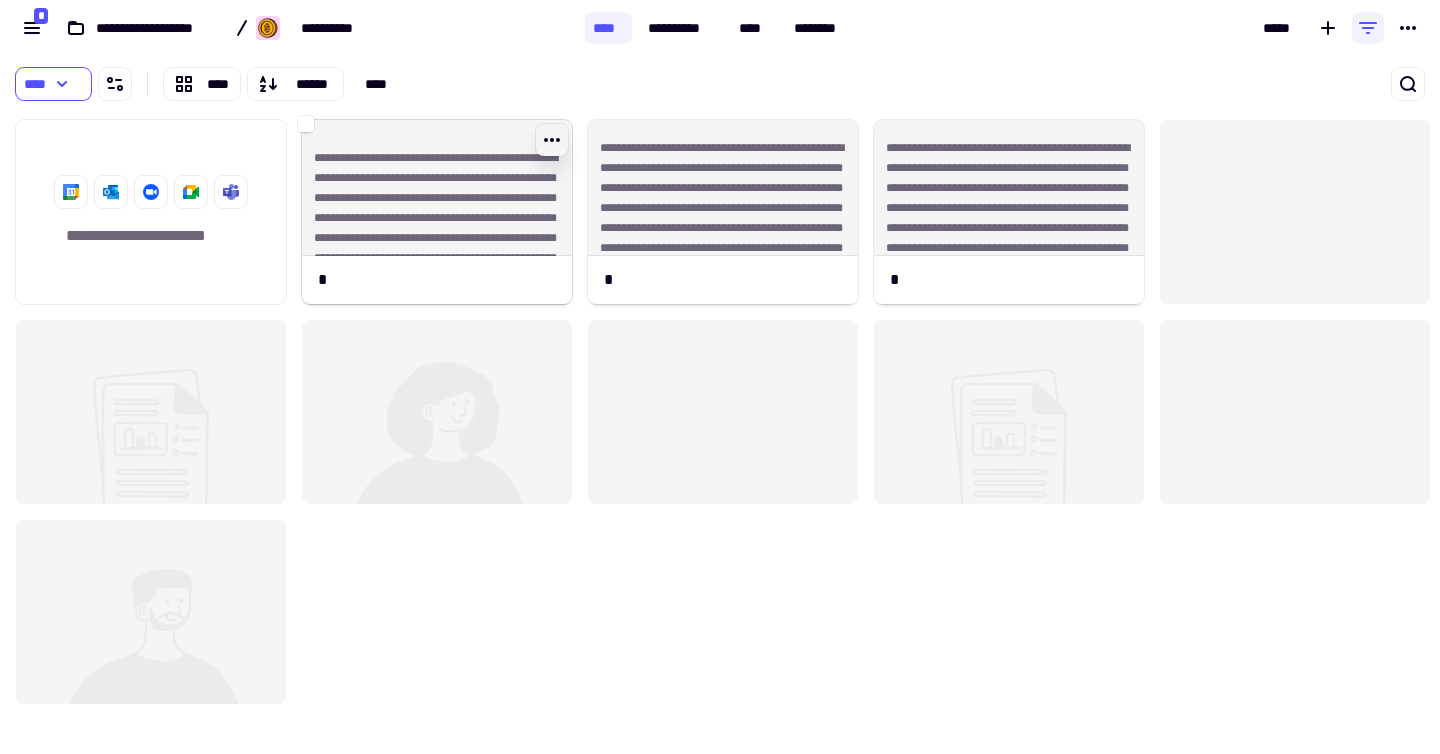 click 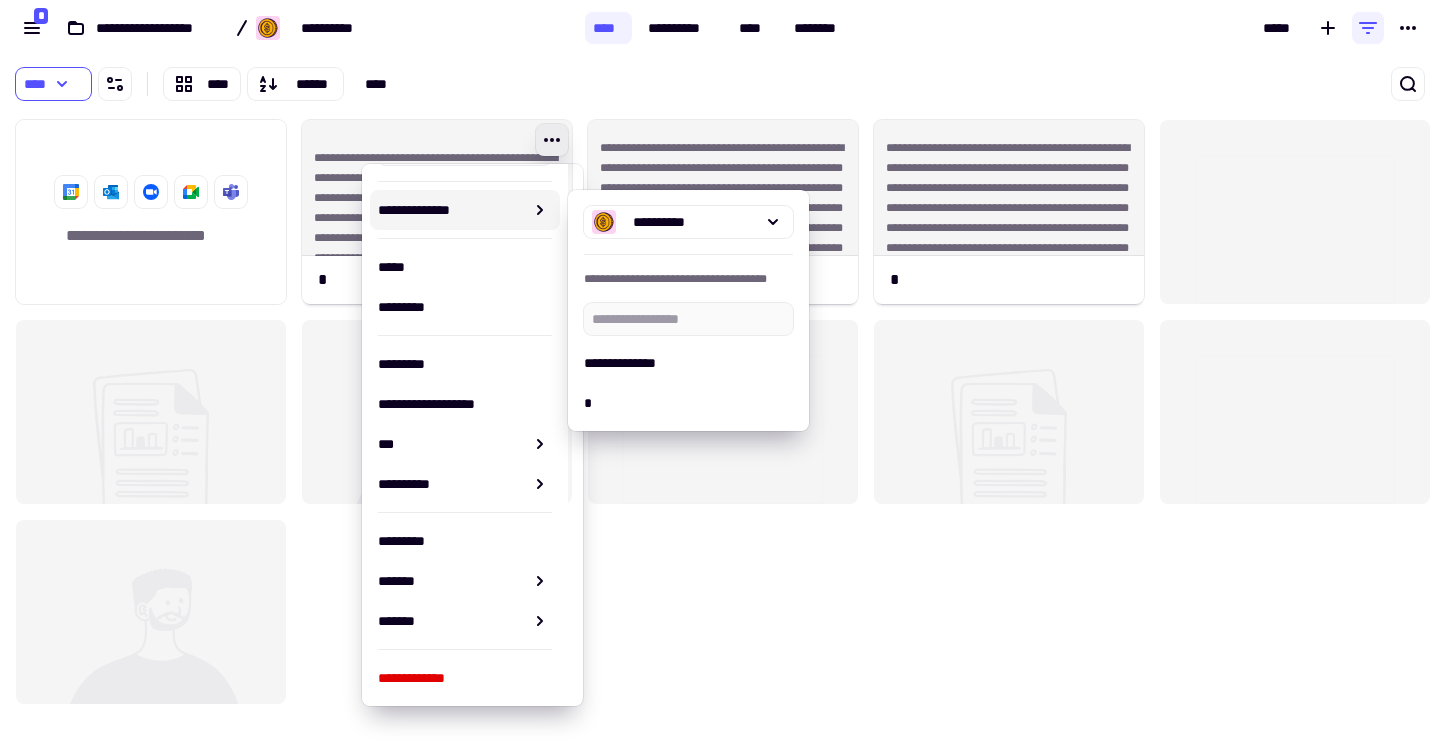 scroll, scrollTop: 0, scrollLeft: 0, axis: both 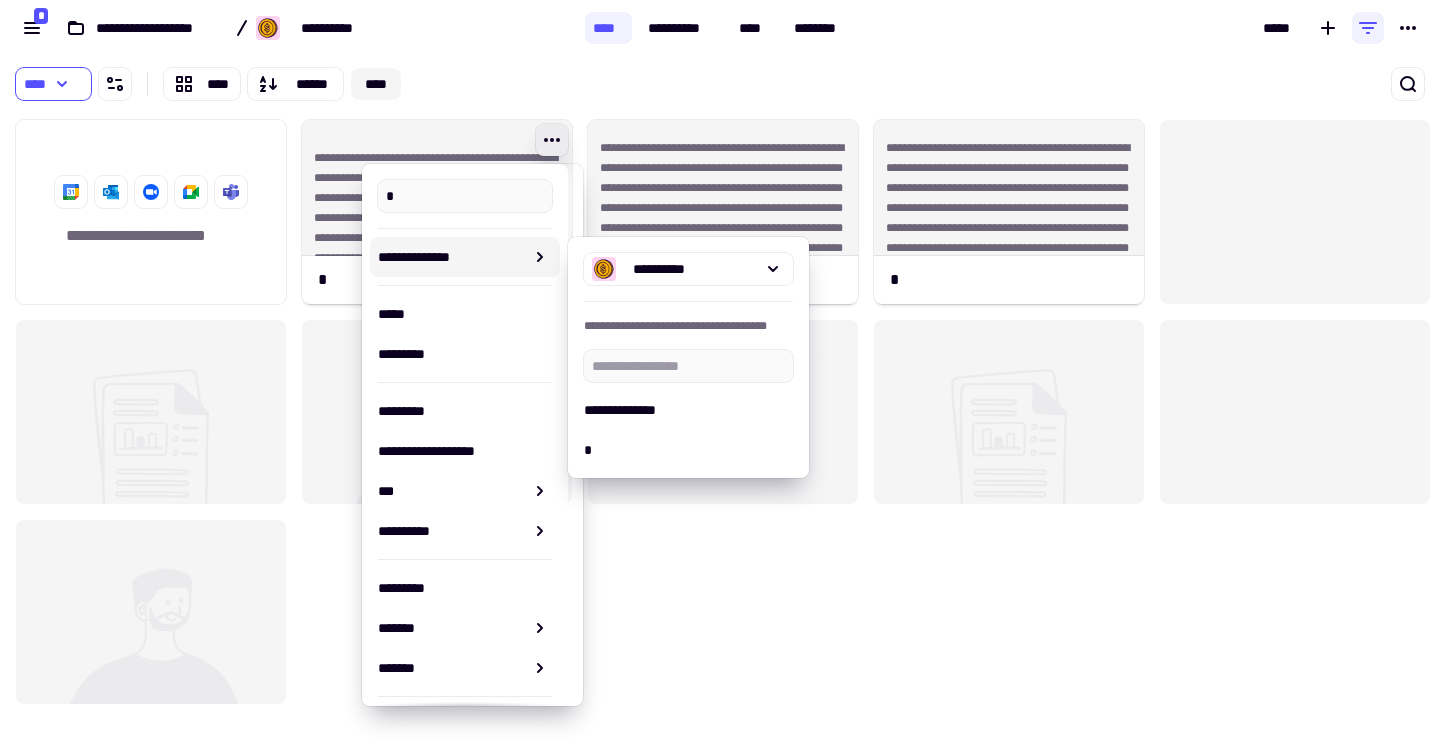 click on "****" 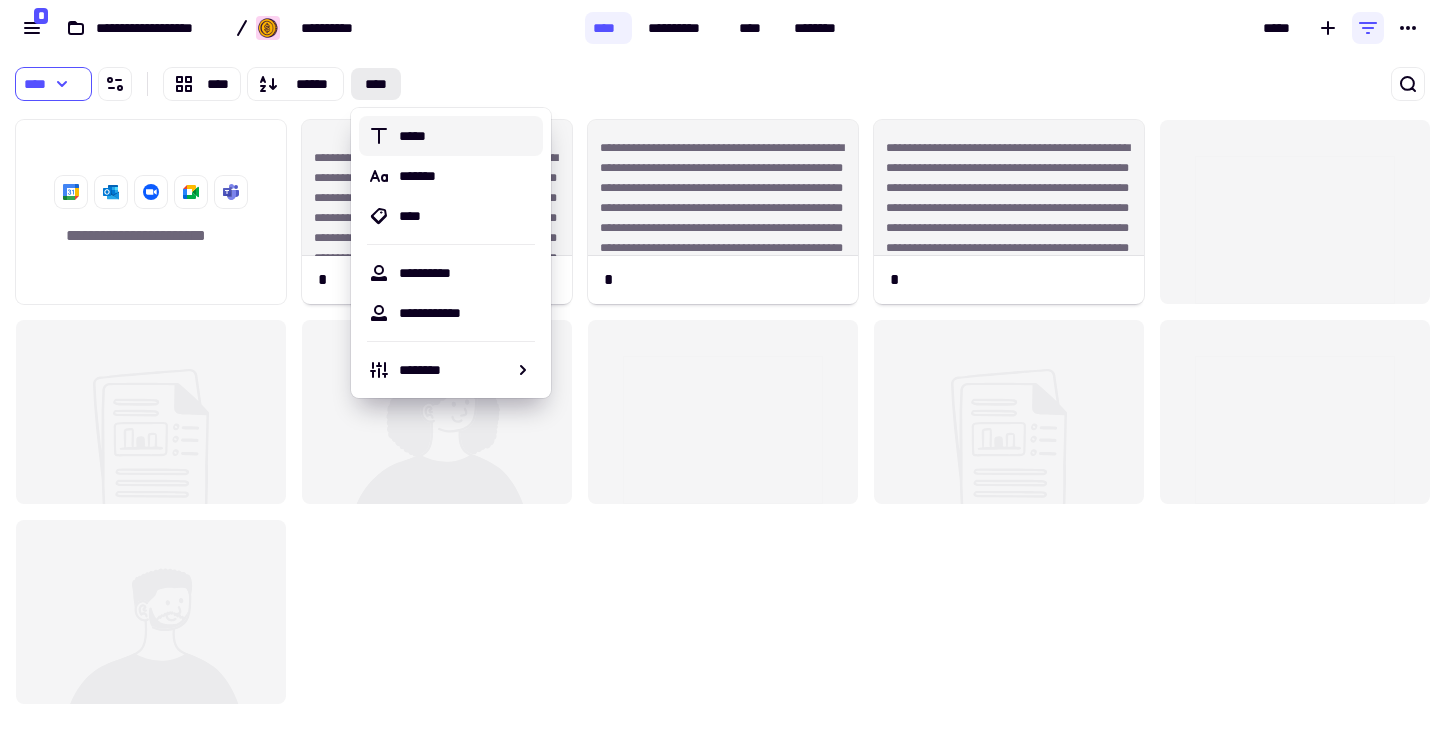 click on "**** **** ****** ****" at bounding box center (452, 84) 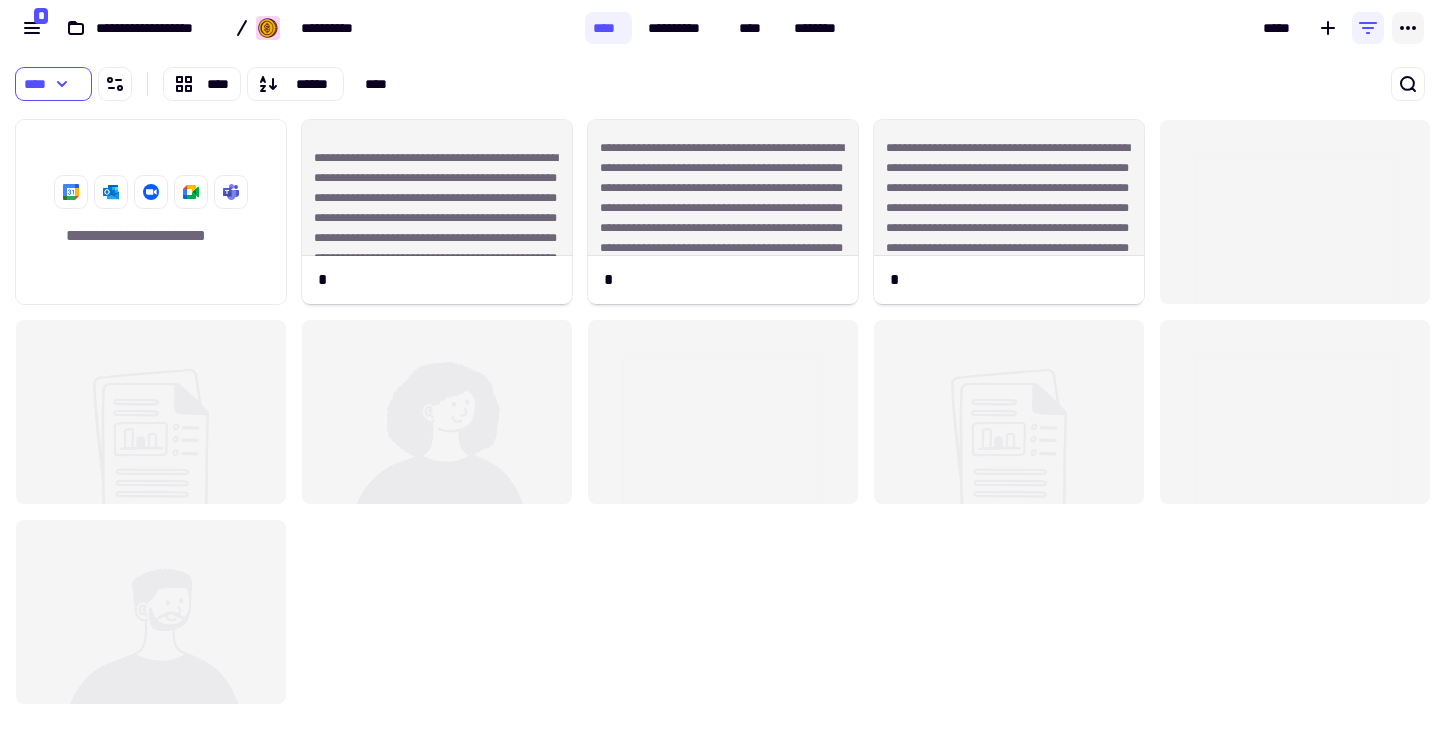 click 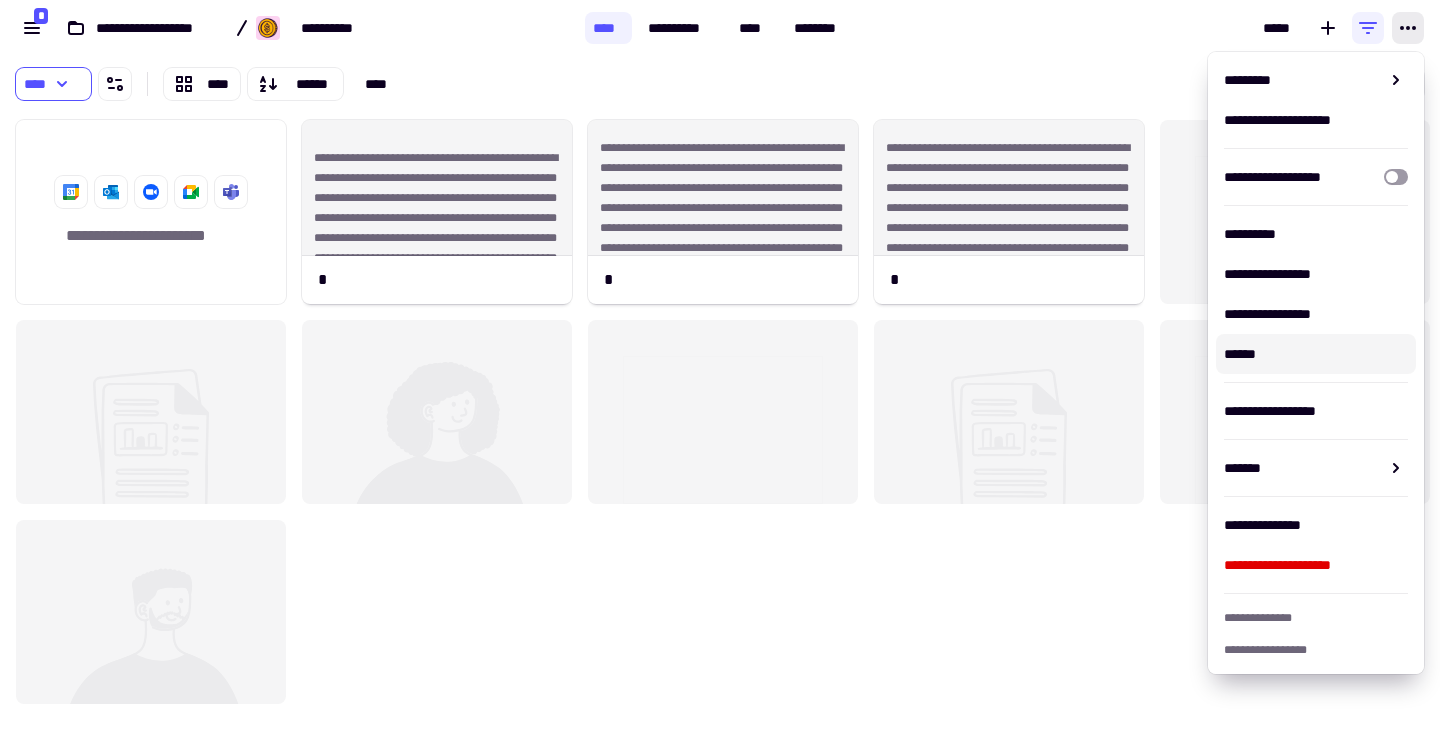 click on "******" at bounding box center [1316, 354] 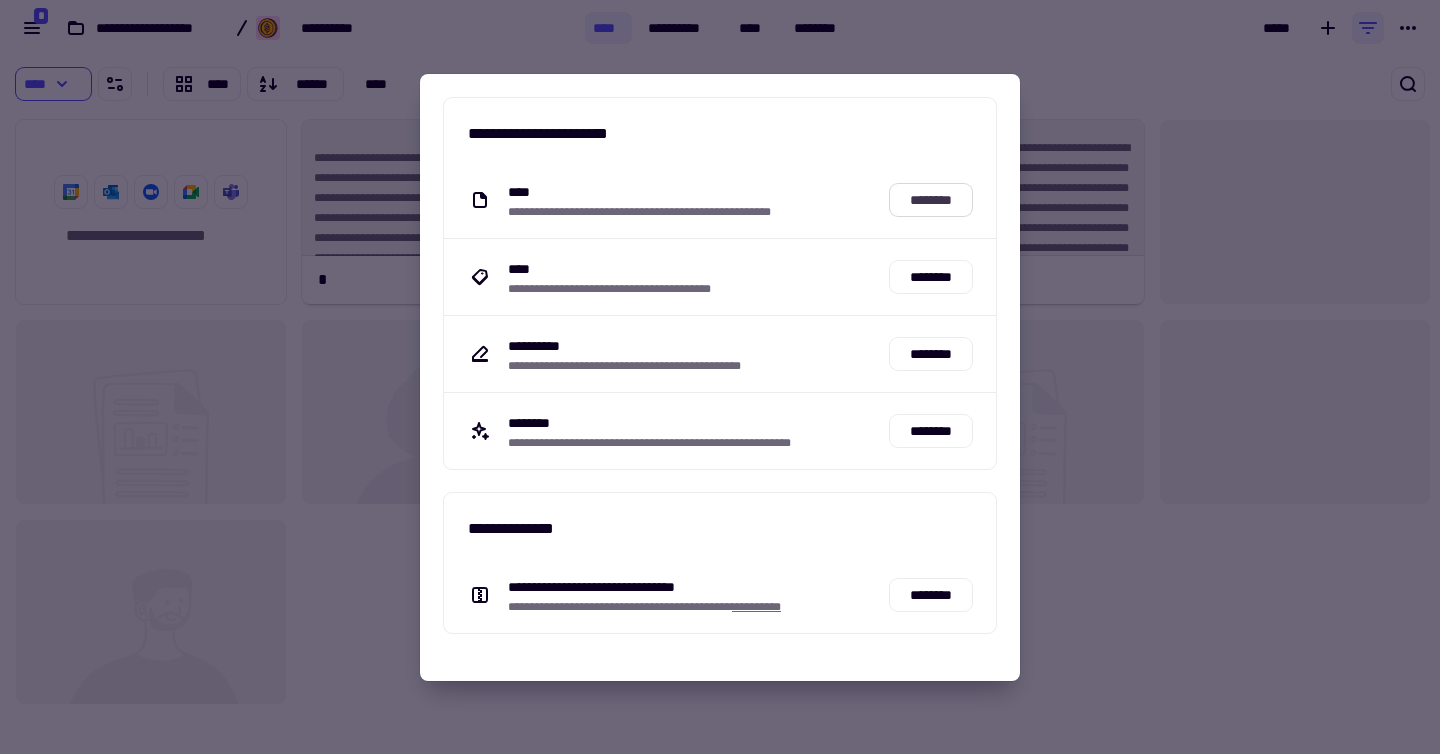 click on "********" 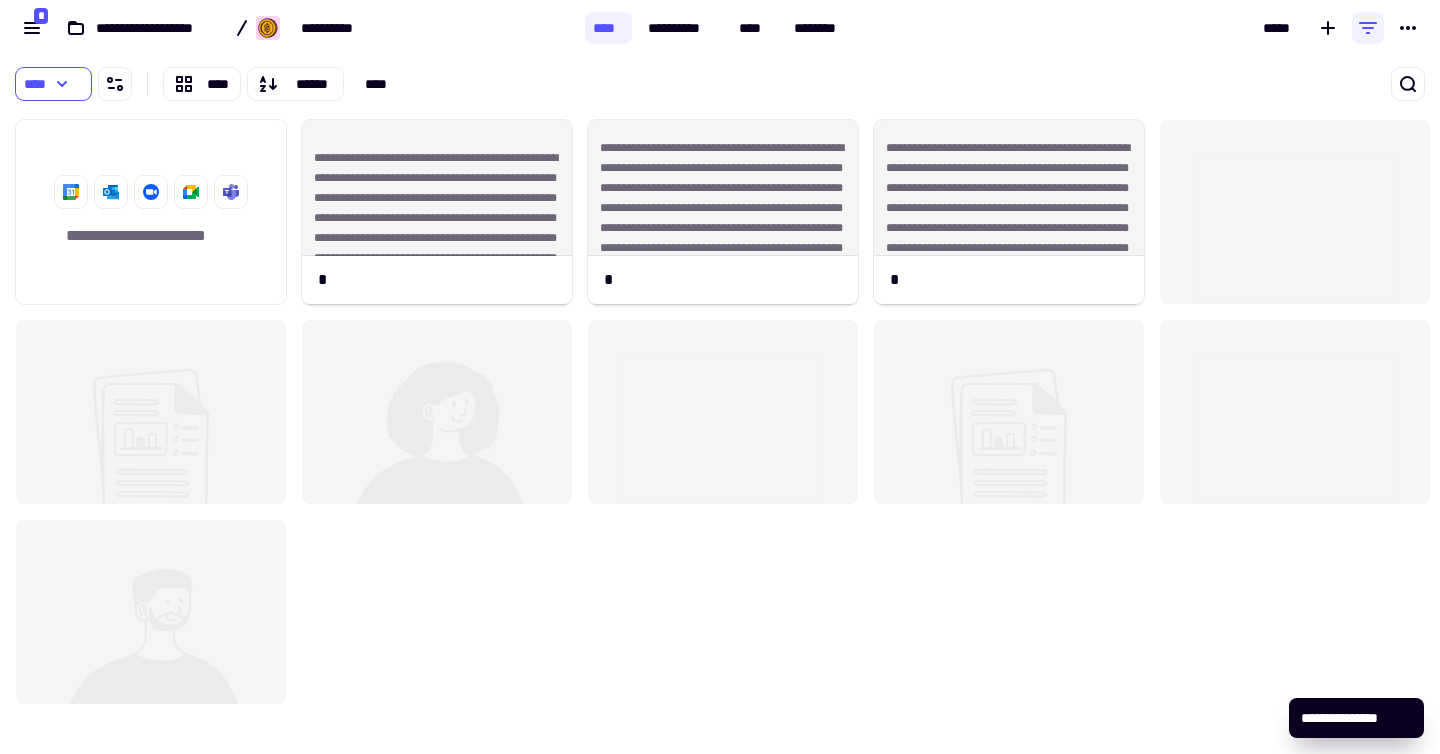 click on "*****" at bounding box center [1147, 28] 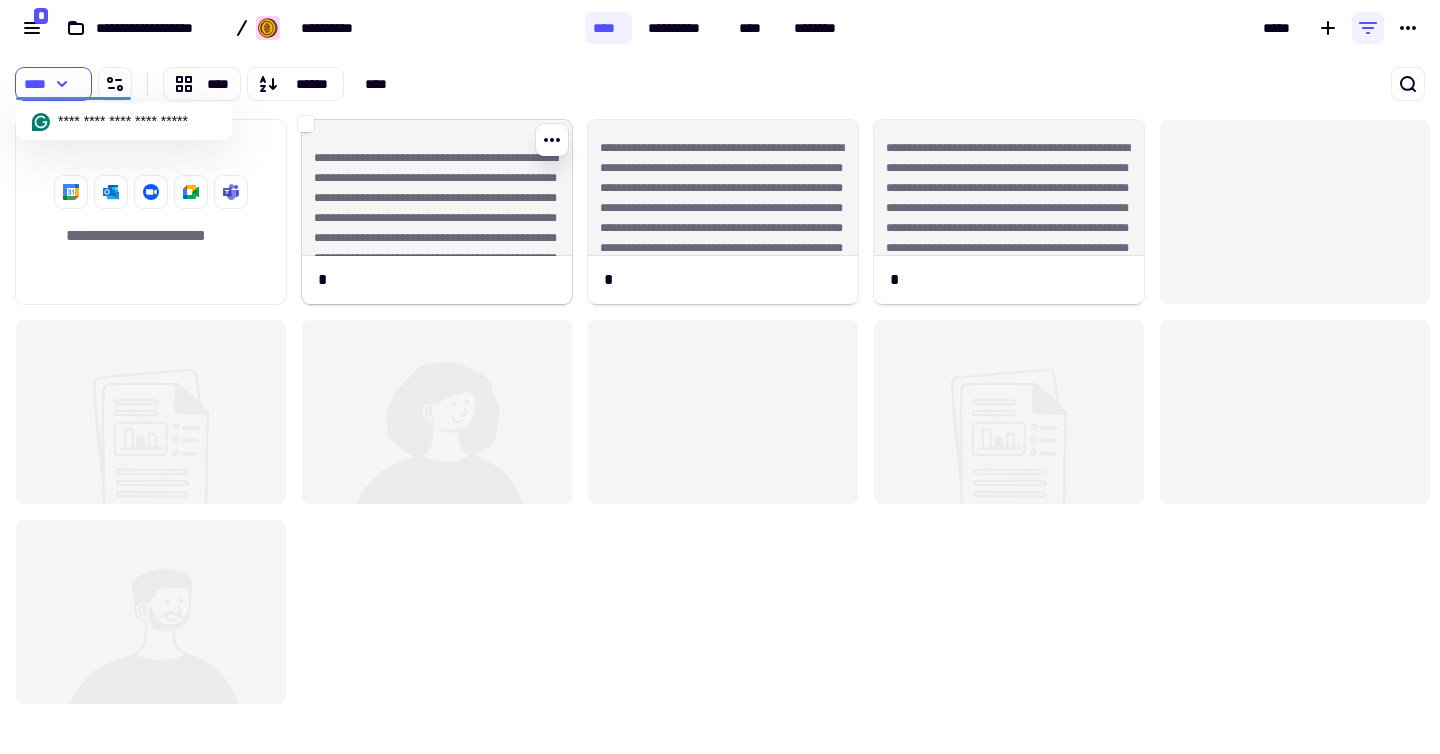 click on "**********" 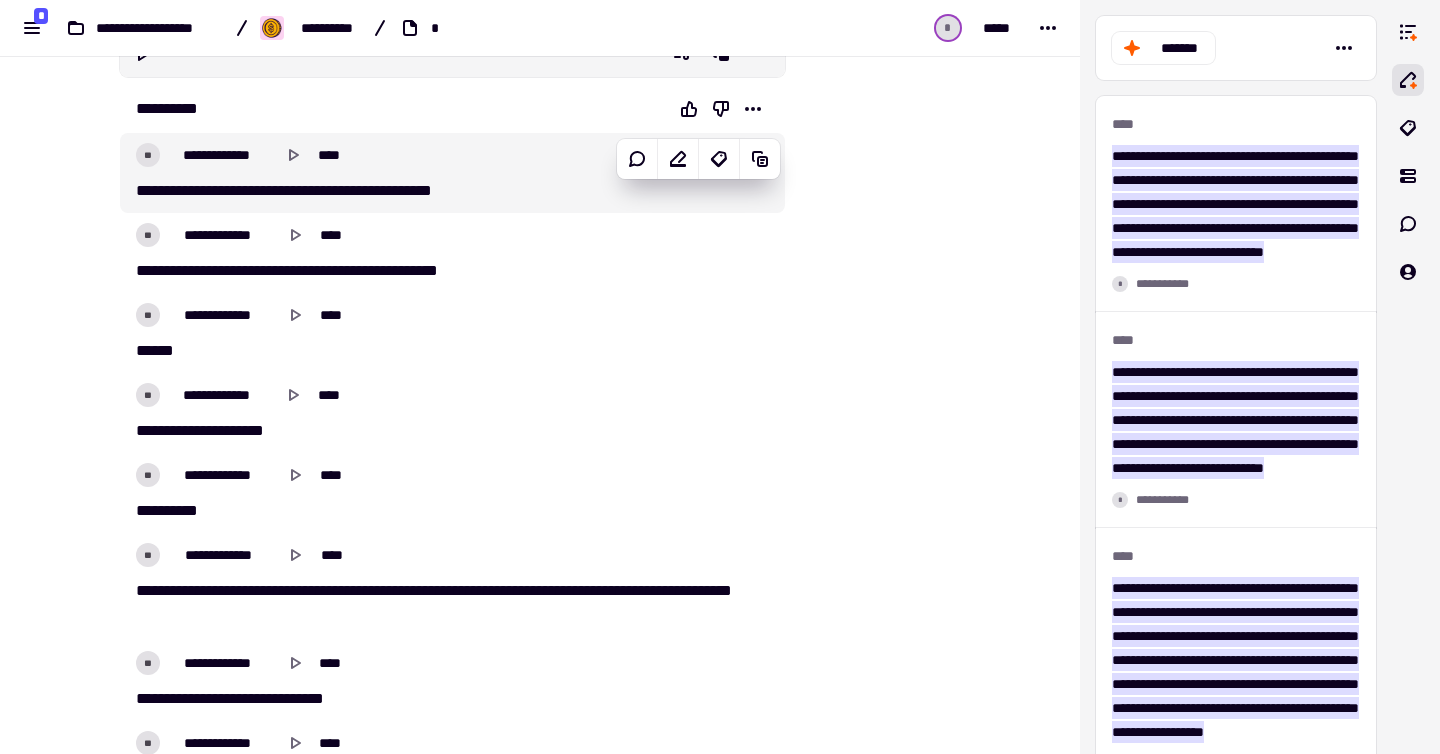 scroll, scrollTop: 0, scrollLeft: 0, axis: both 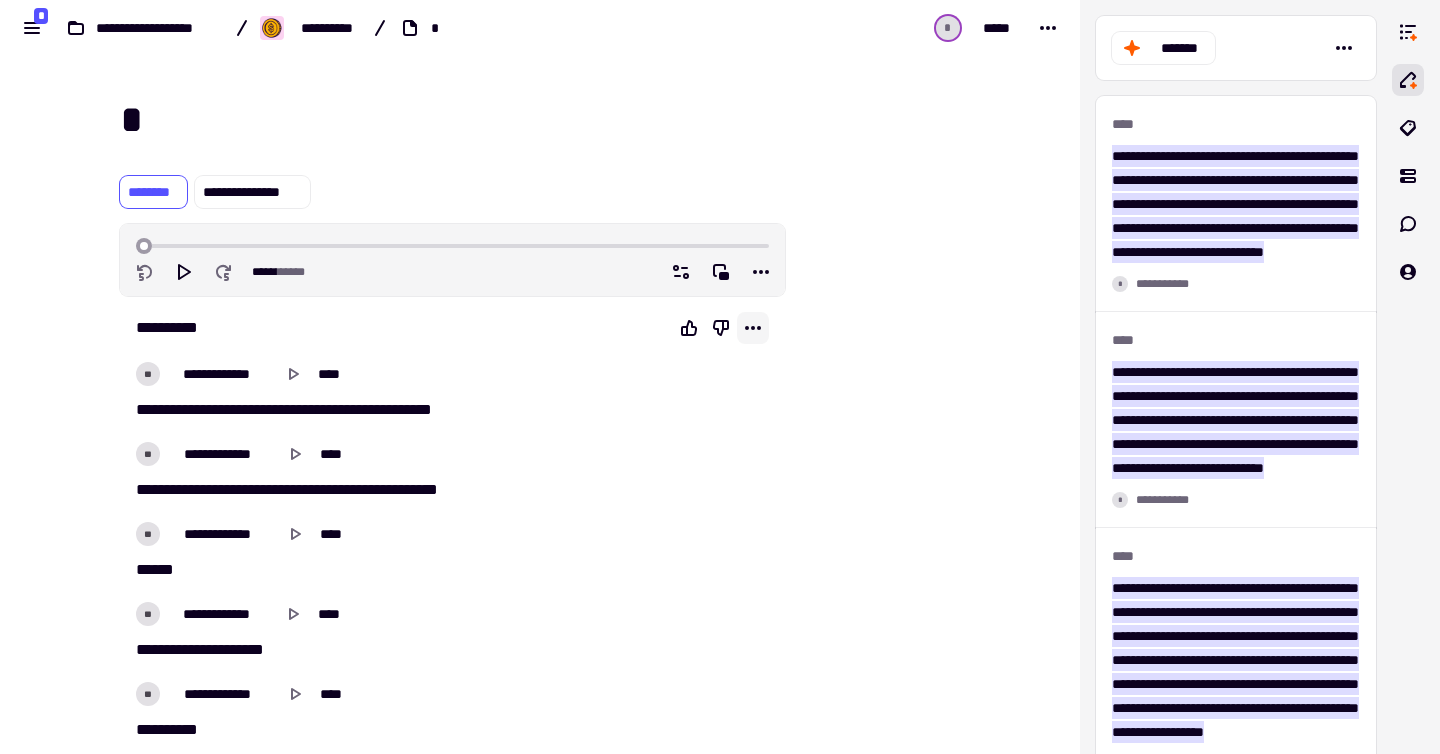 click 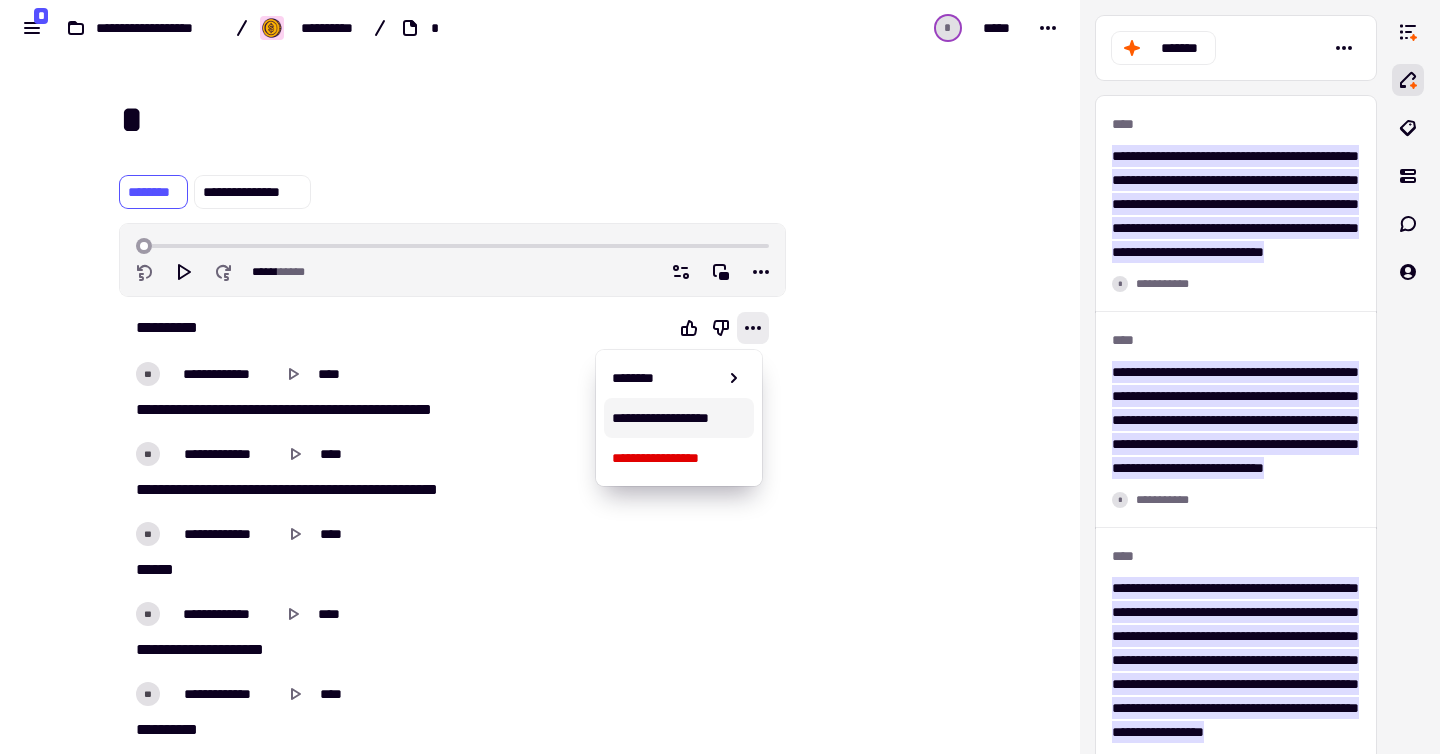click on "**********" at bounding box center [679, 418] 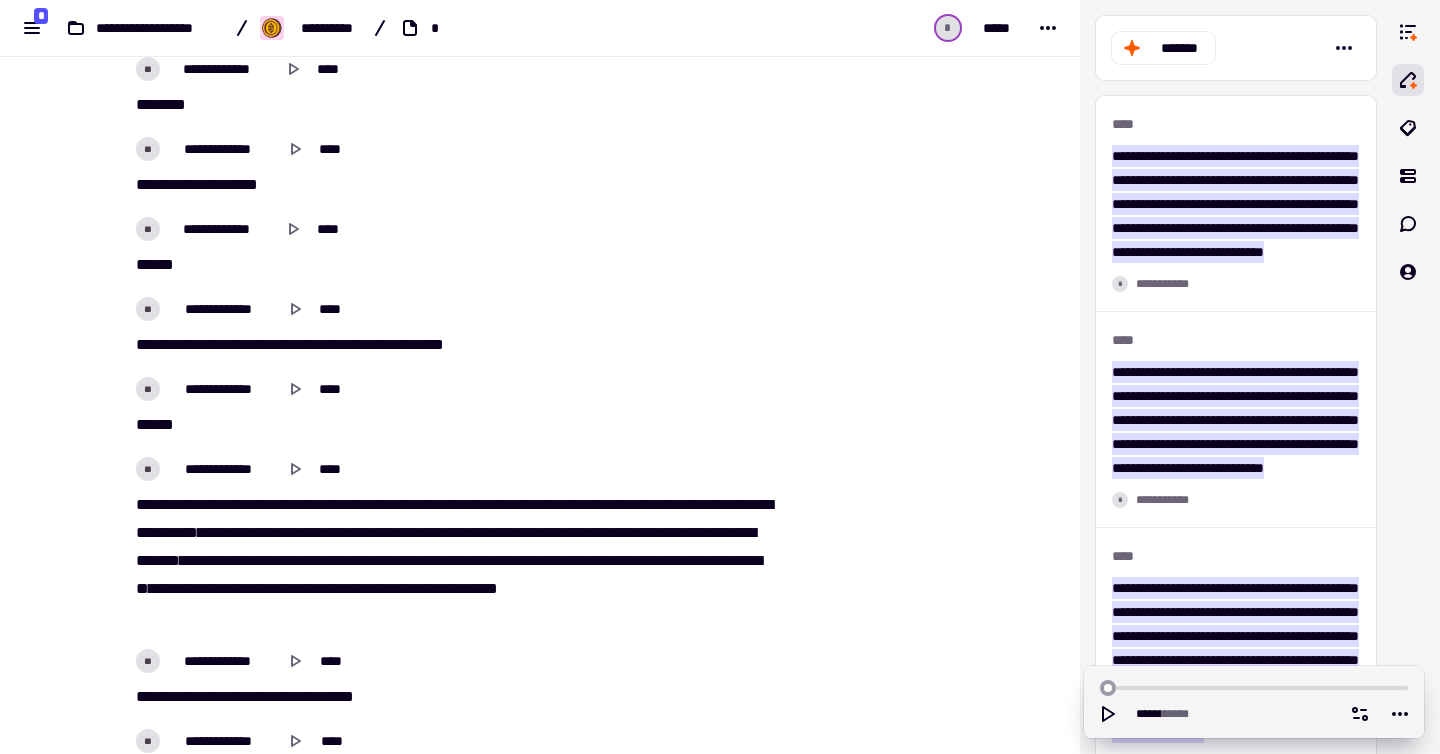 scroll, scrollTop: 0, scrollLeft: 0, axis: both 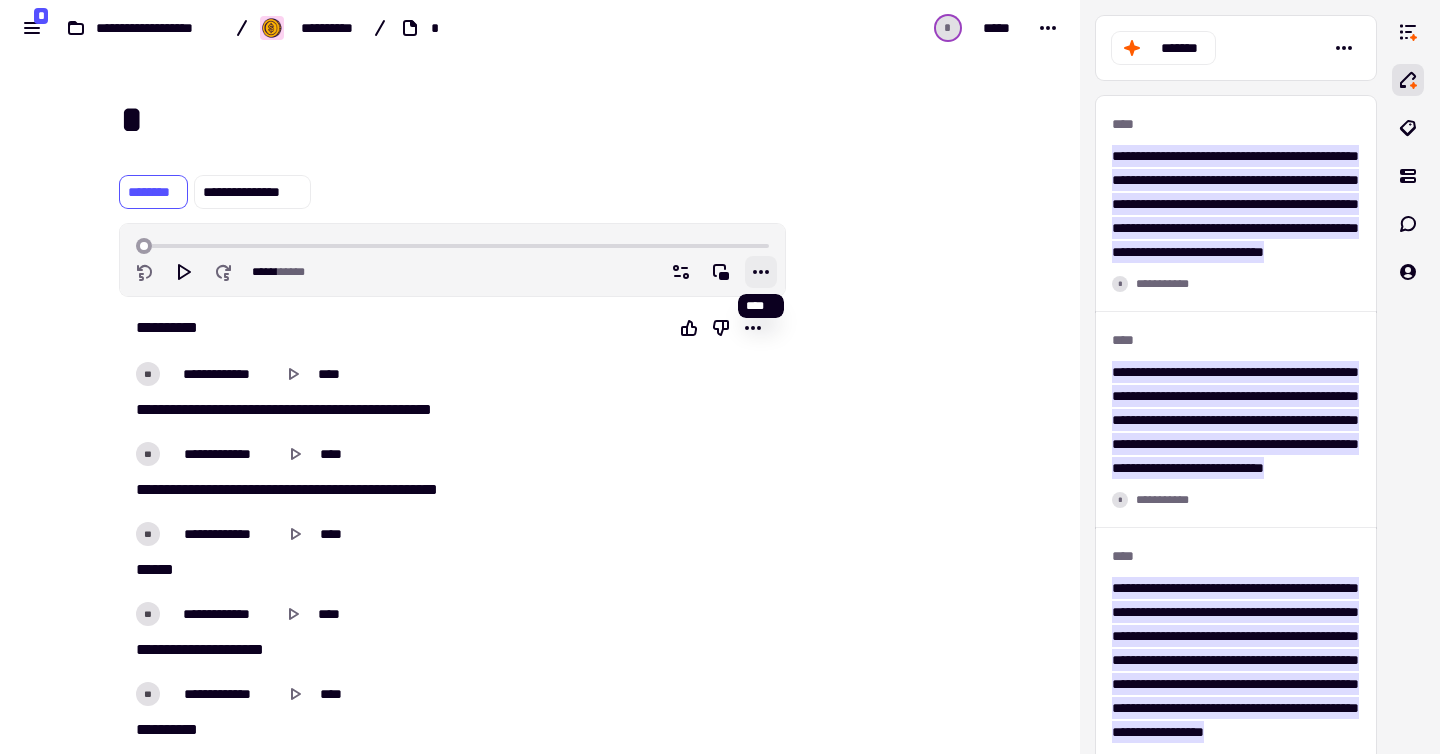click 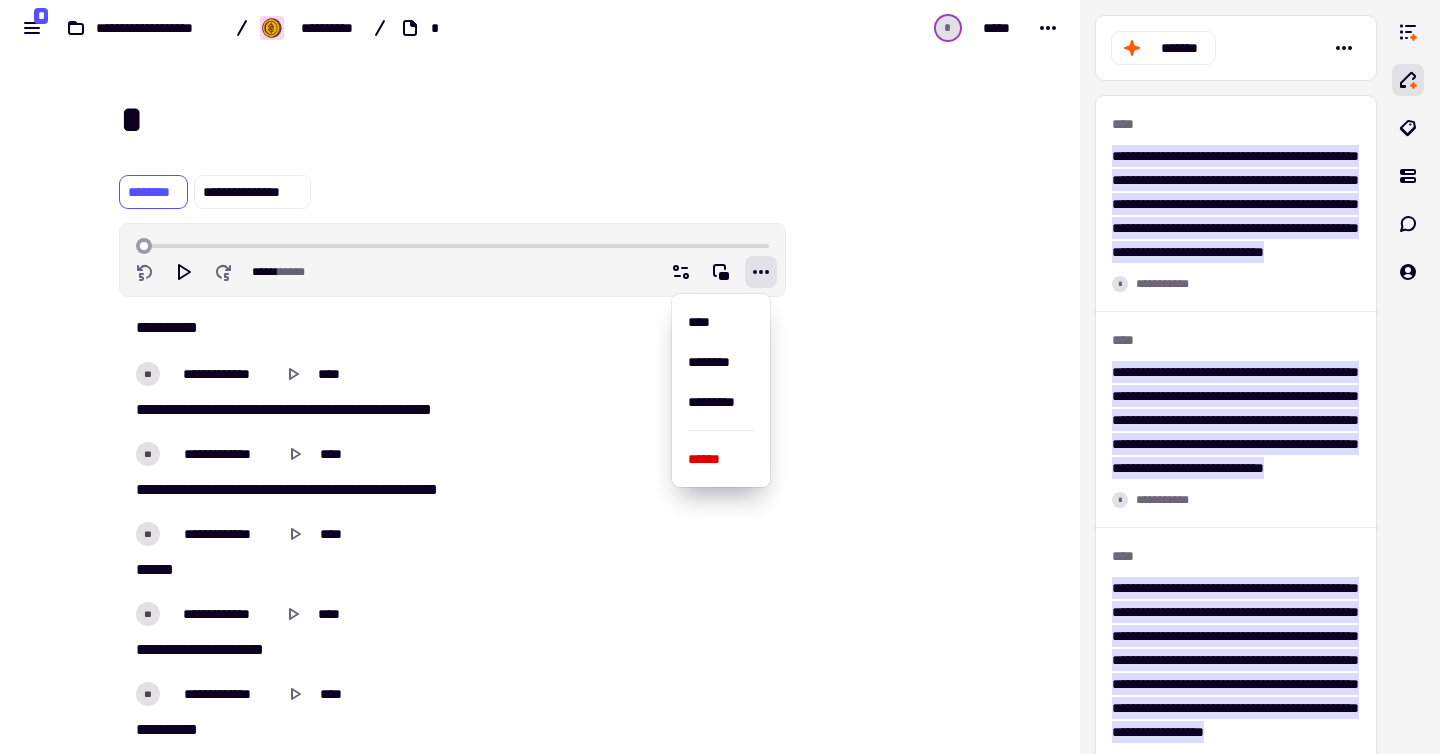 click on "**********" at bounding box center (452, 328) 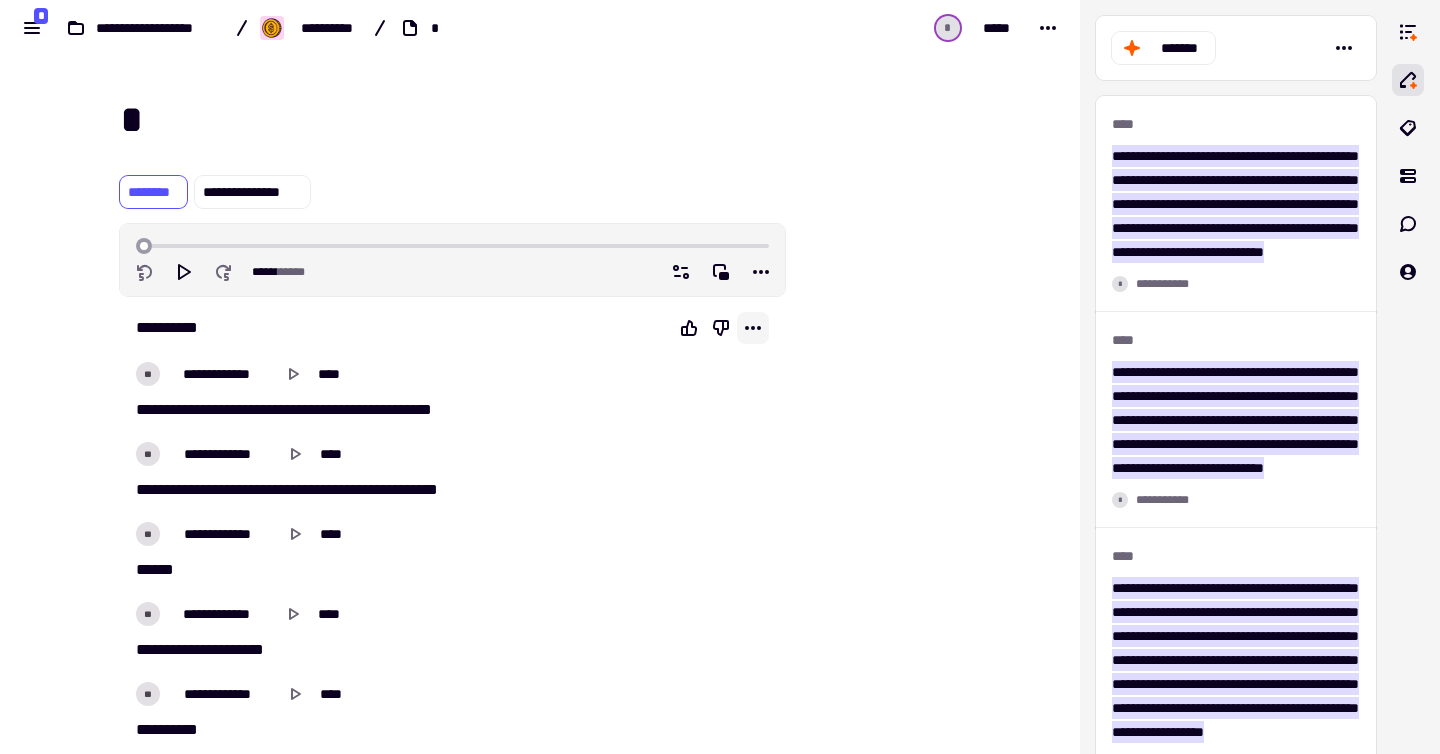 click 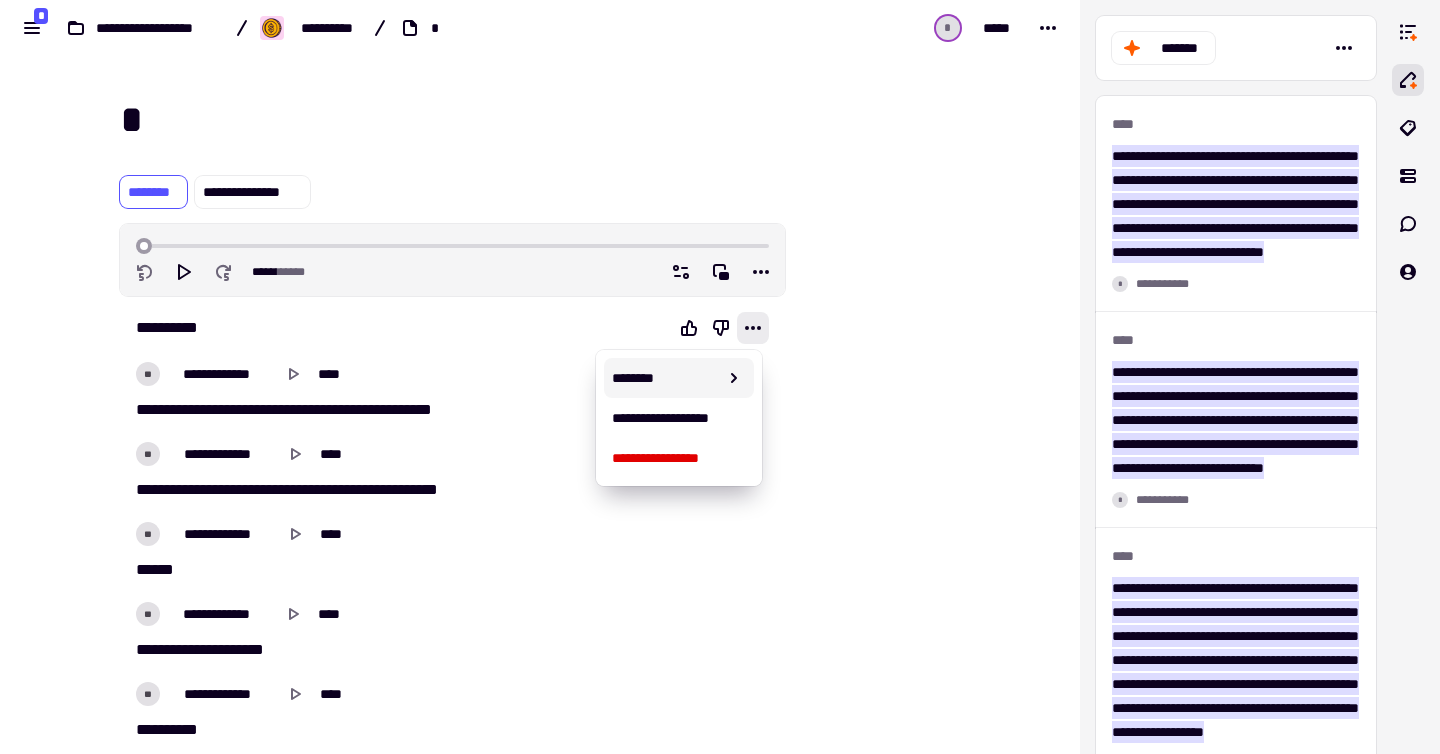 click 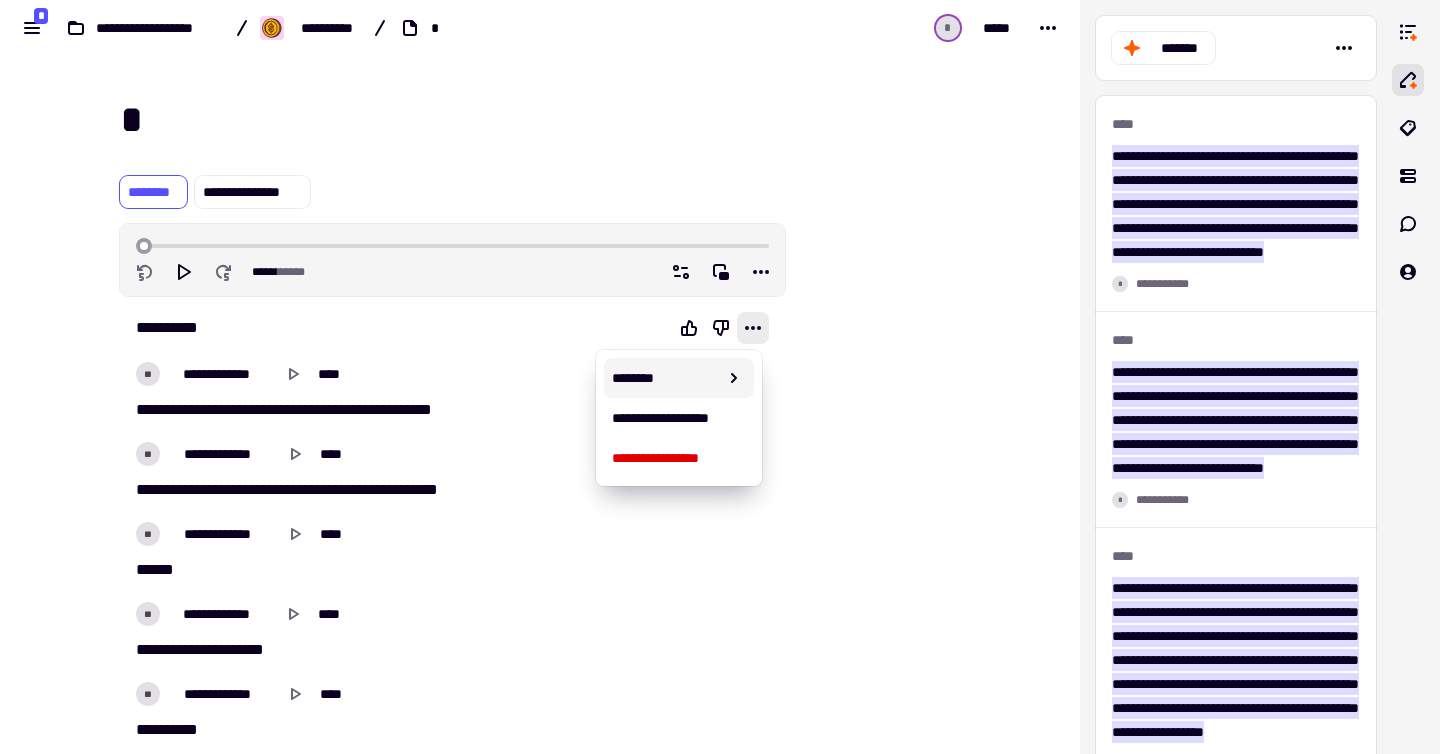 click 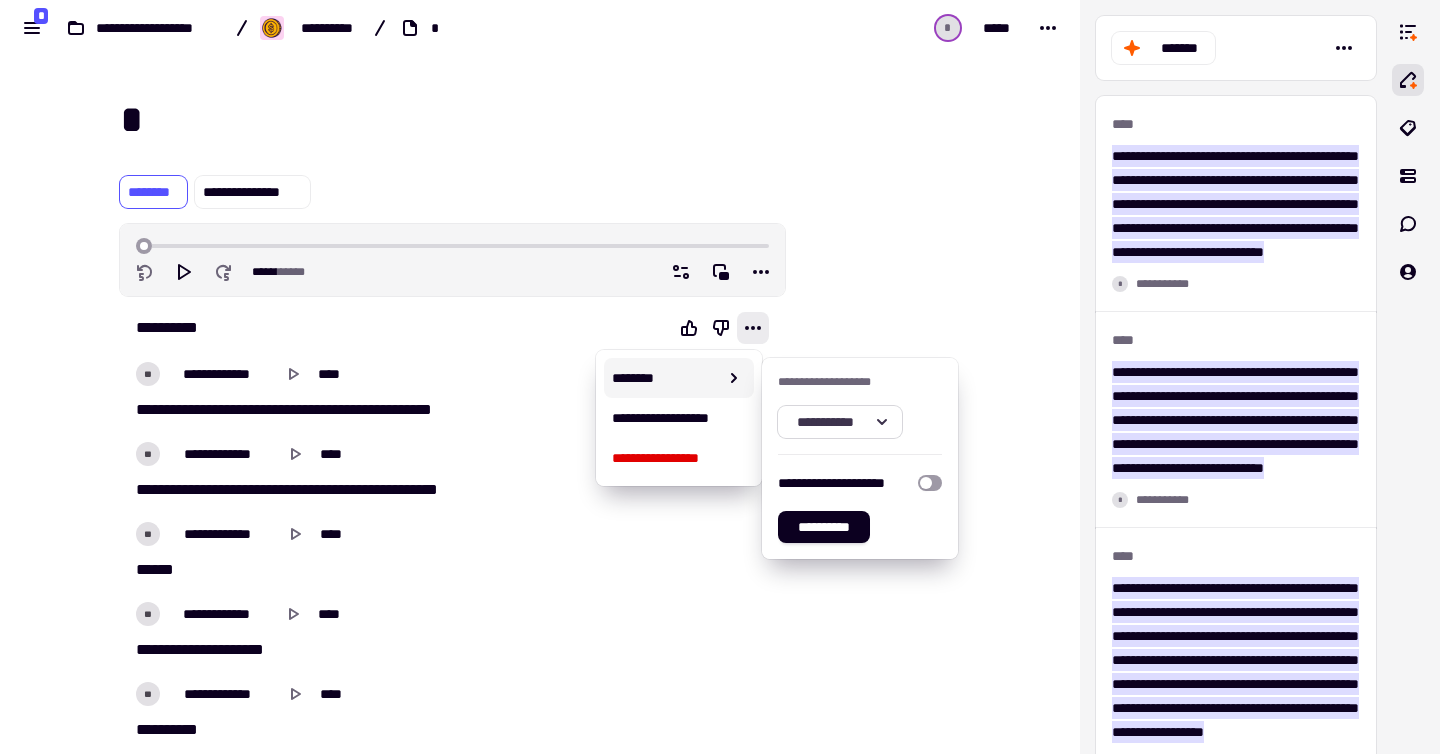 click on "**********" 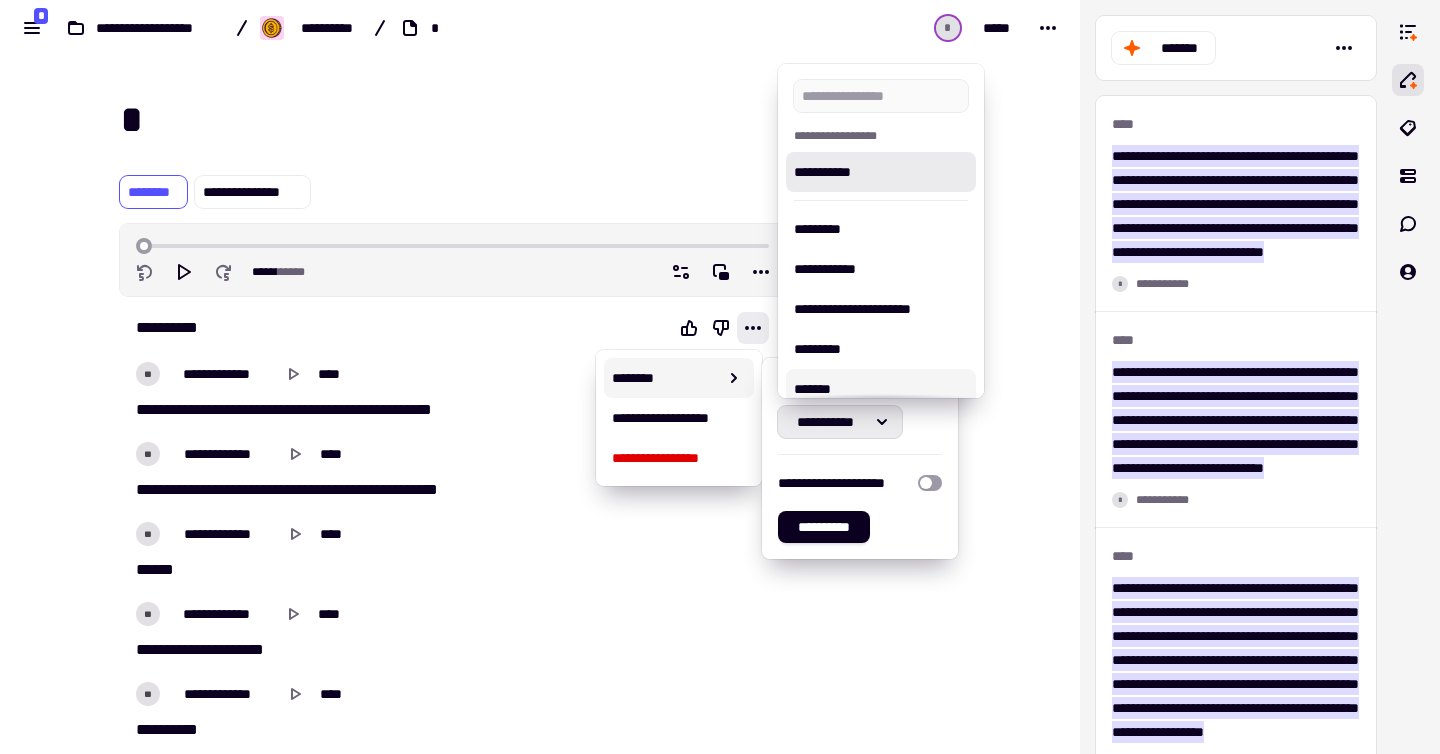 click on "**********" at bounding box center (679, 418) 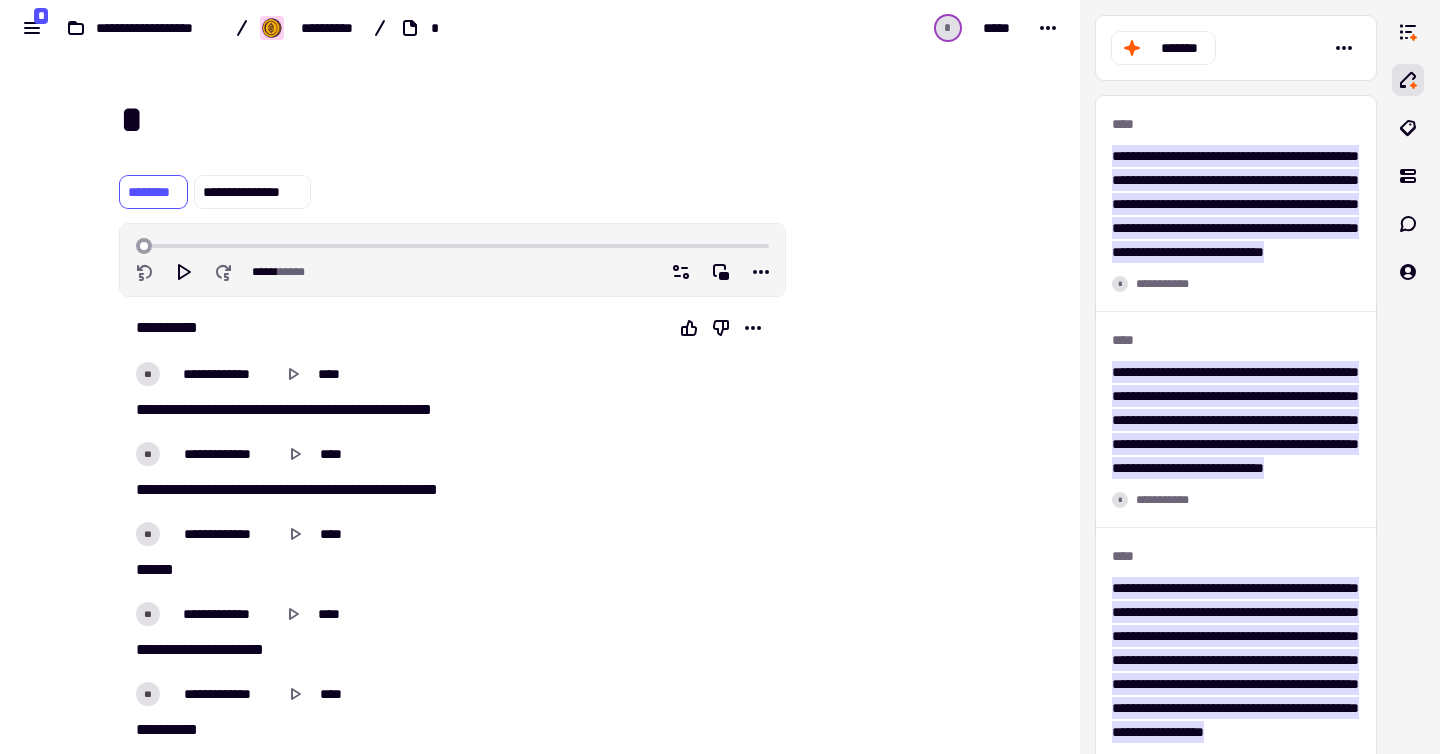 click on "*" at bounding box center (552, 120) 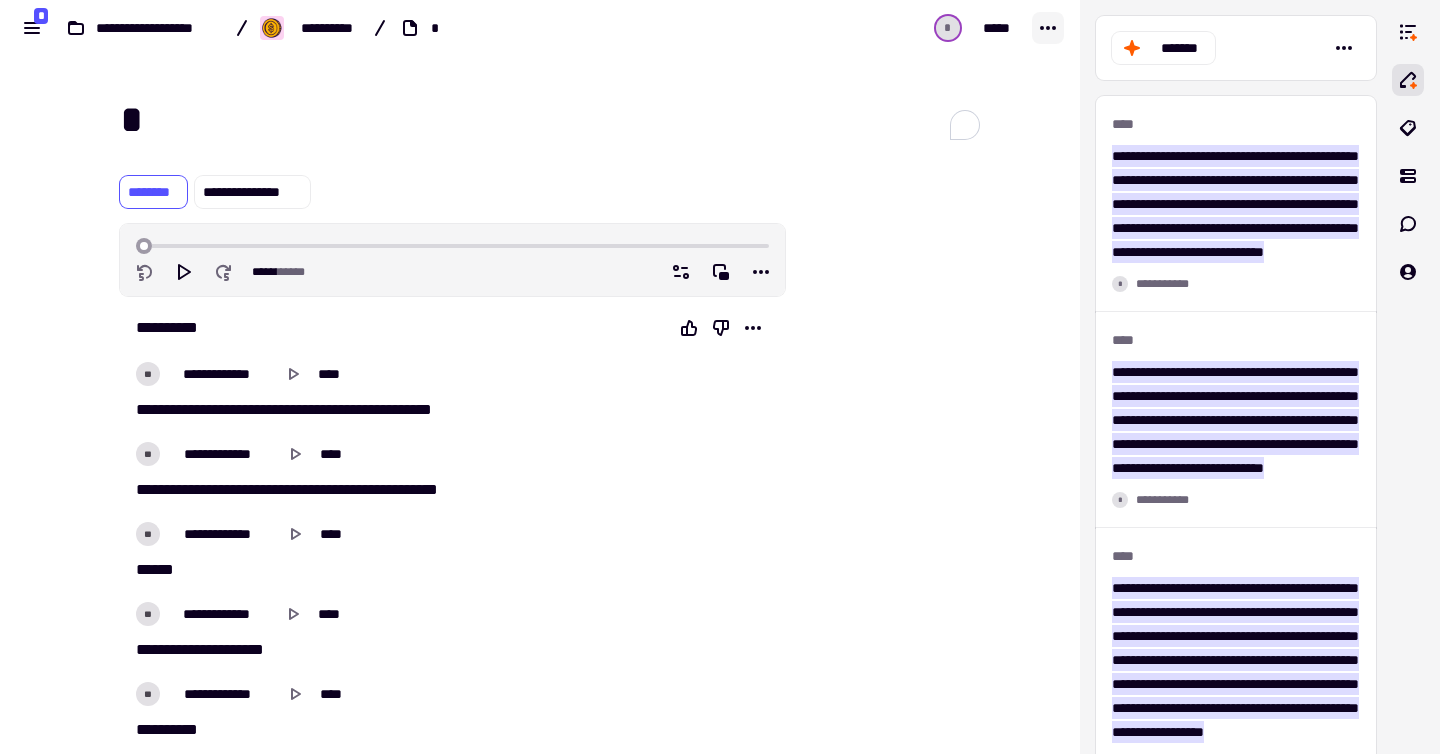 click 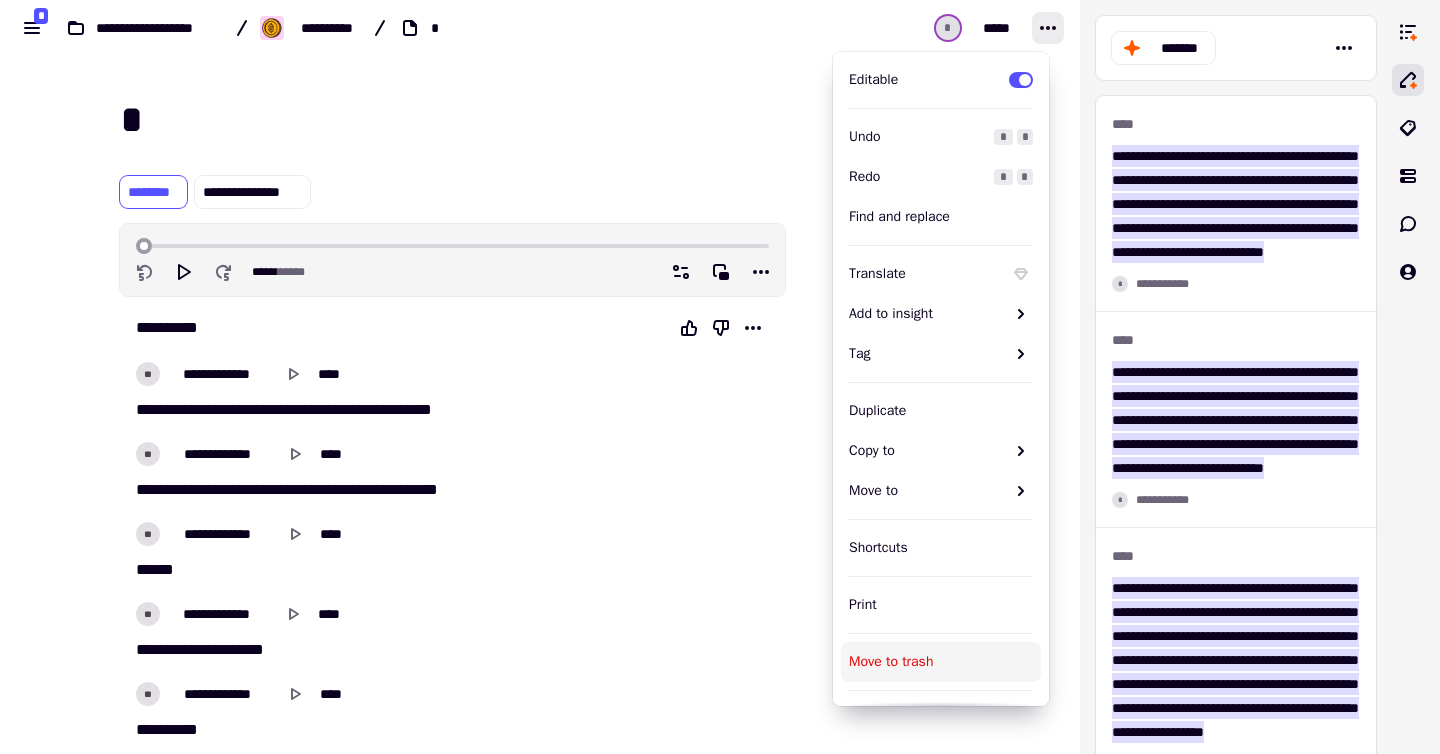 scroll, scrollTop: 81, scrollLeft: 0, axis: vertical 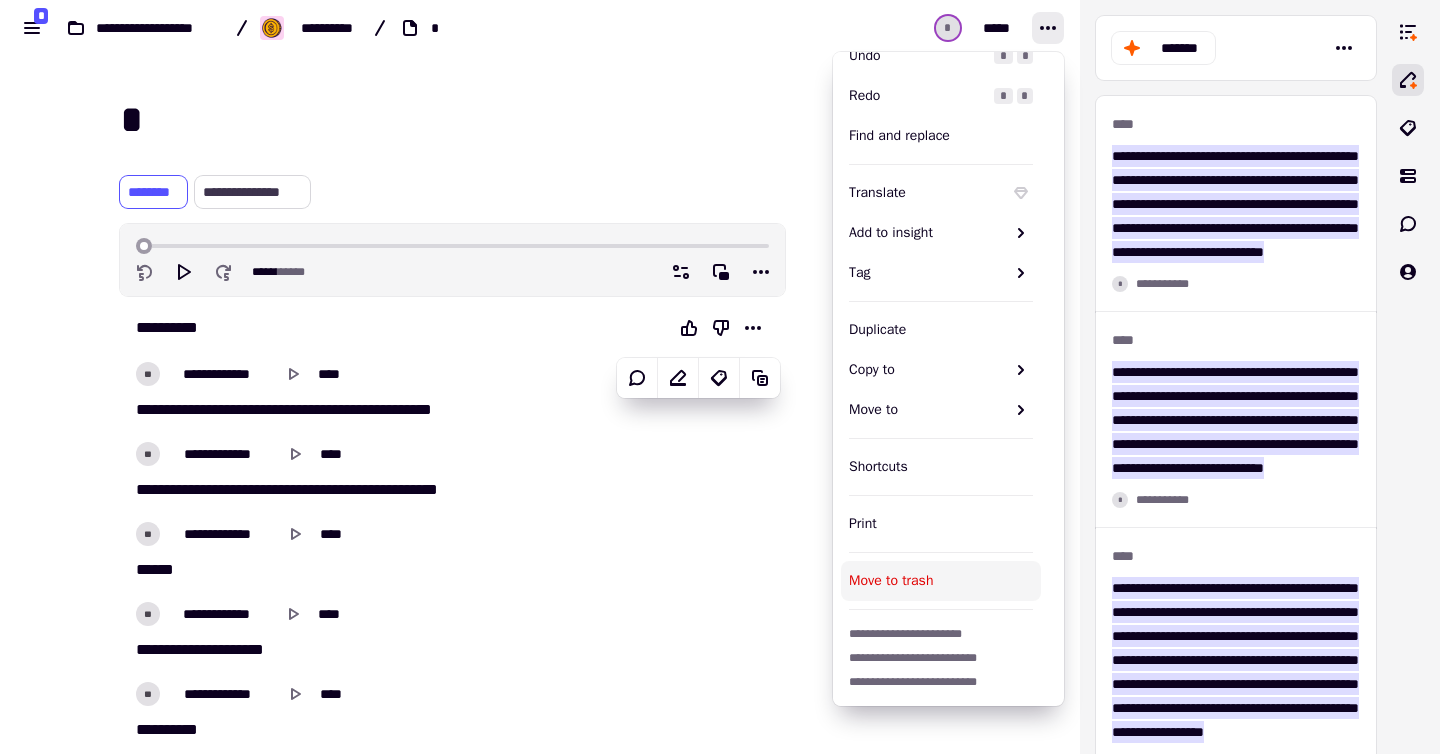 click on "**********" 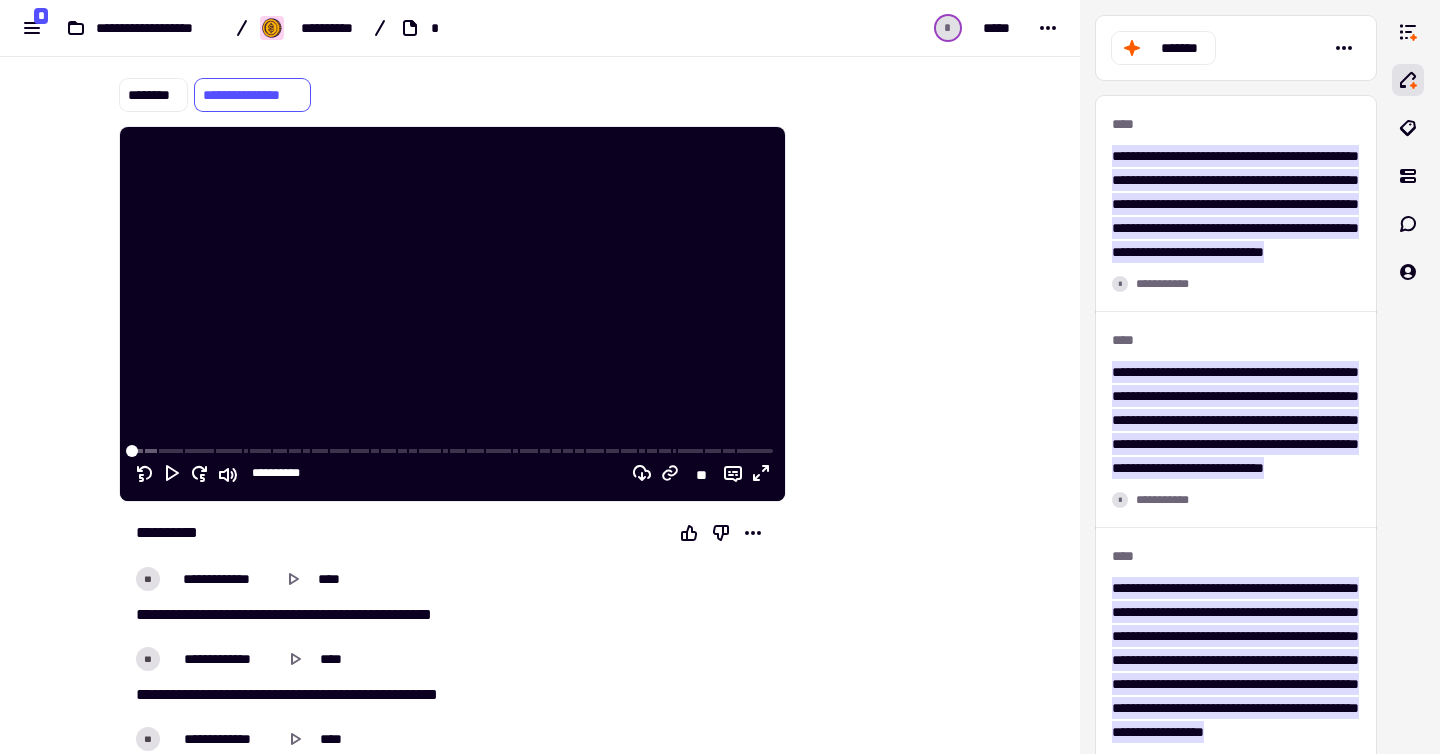 scroll, scrollTop: 0, scrollLeft: 0, axis: both 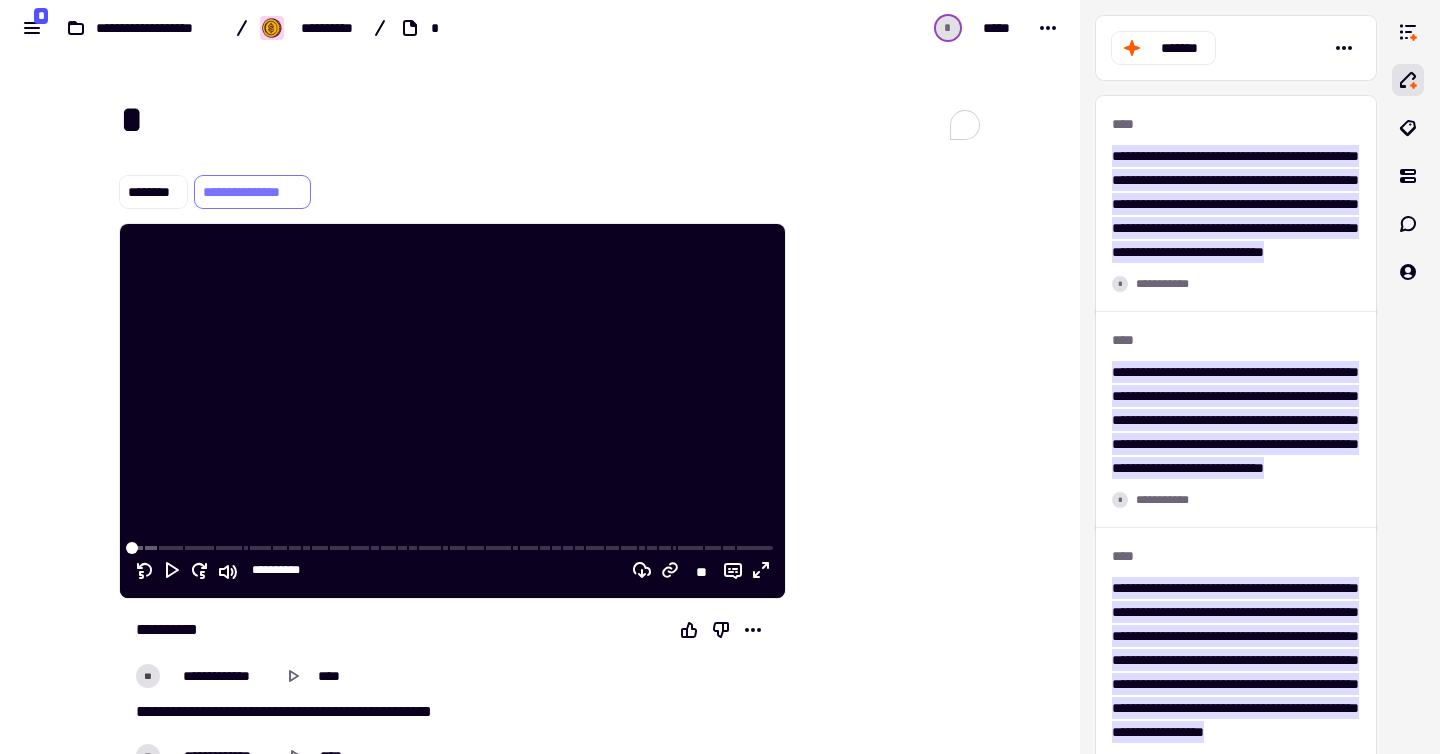 click on "**********" 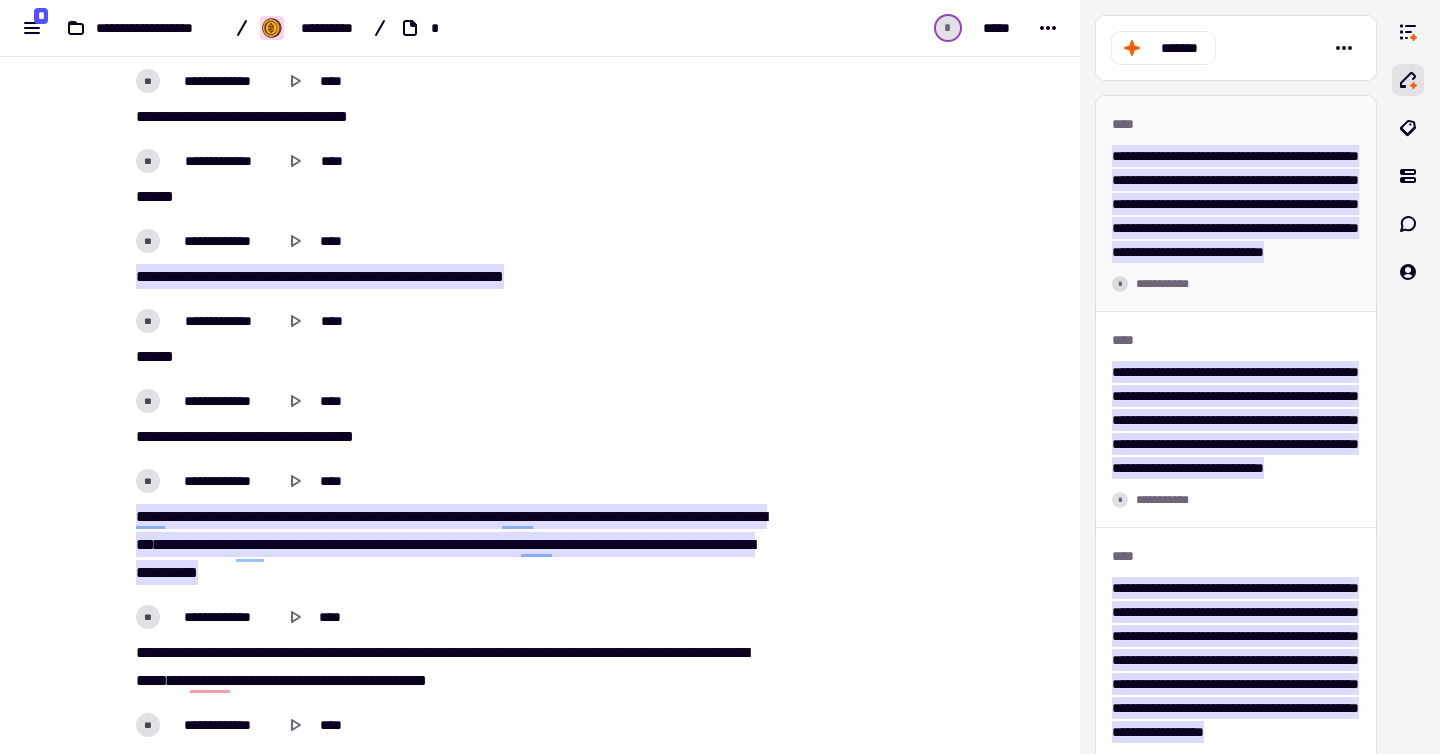 scroll, scrollTop: 6187, scrollLeft: 0, axis: vertical 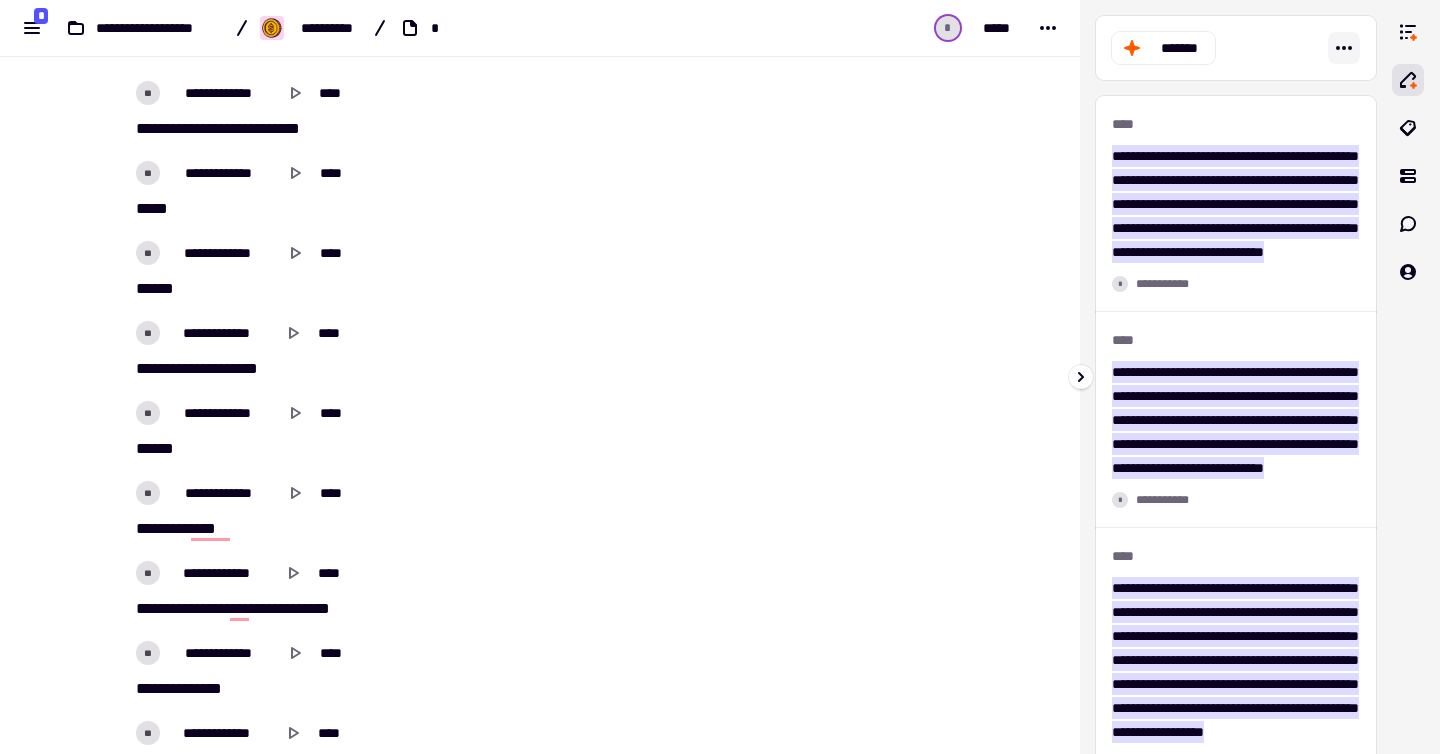 click 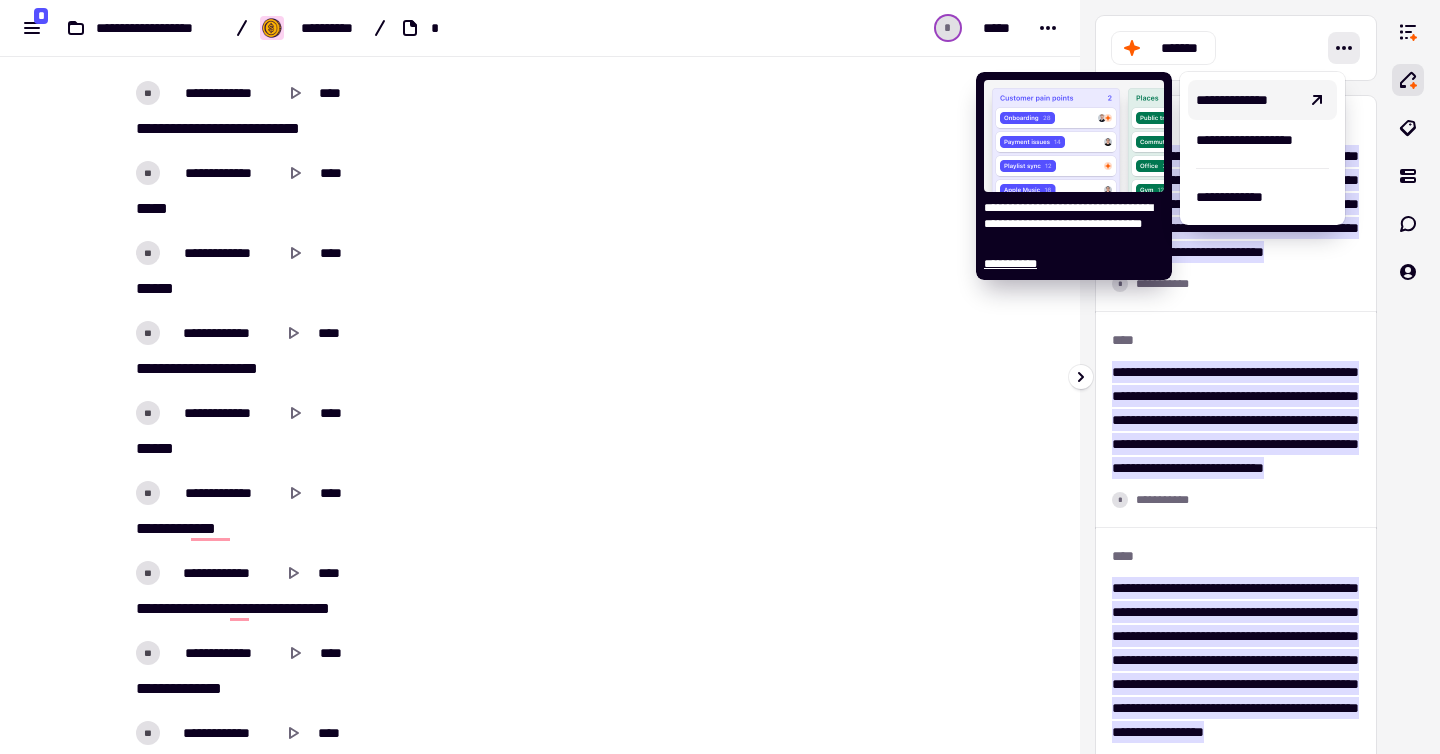 click on "**********" at bounding box center [1246, 100] 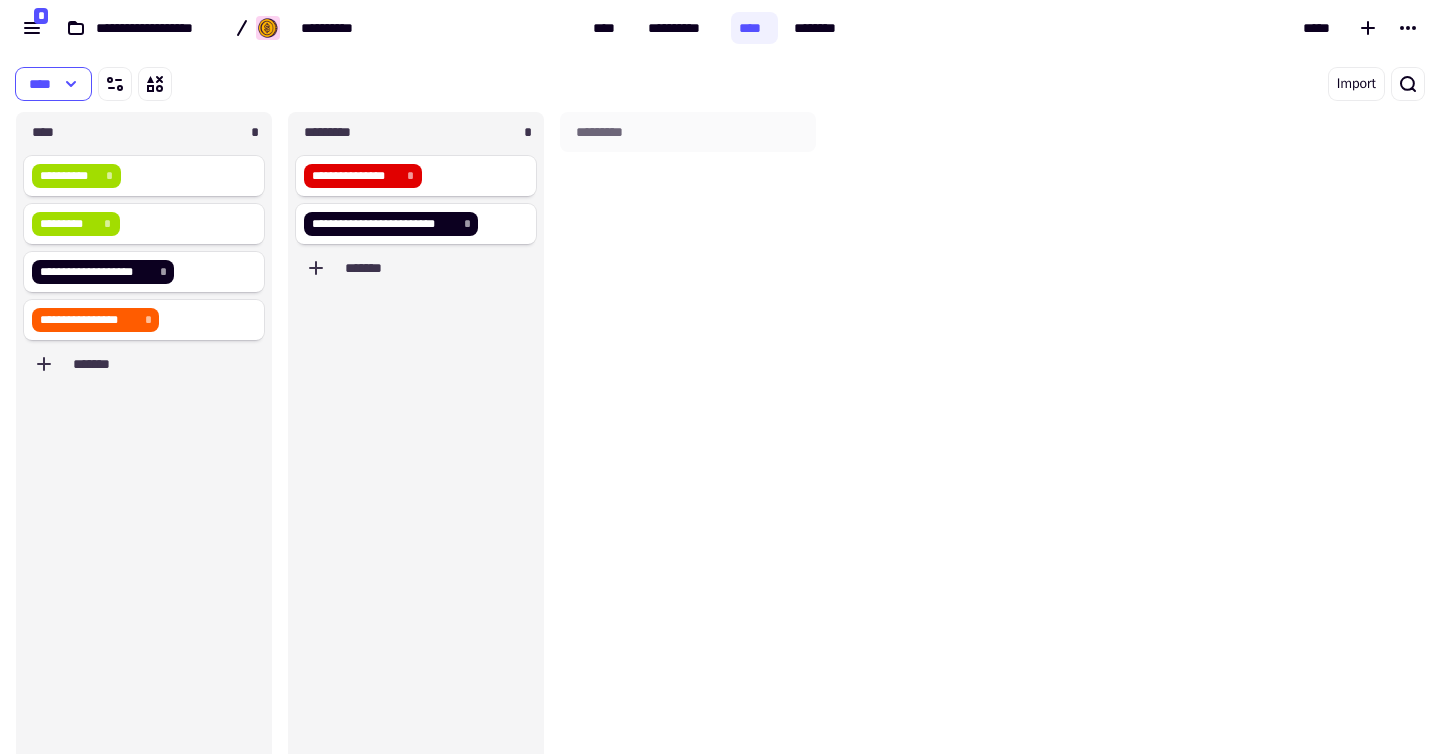 scroll, scrollTop: 16, scrollLeft: 16, axis: both 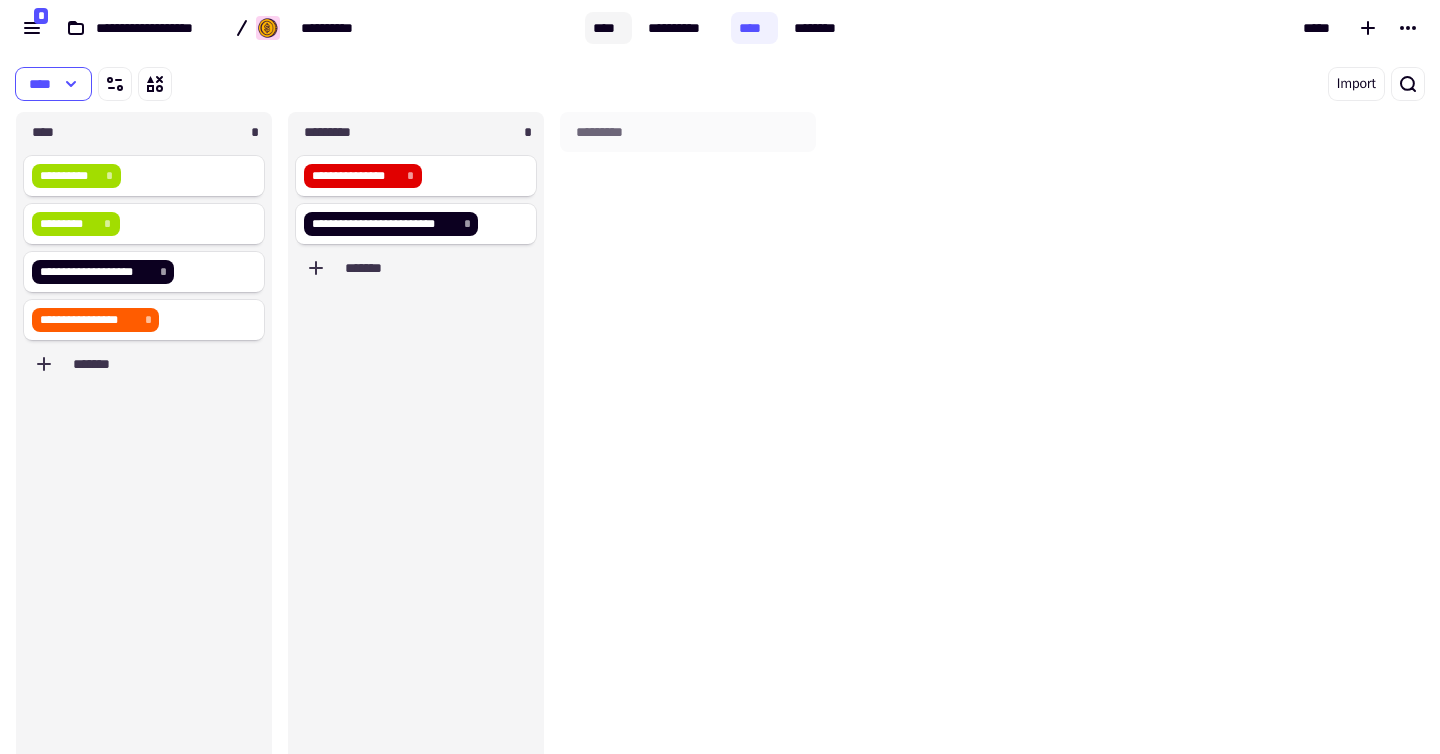click on "****" 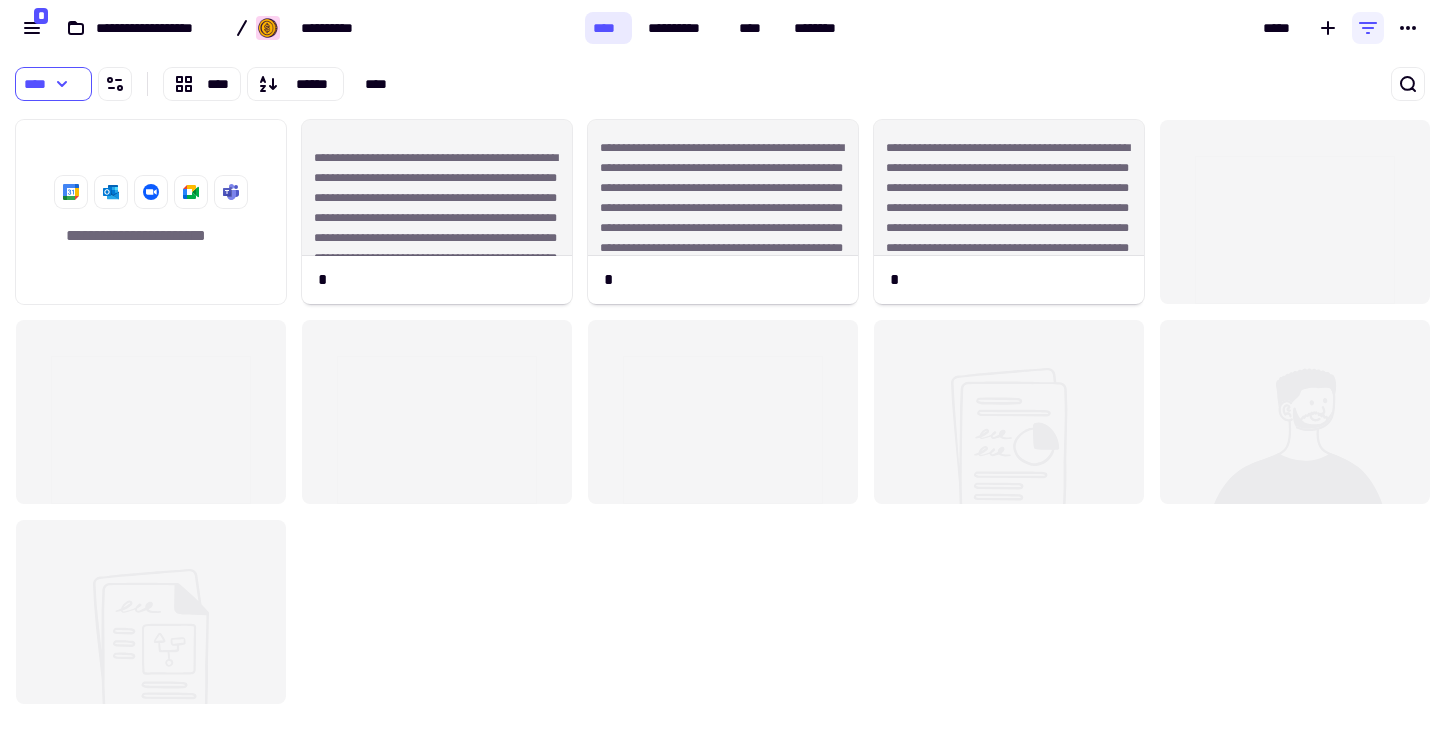 scroll, scrollTop: 16, scrollLeft: 16, axis: both 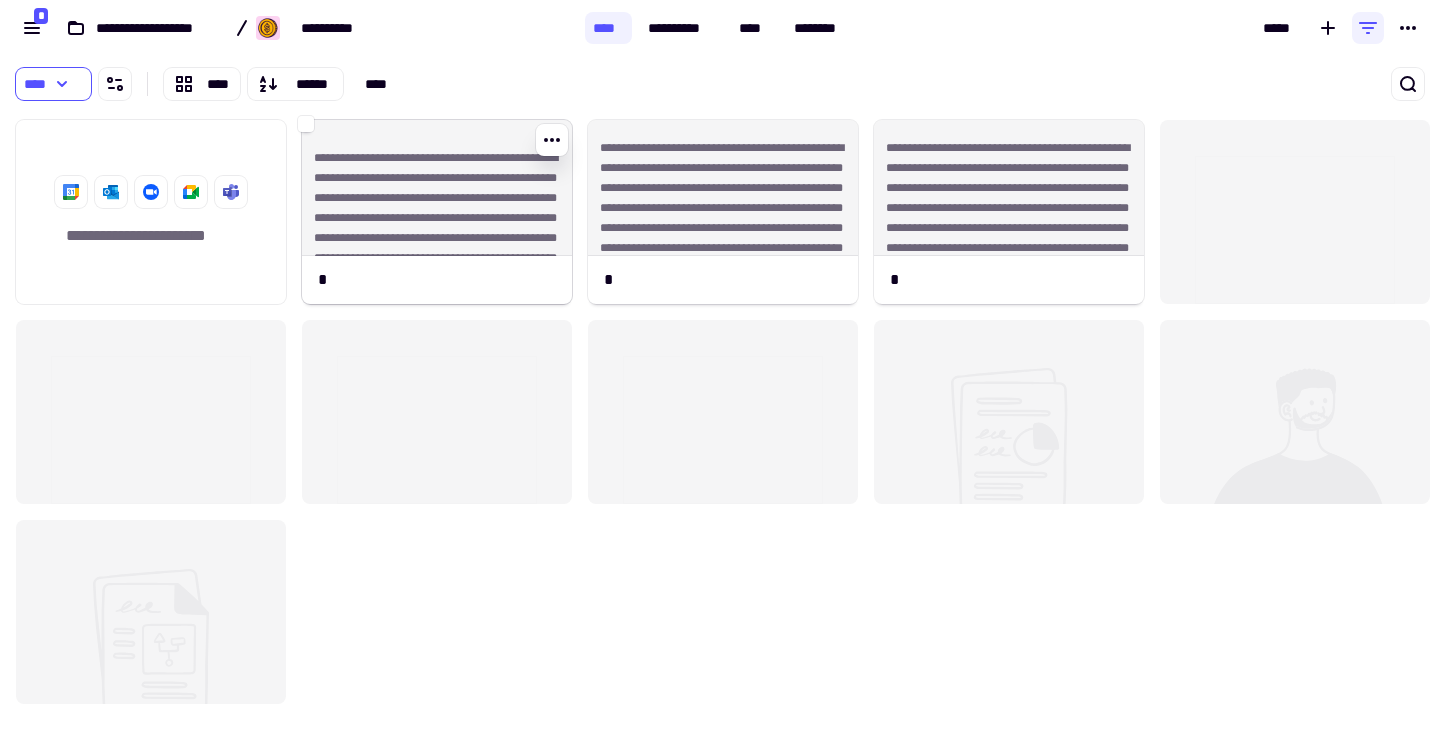 click on "**********" 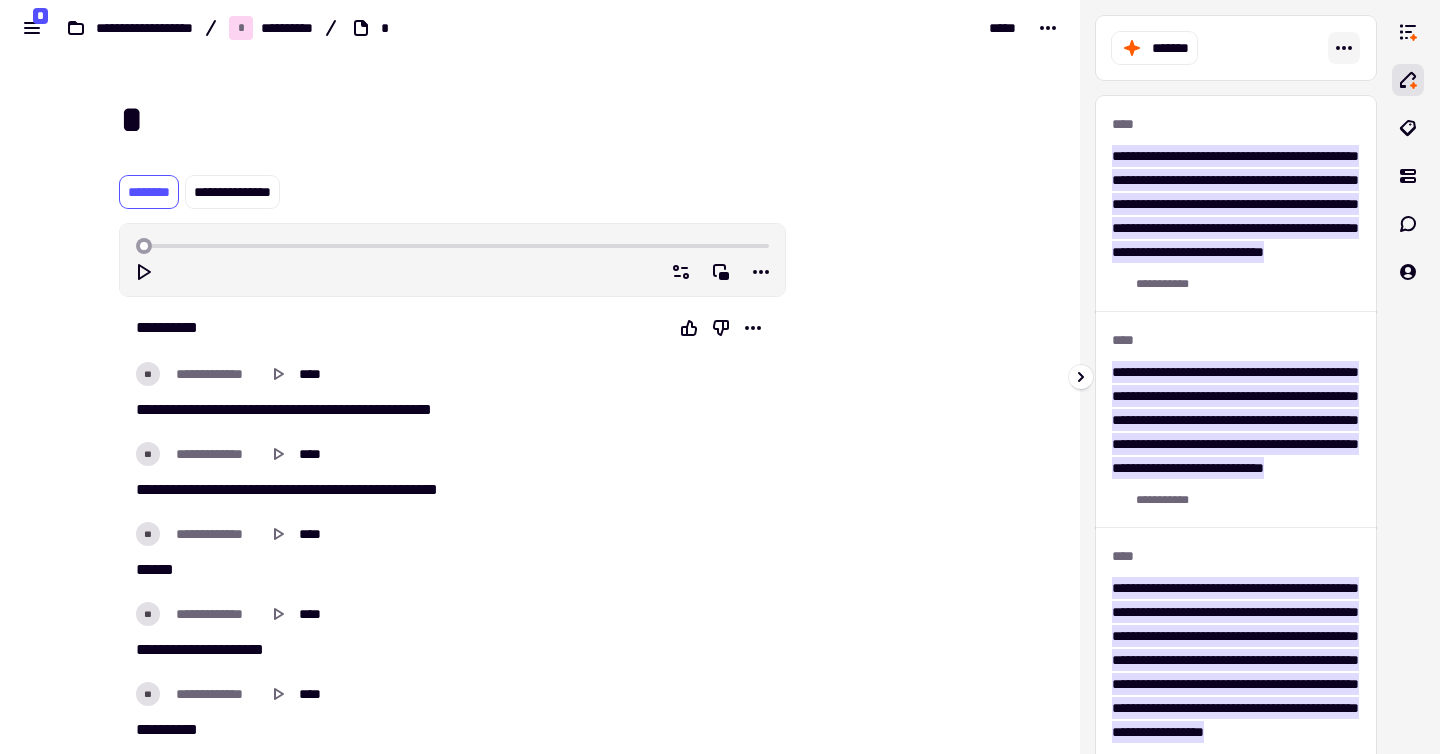 click 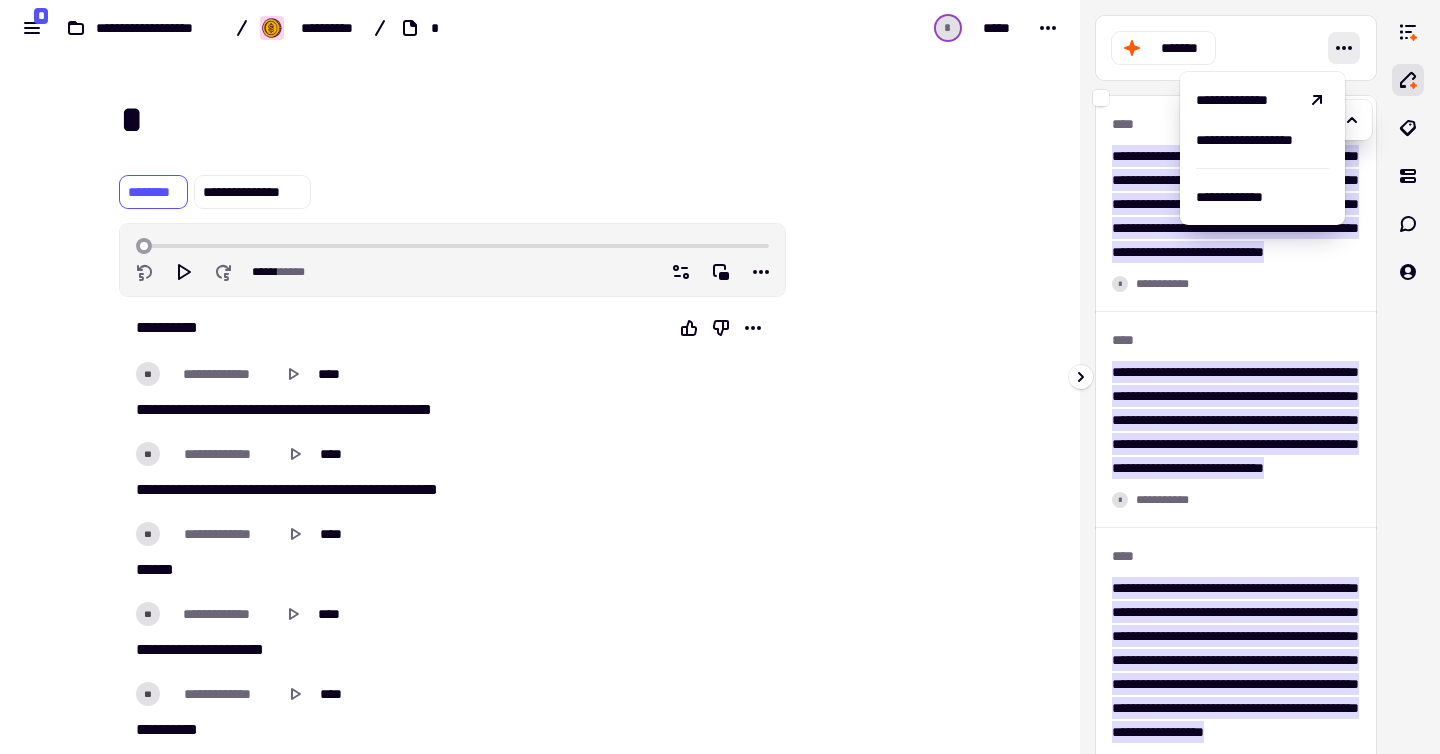 click at bounding box center (888, 14305) 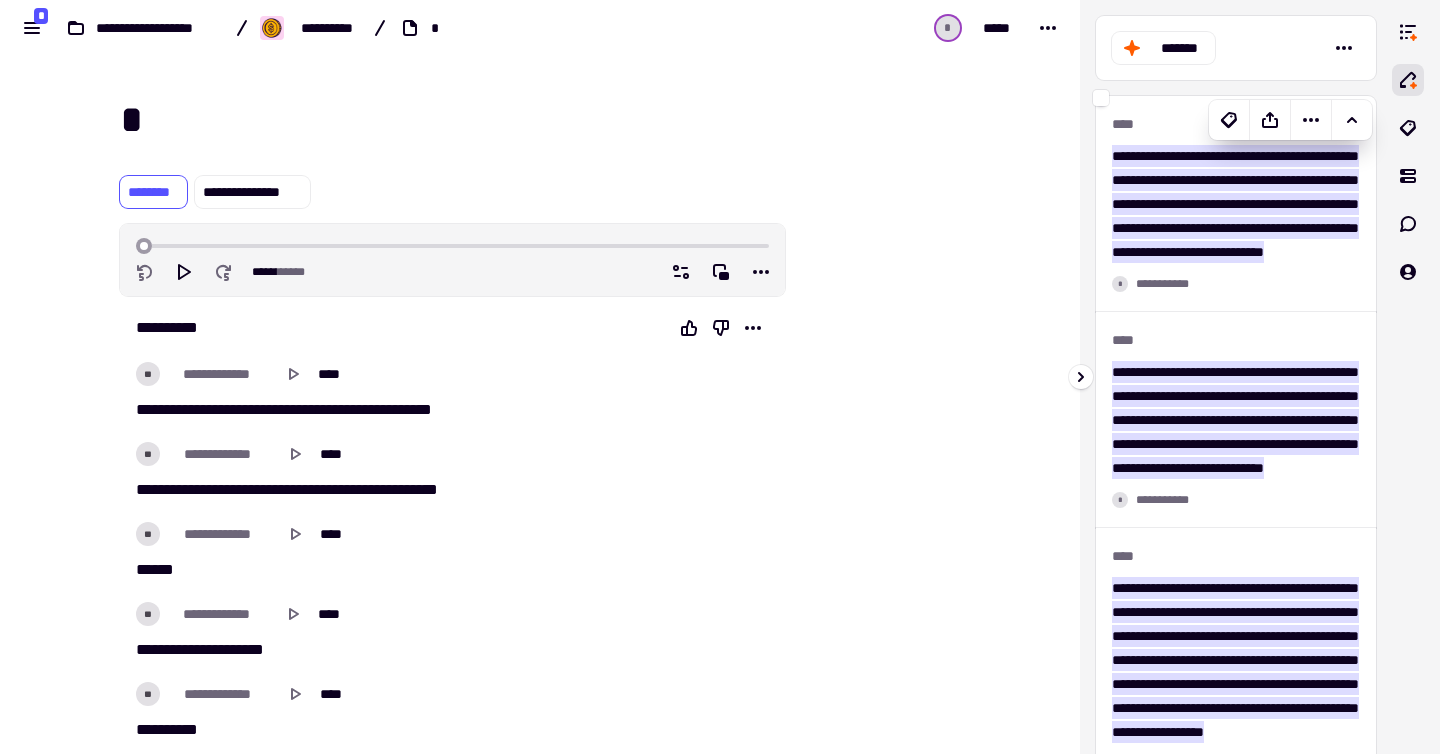click at bounding box center [1416, 377] 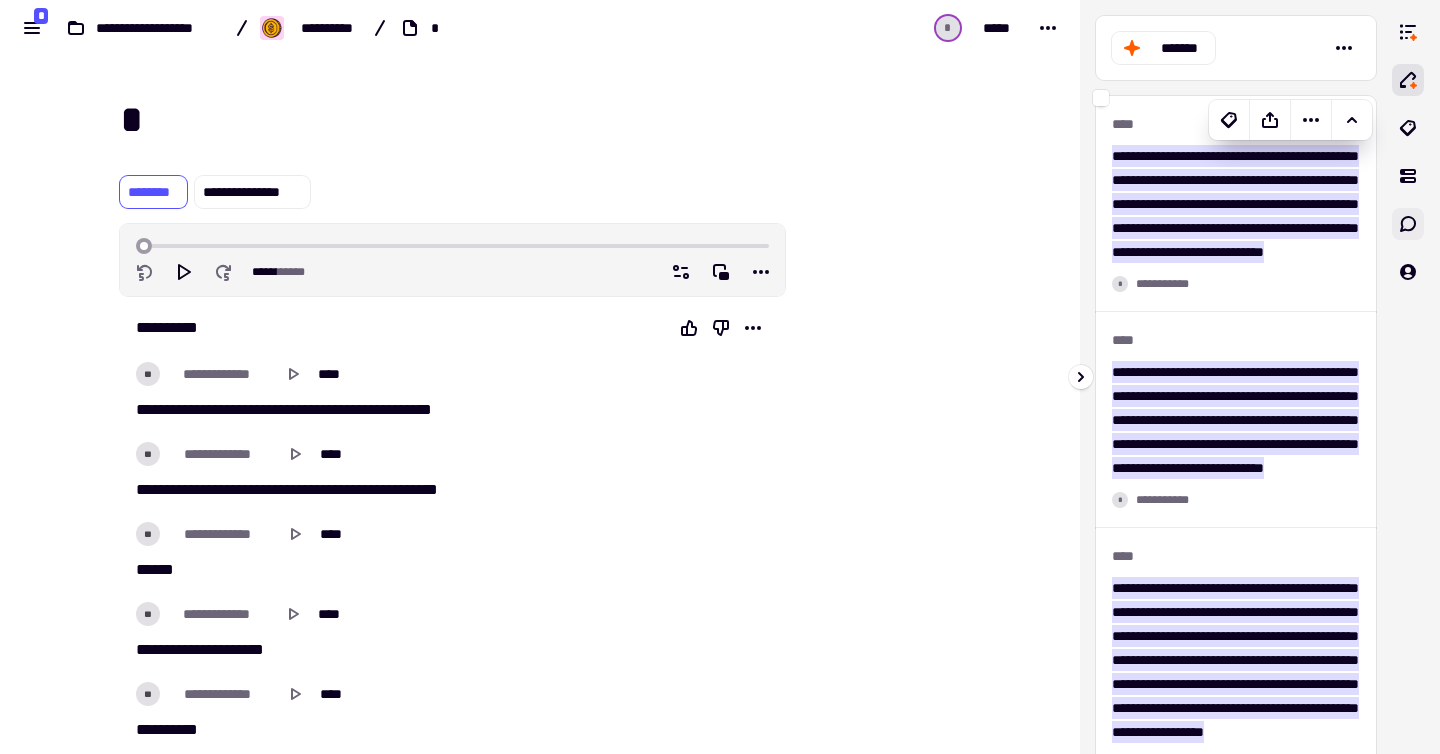 click 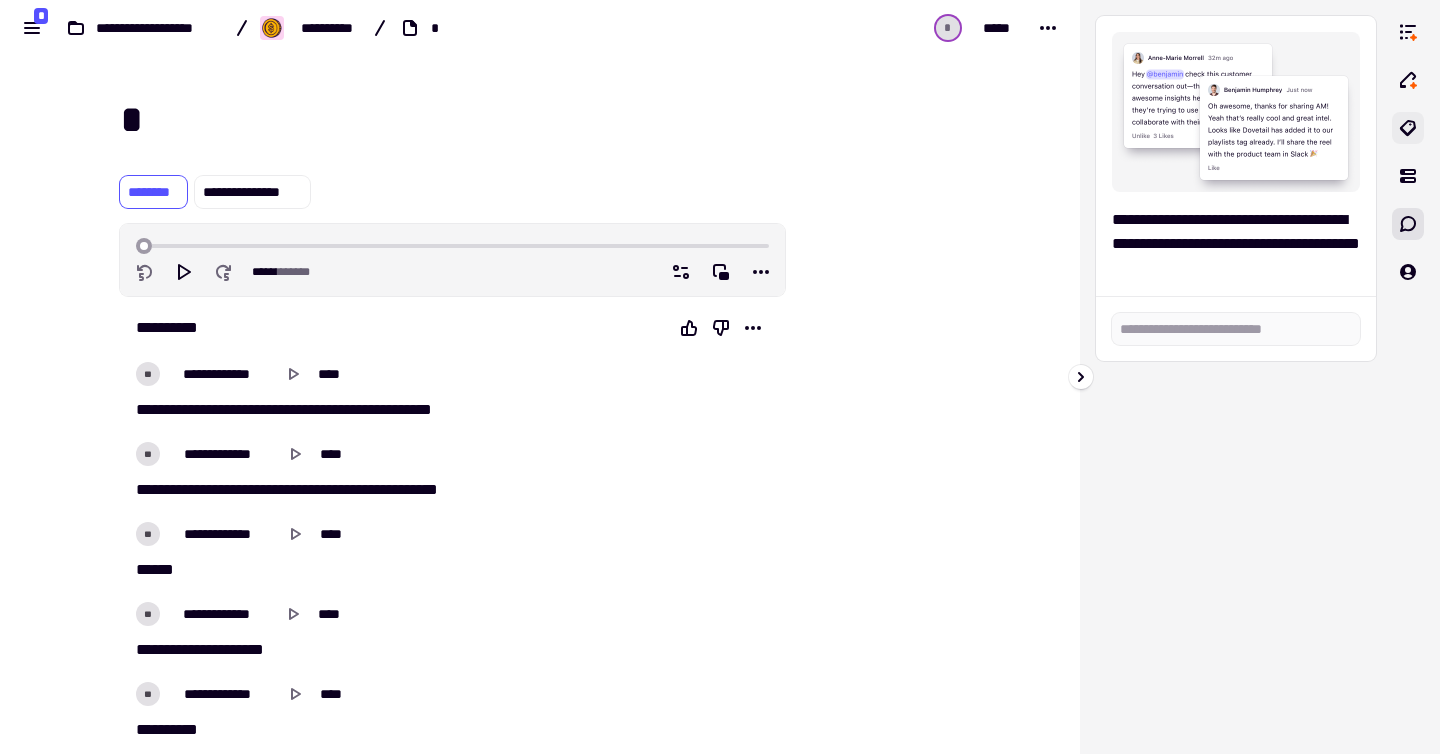 type on "****" 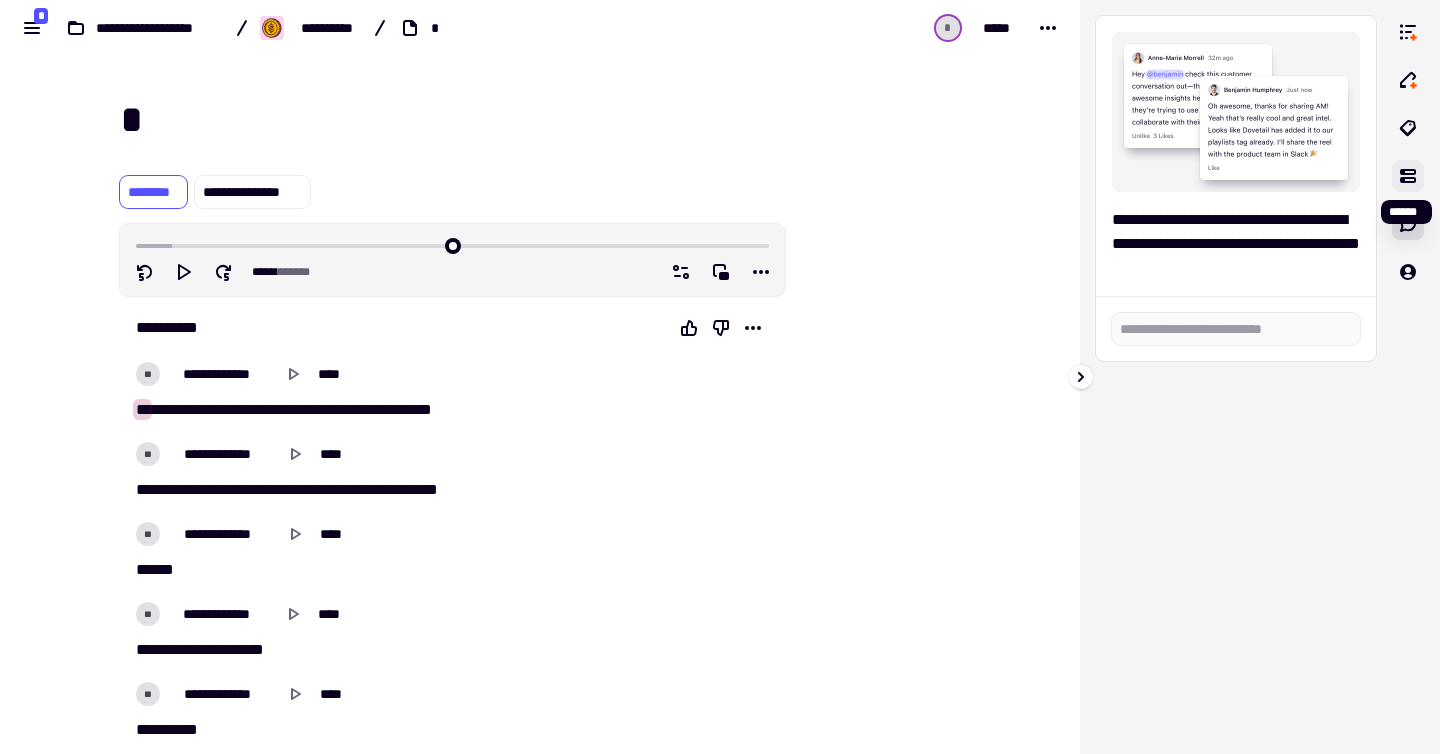 click 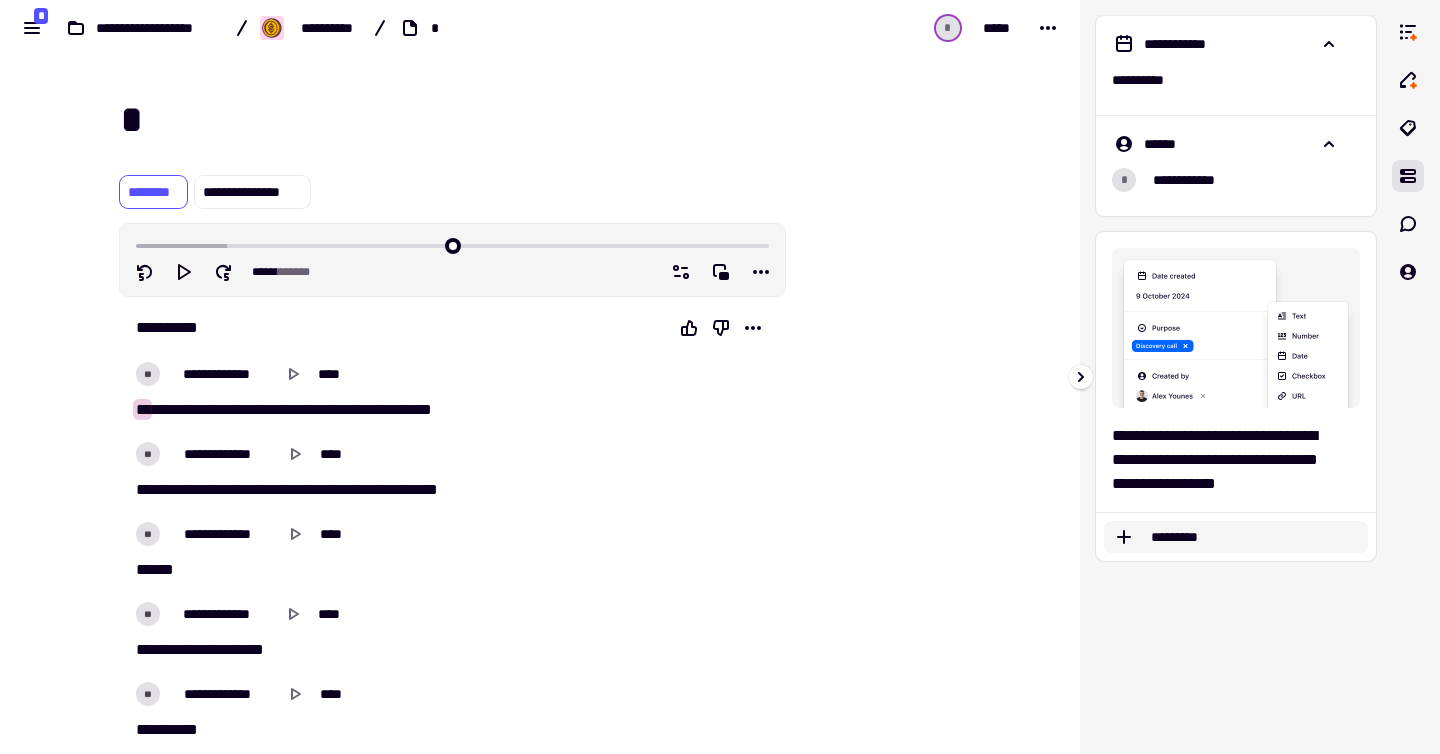 click on "*********" 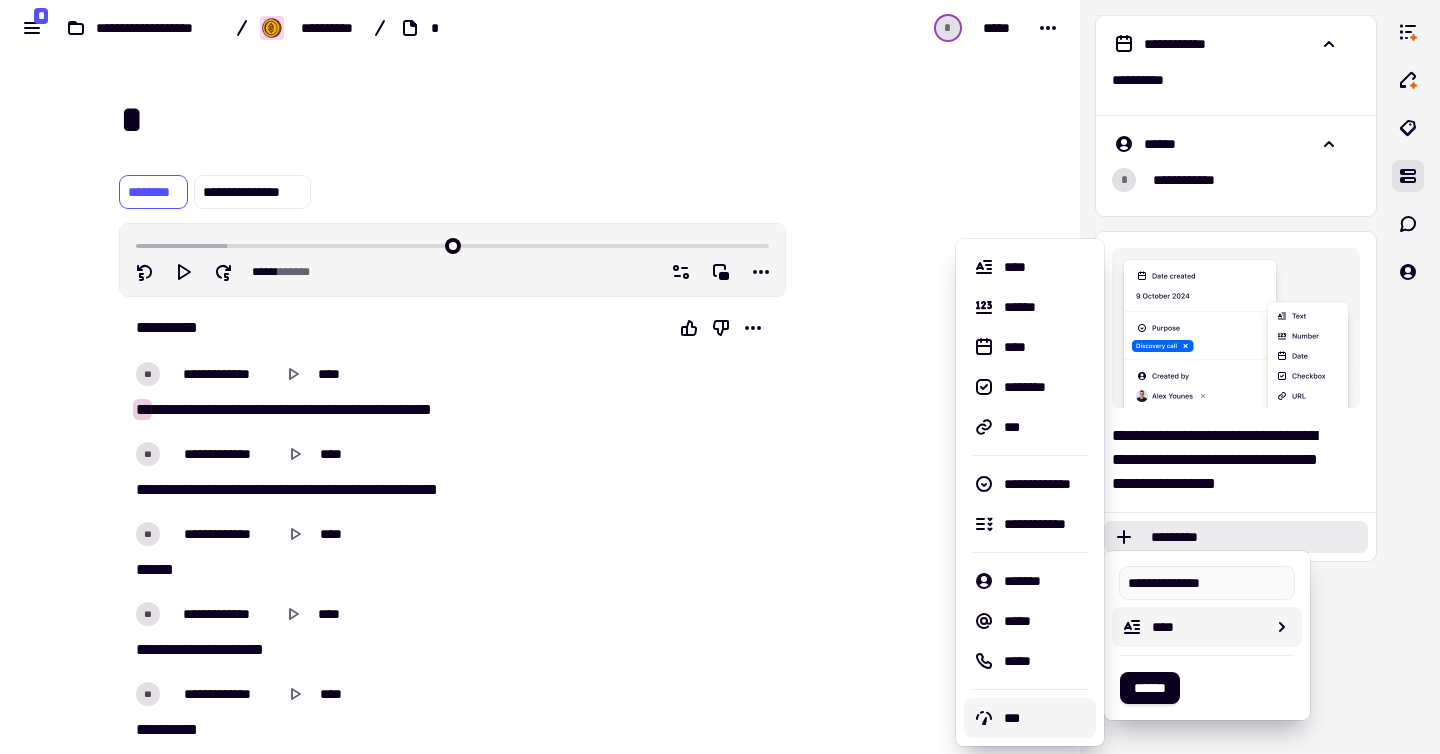 click on "**********" at bounding box center (1236, 377) 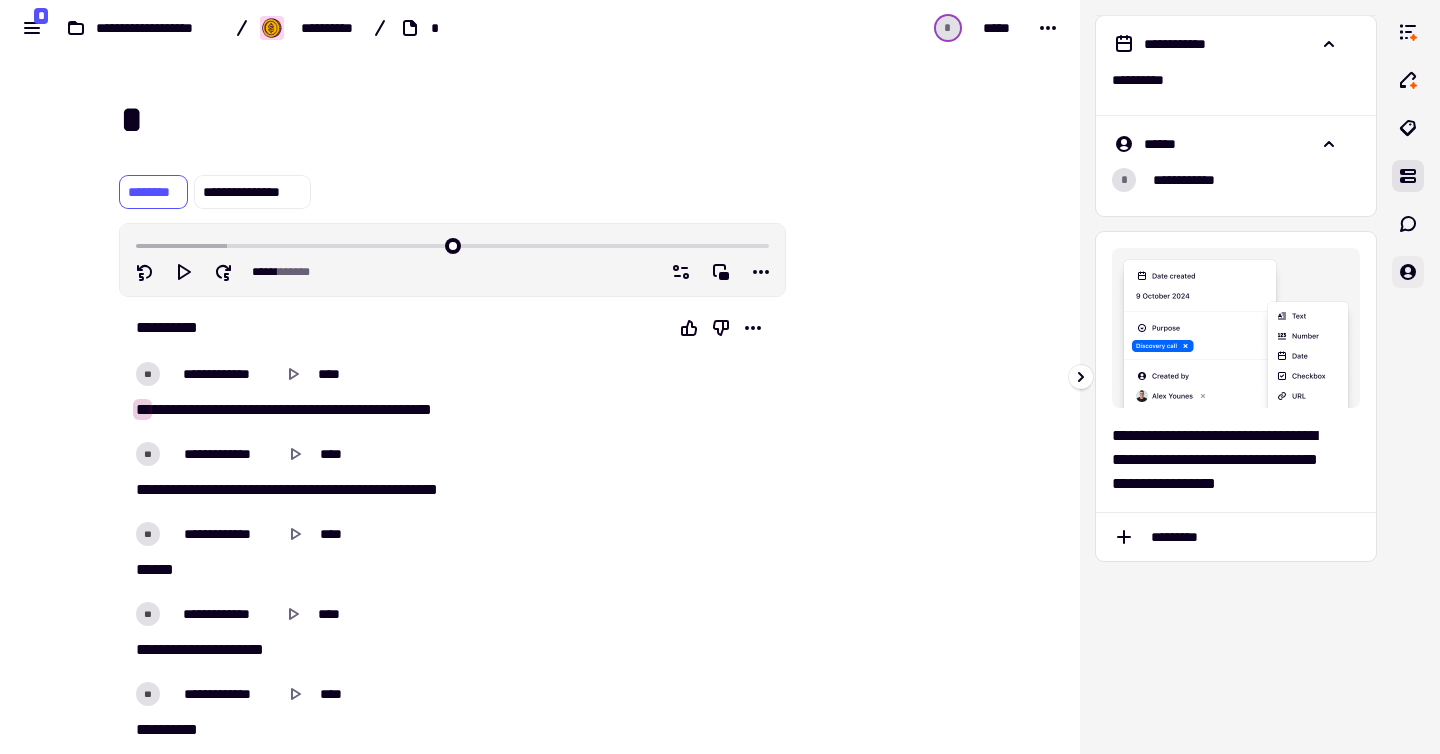 click 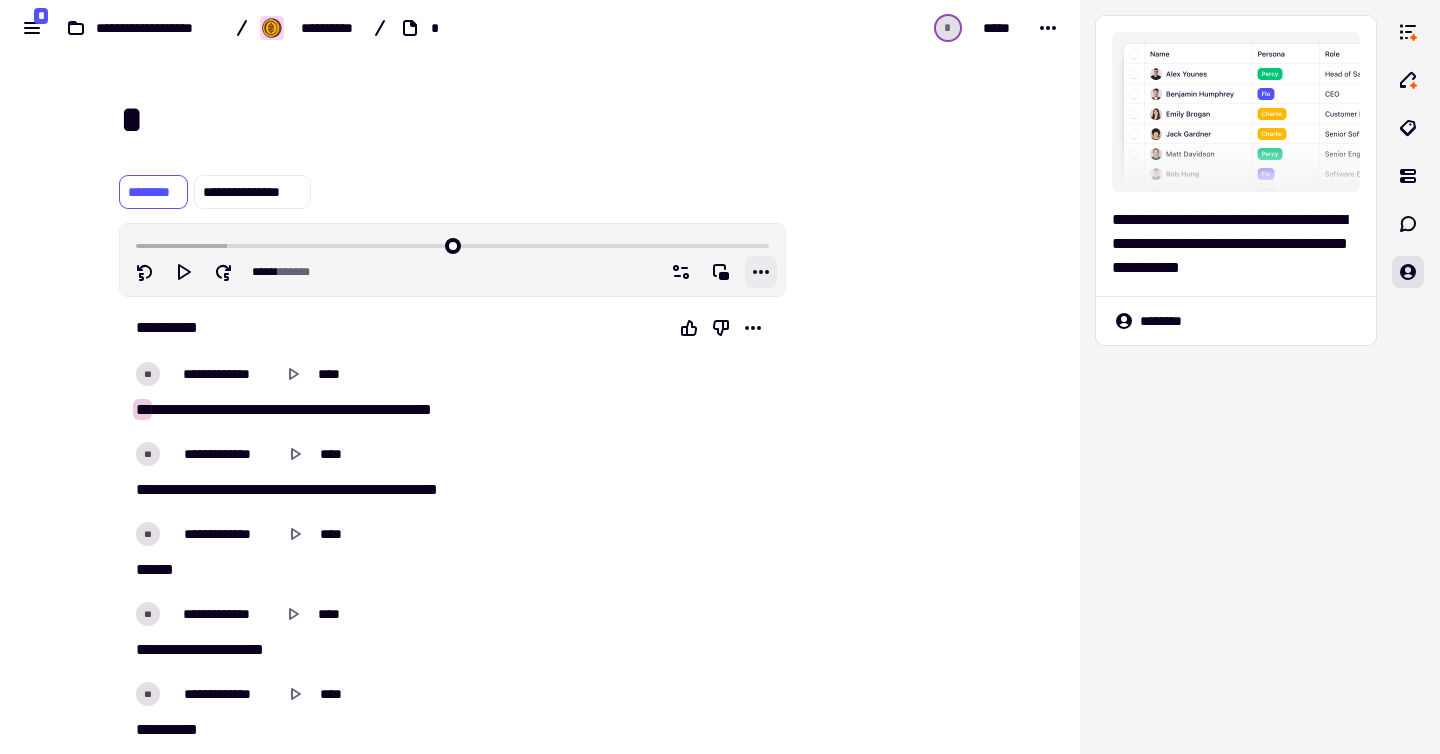 click 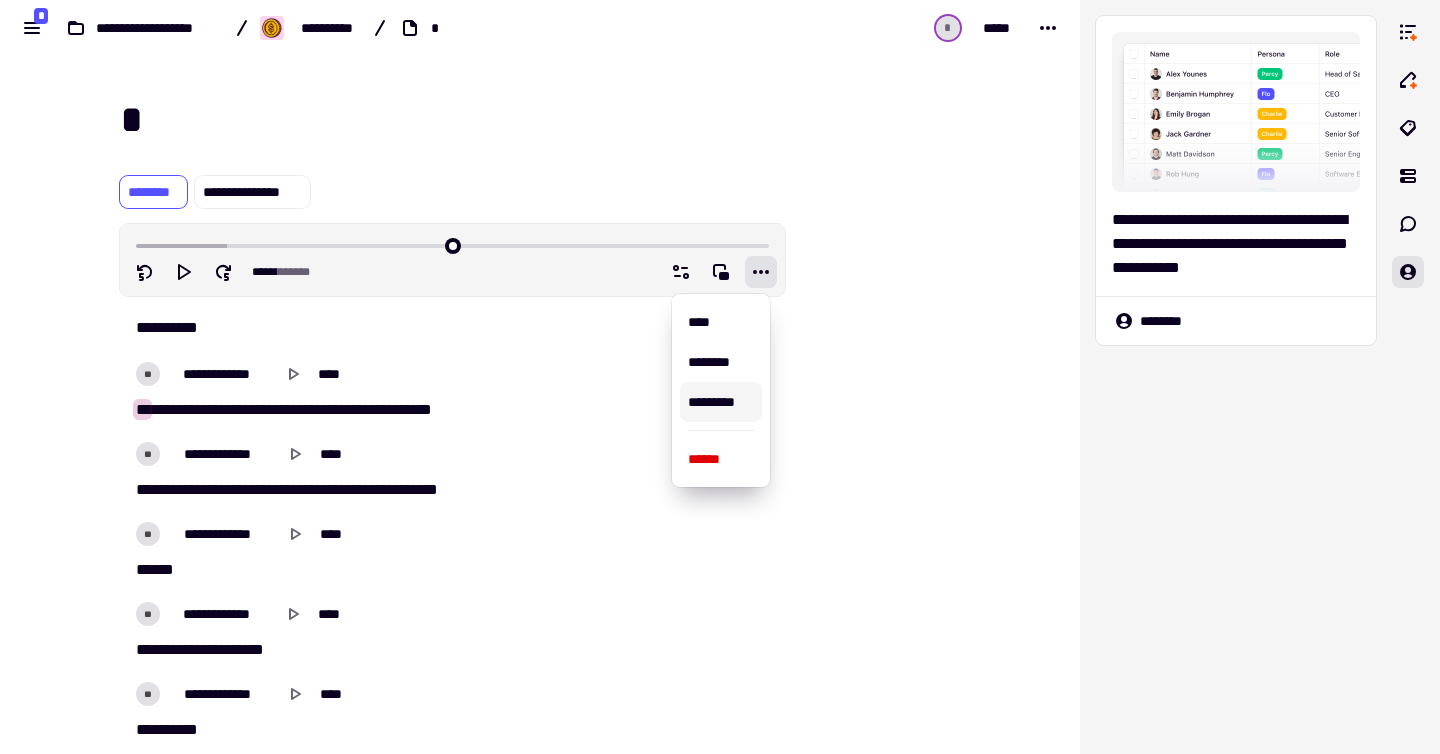 click at bounding box center (888, 14305) 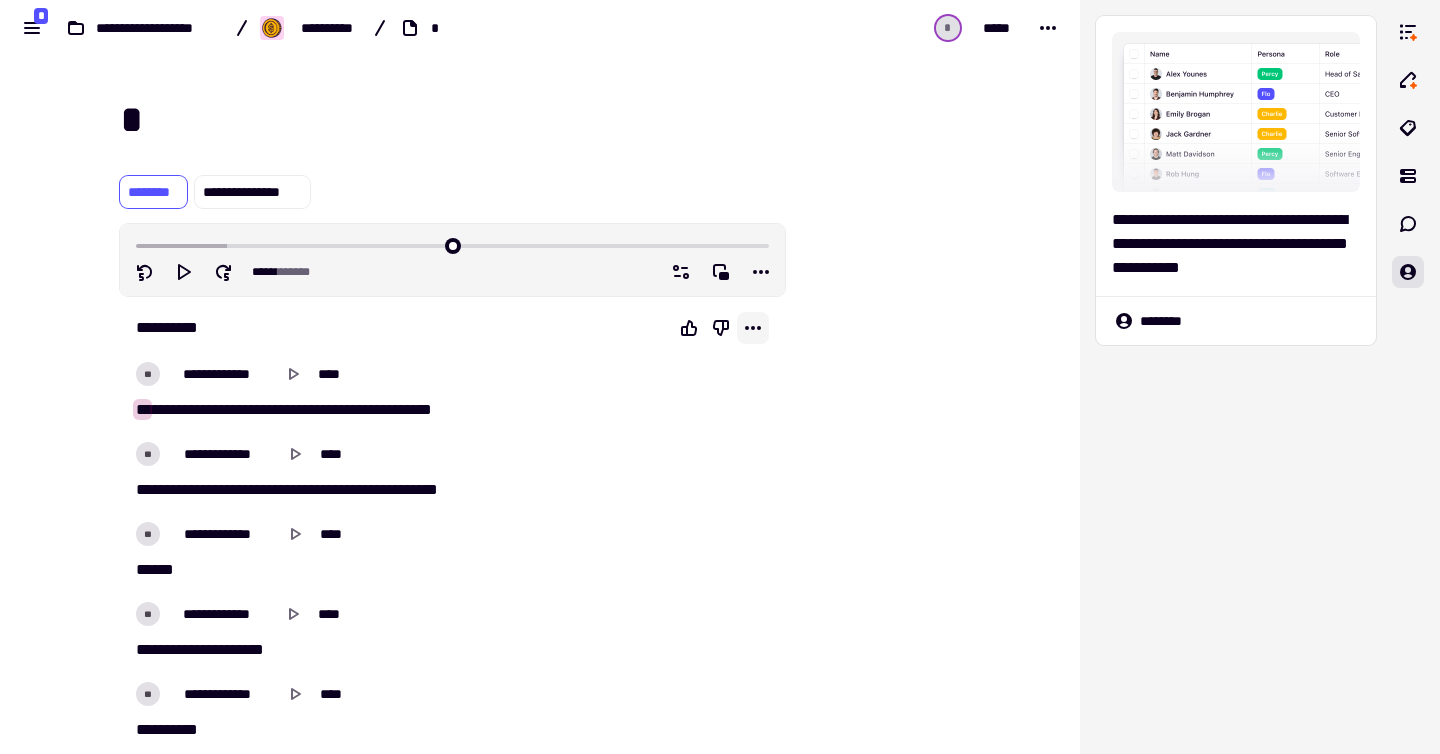 click 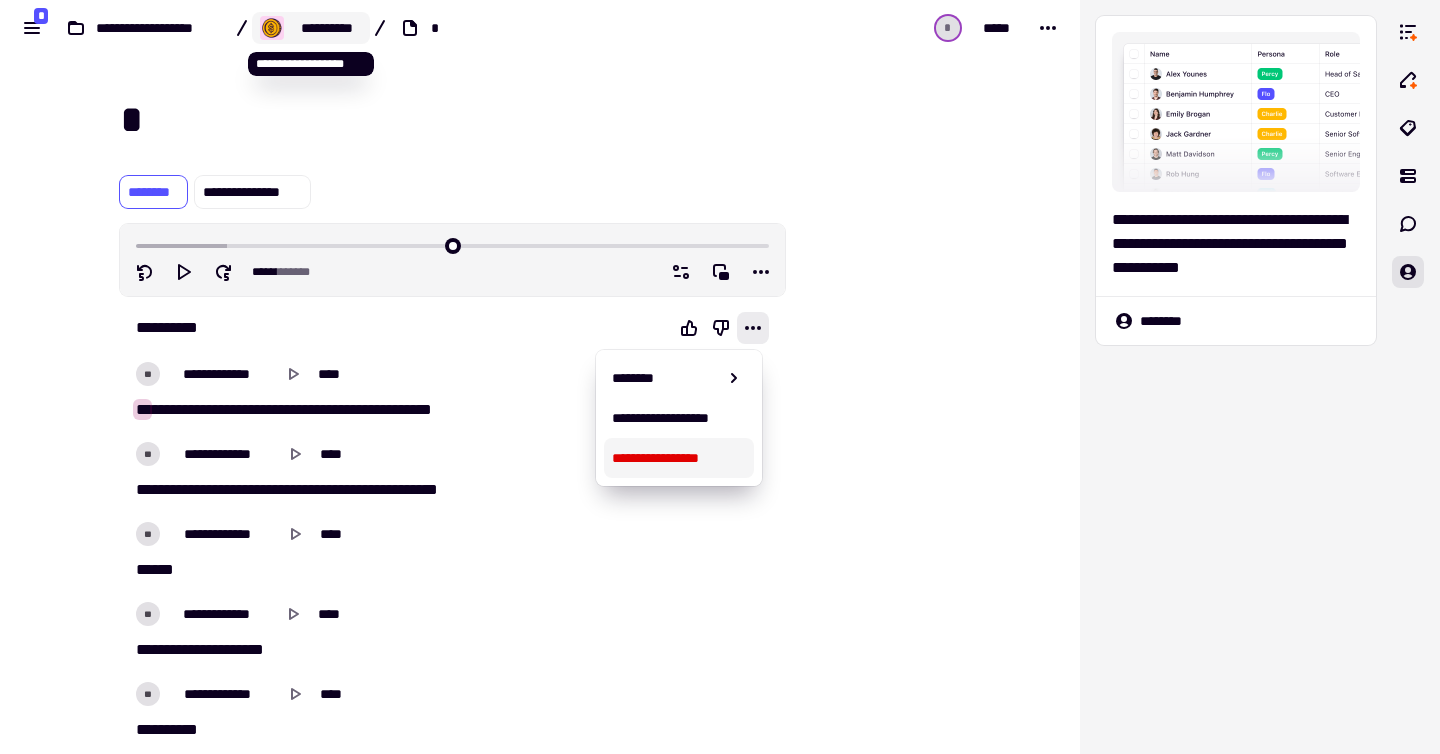 click on "**********" 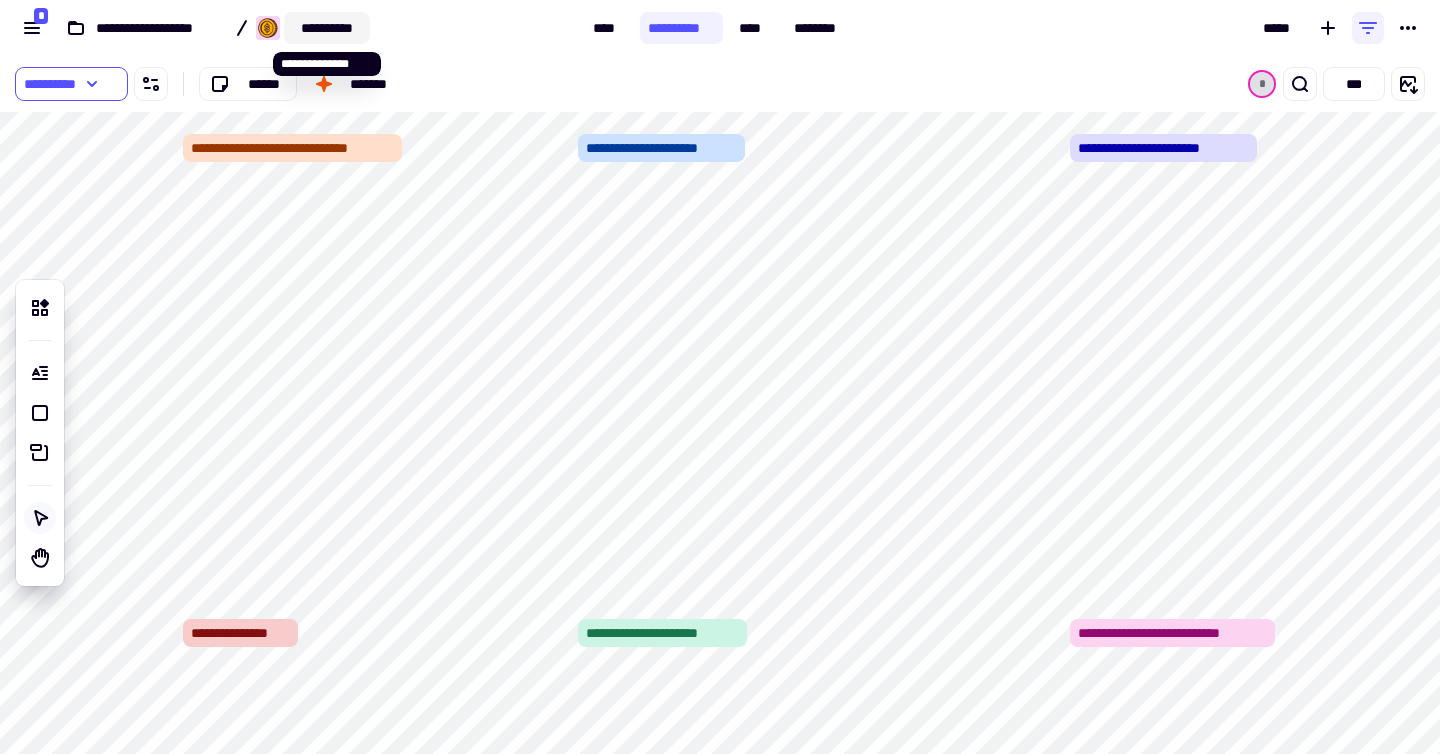 click on "**********" 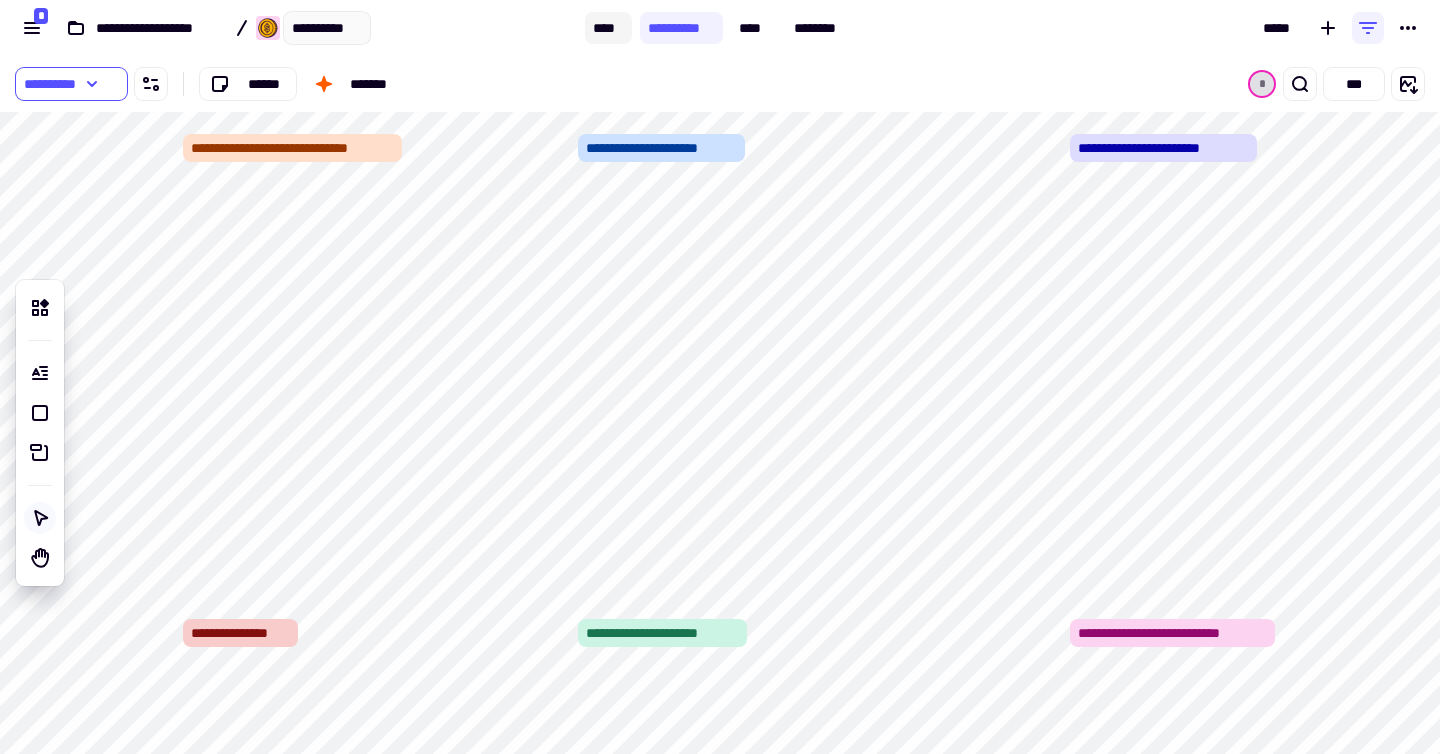 click on "****" 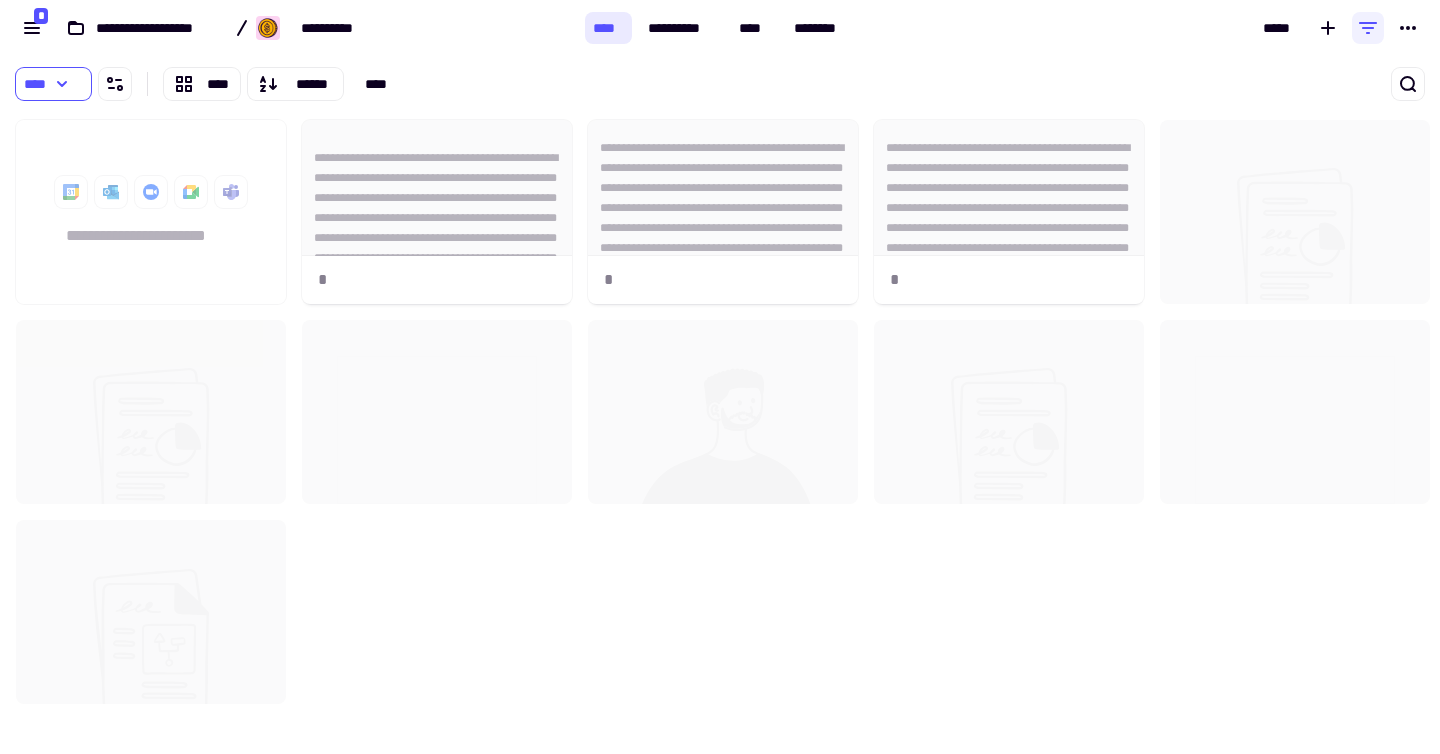 scroll, scrollTop: 16, scrollLeft: 16, axis: both 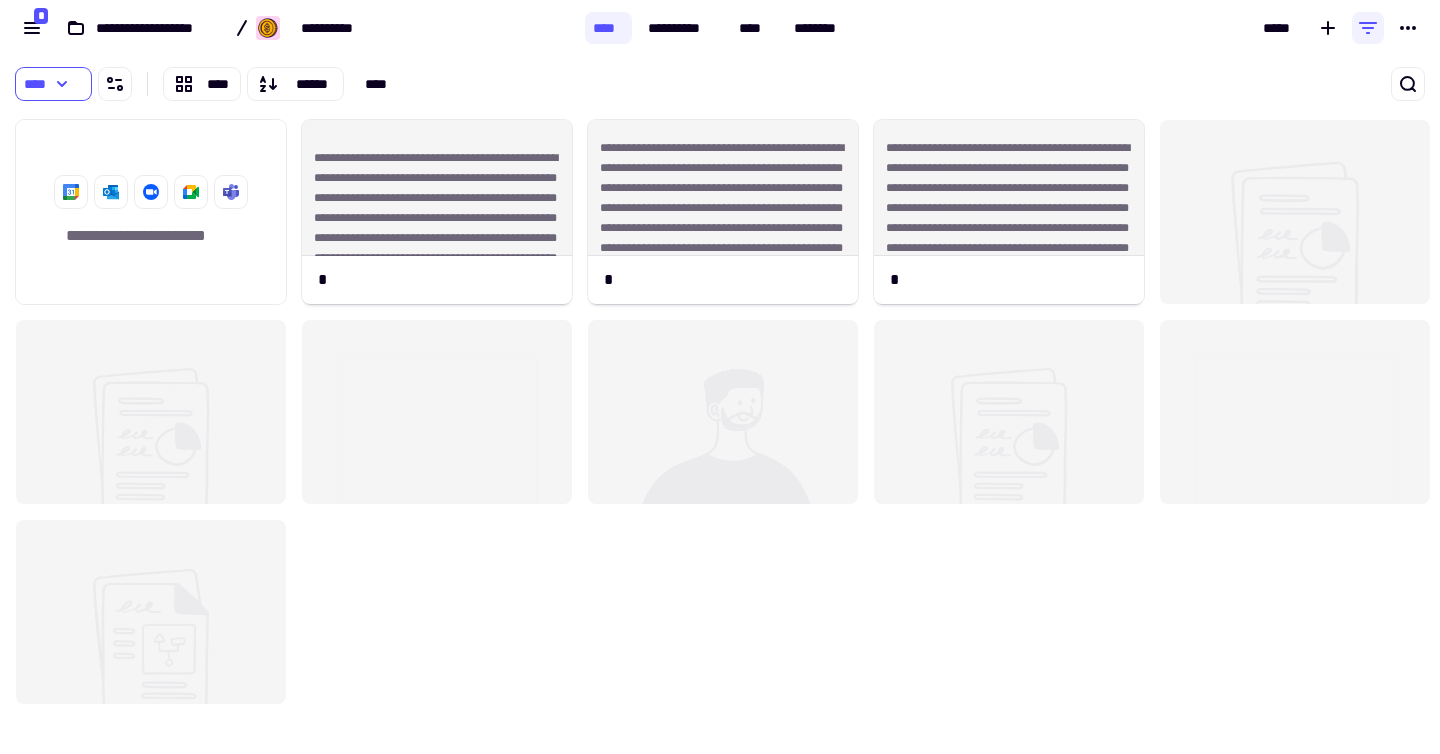 click 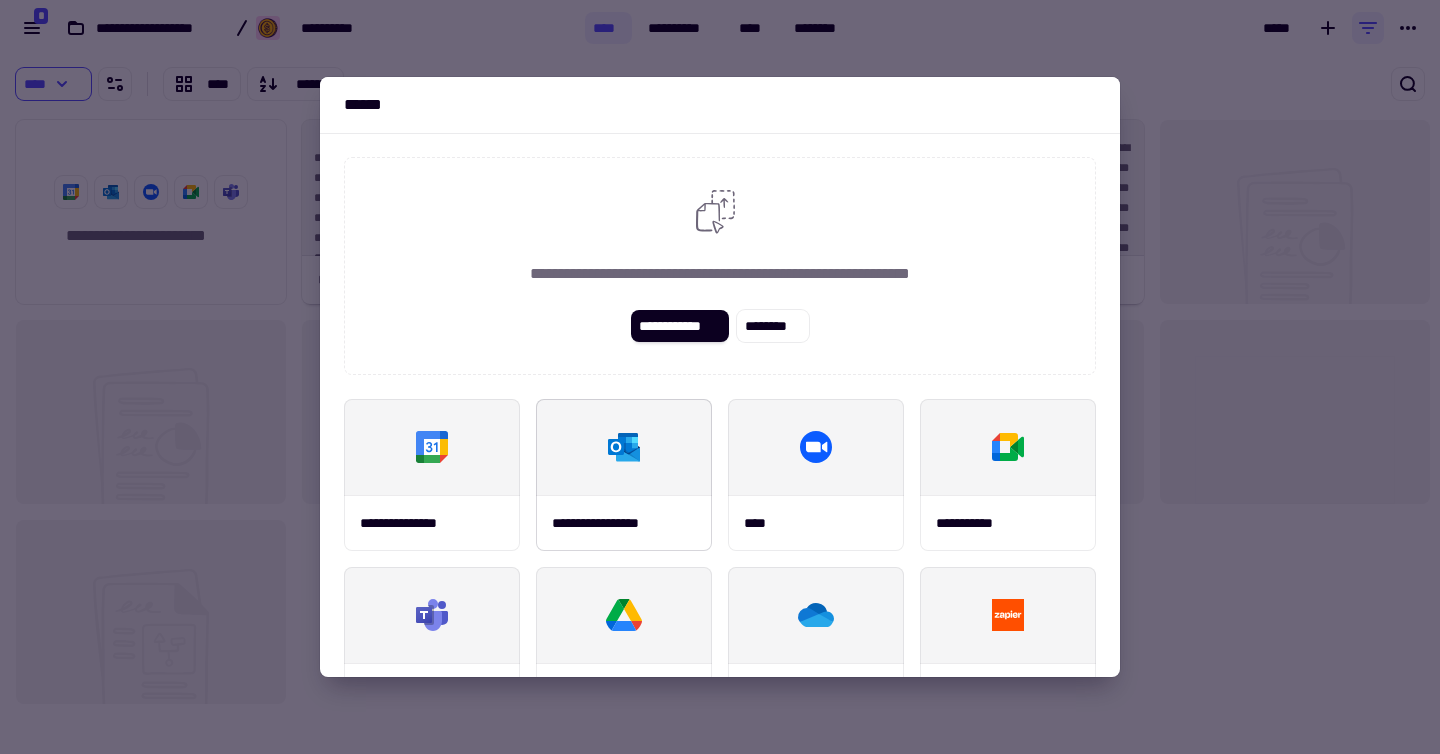 scroll, scrollTop: 234, scrollLeft: 0, axis: vertical 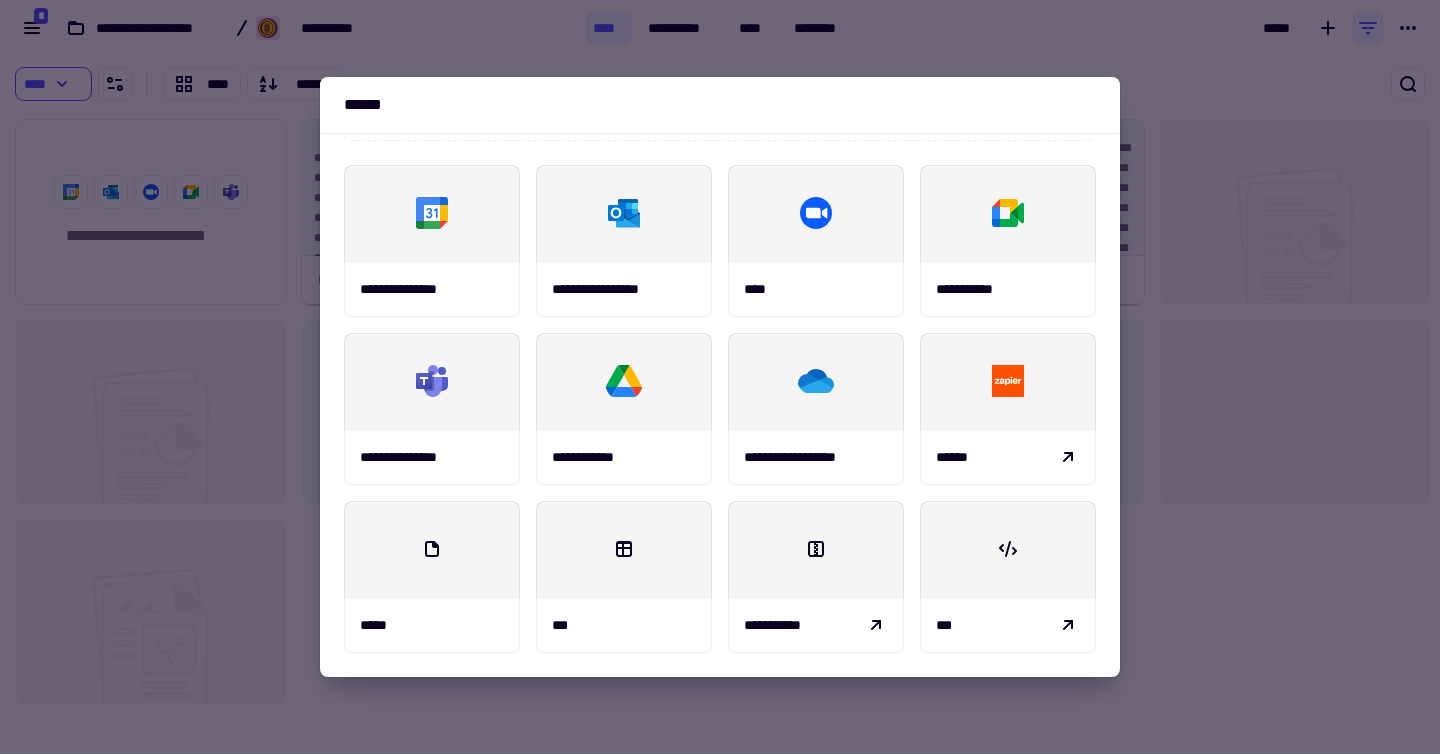 click at bounding box center [720, 377] 